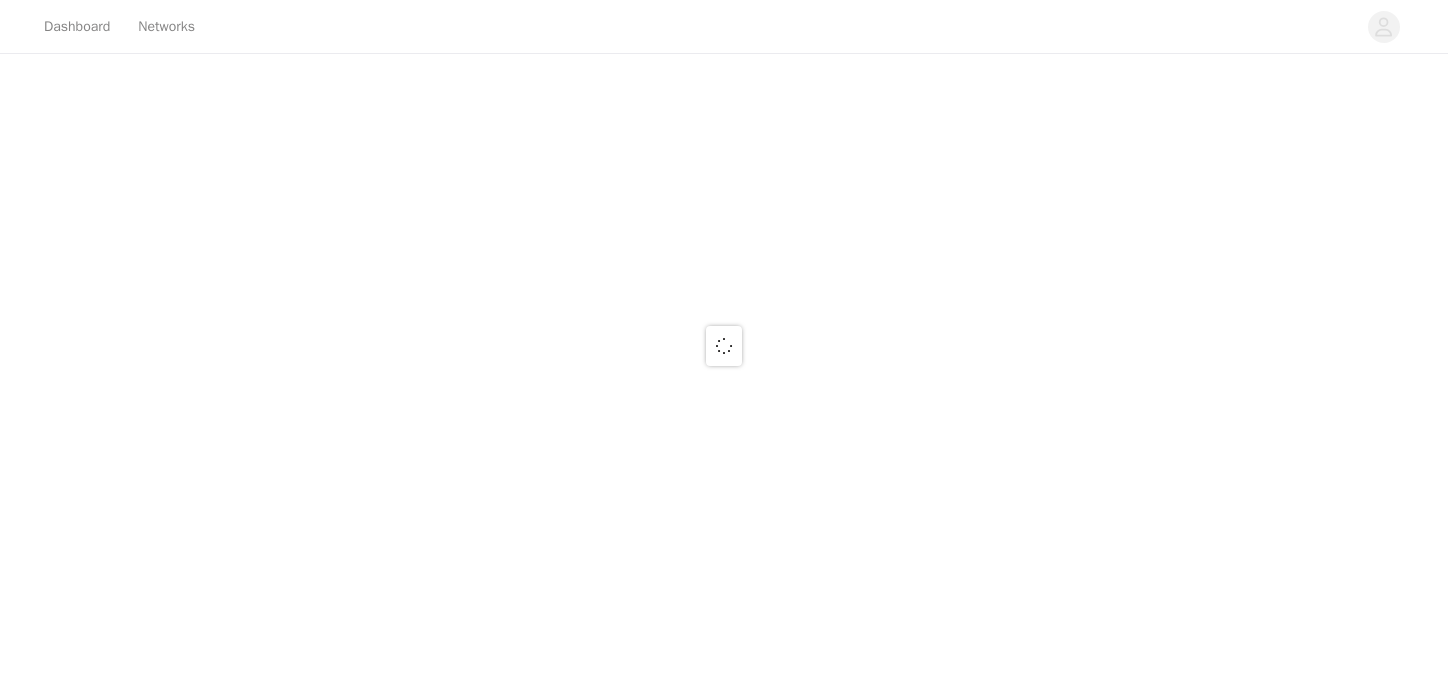 scroll, scrollTop: 0, scrollLeft: 0, axis: both 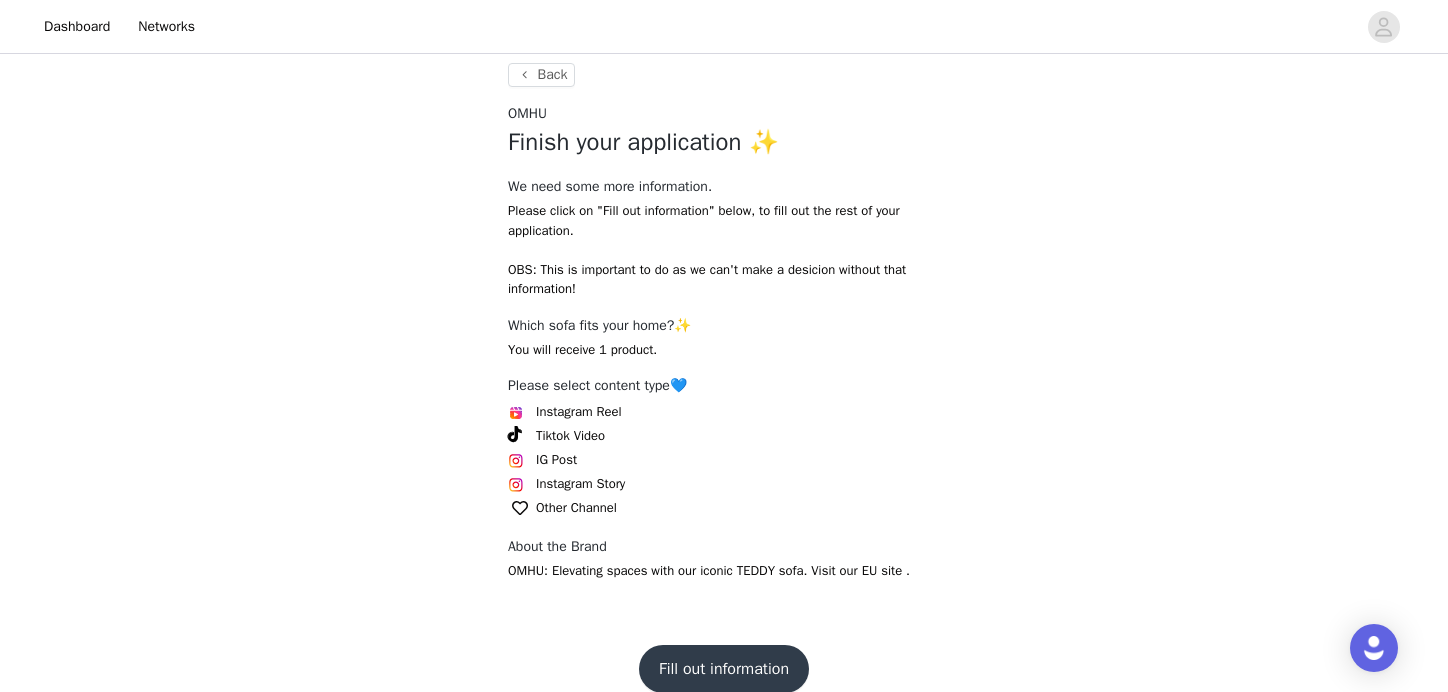 click on "Instagram Reel" at bounding box center (579, 412) 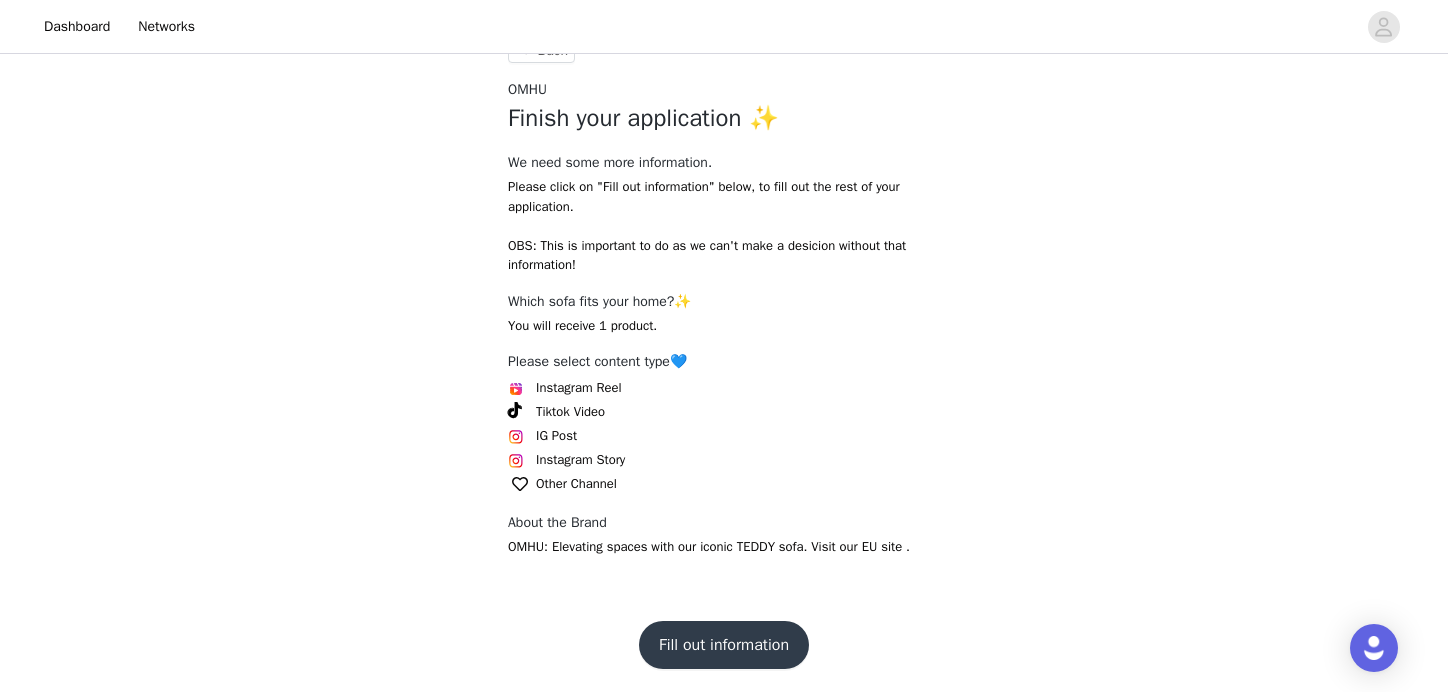 click on "Fill out information" at bounding box center (724, 645) 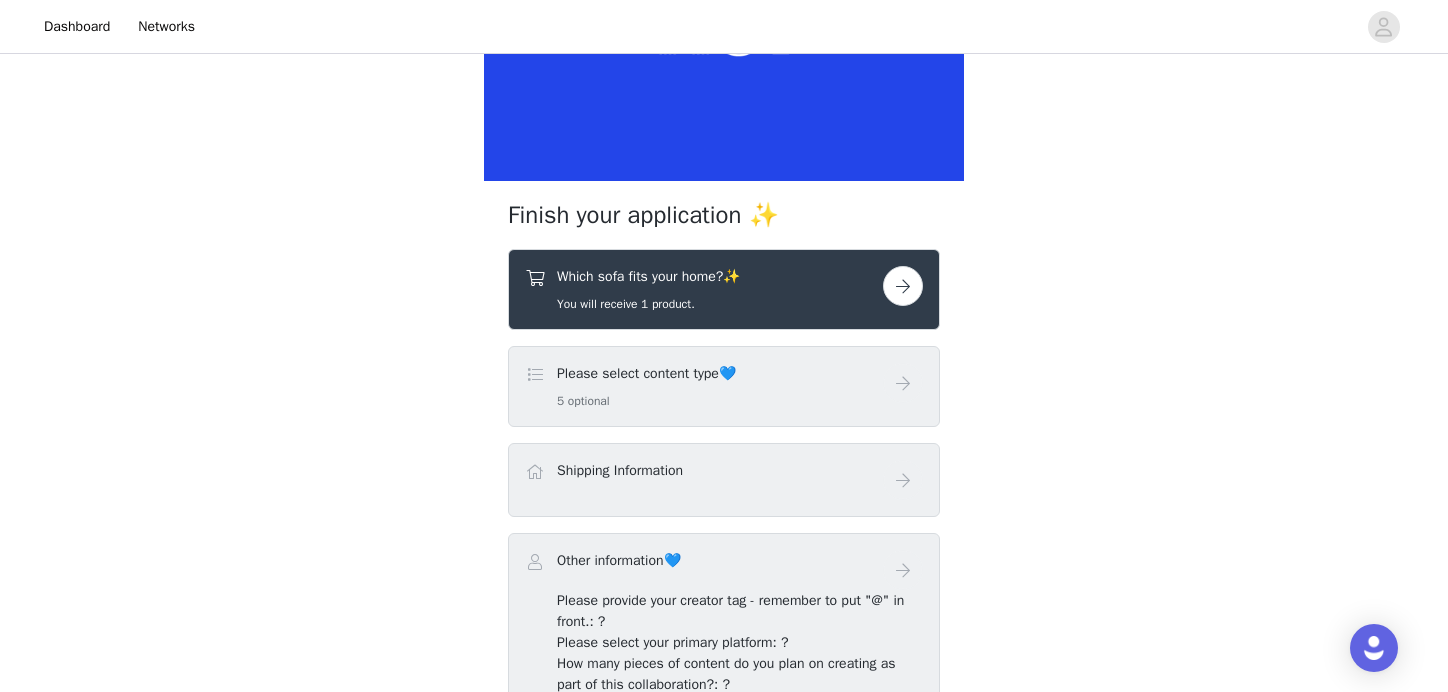 scroll, scrollTop: 238, scrollLeft: 0, axis: vertical 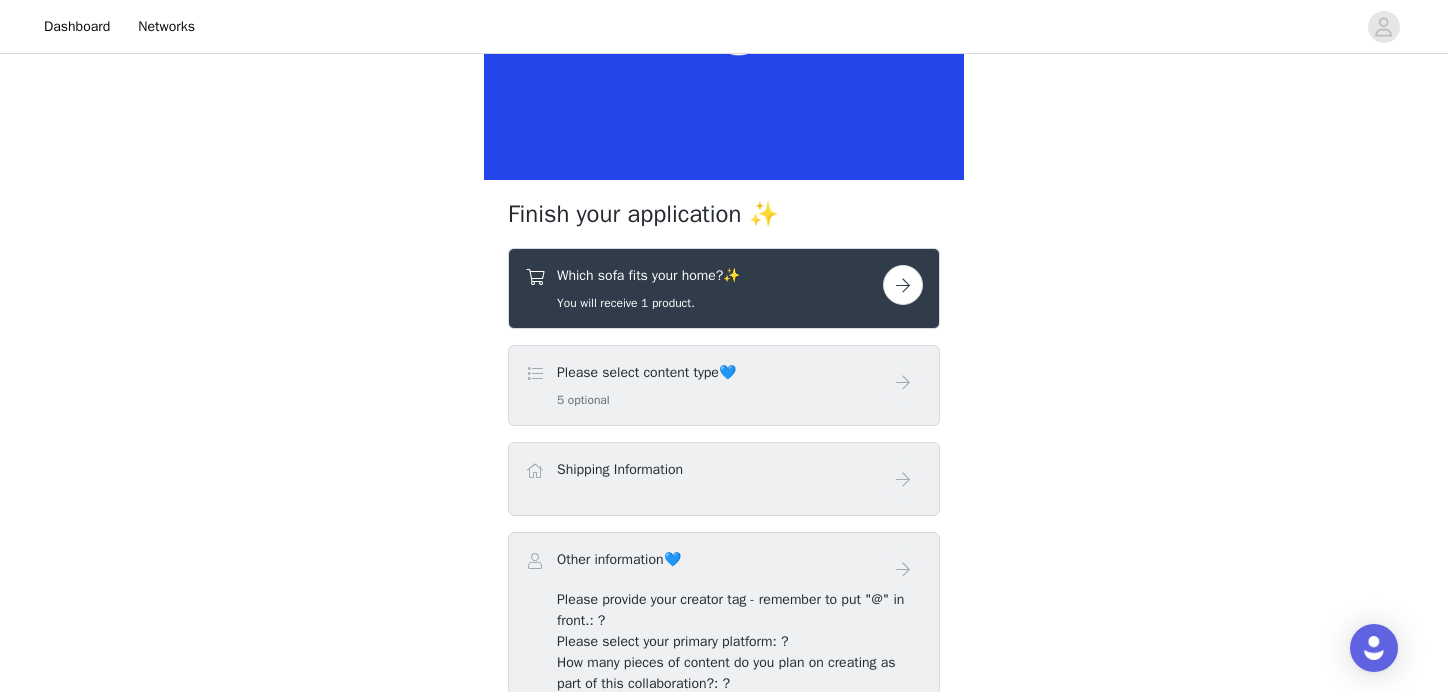 click at bounding box center (903, 285) 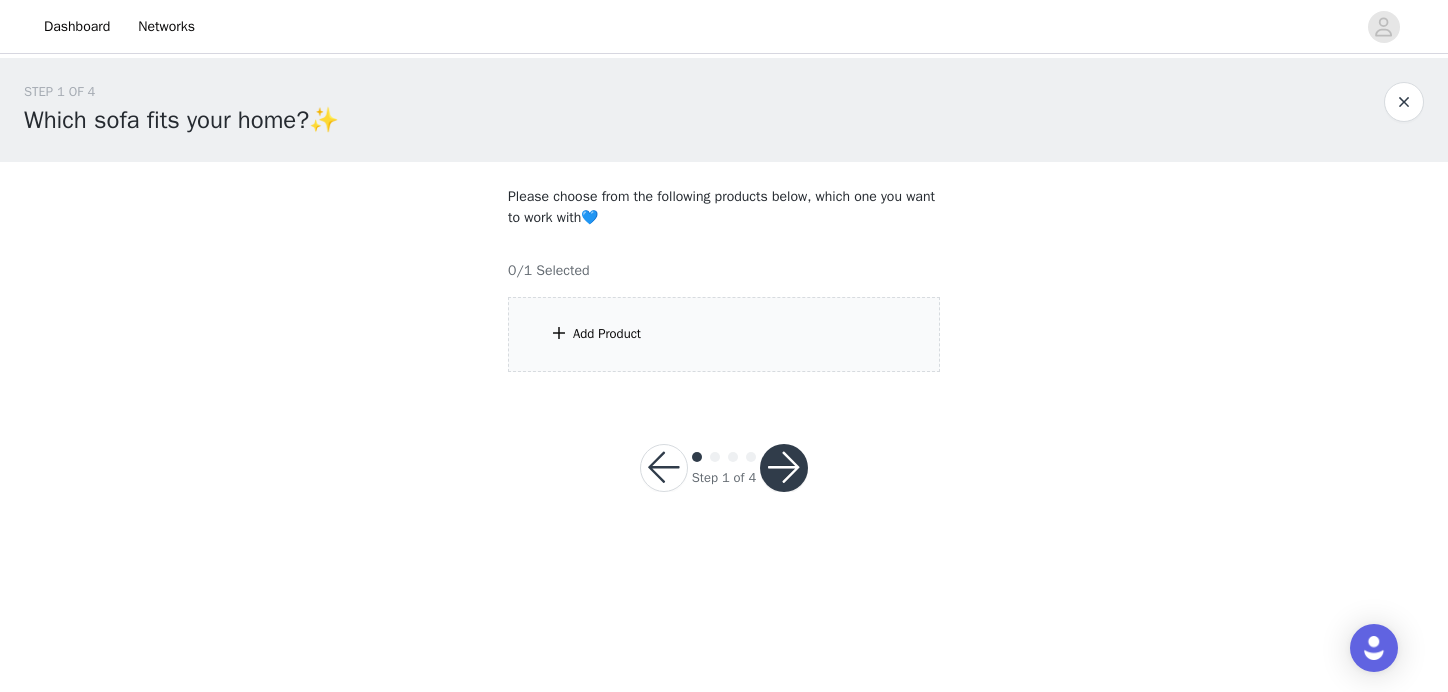click at bounding box center (559, 333) 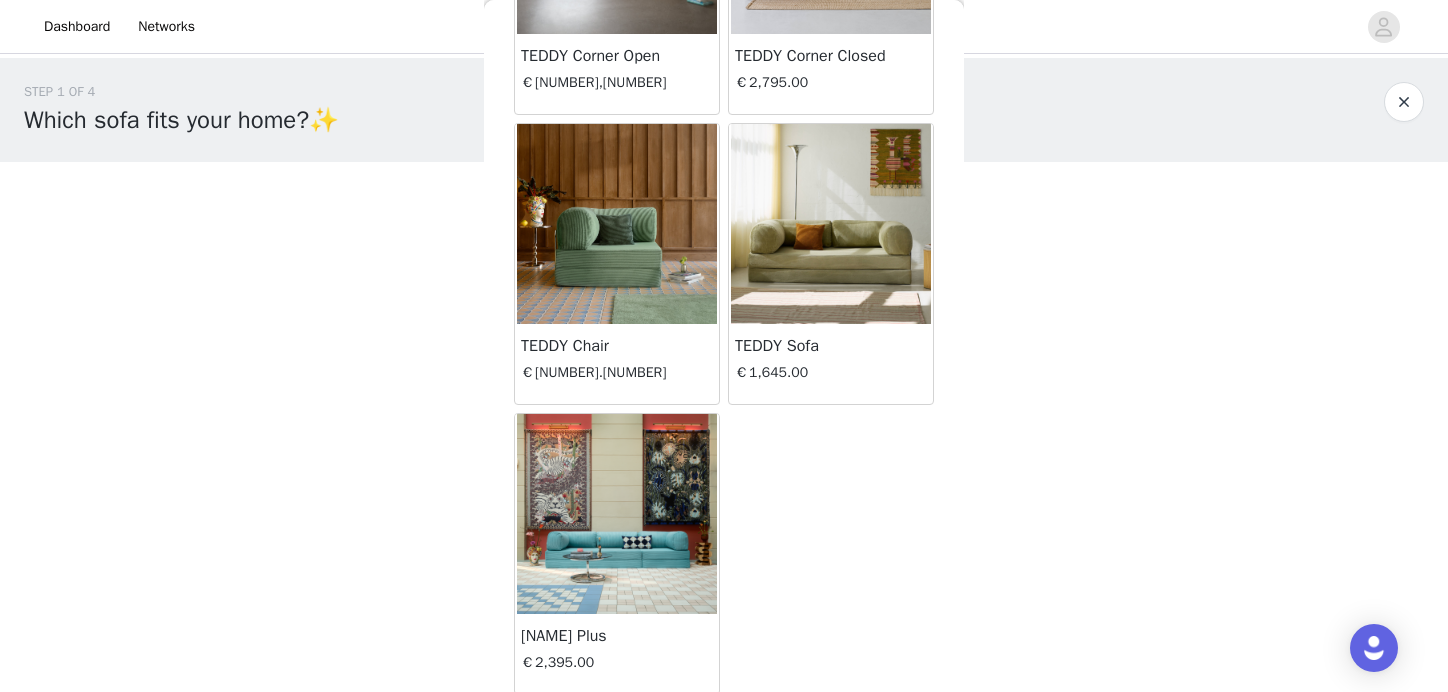scroll, scrollTop: 274, scrollLeft: 0, axis: vertical 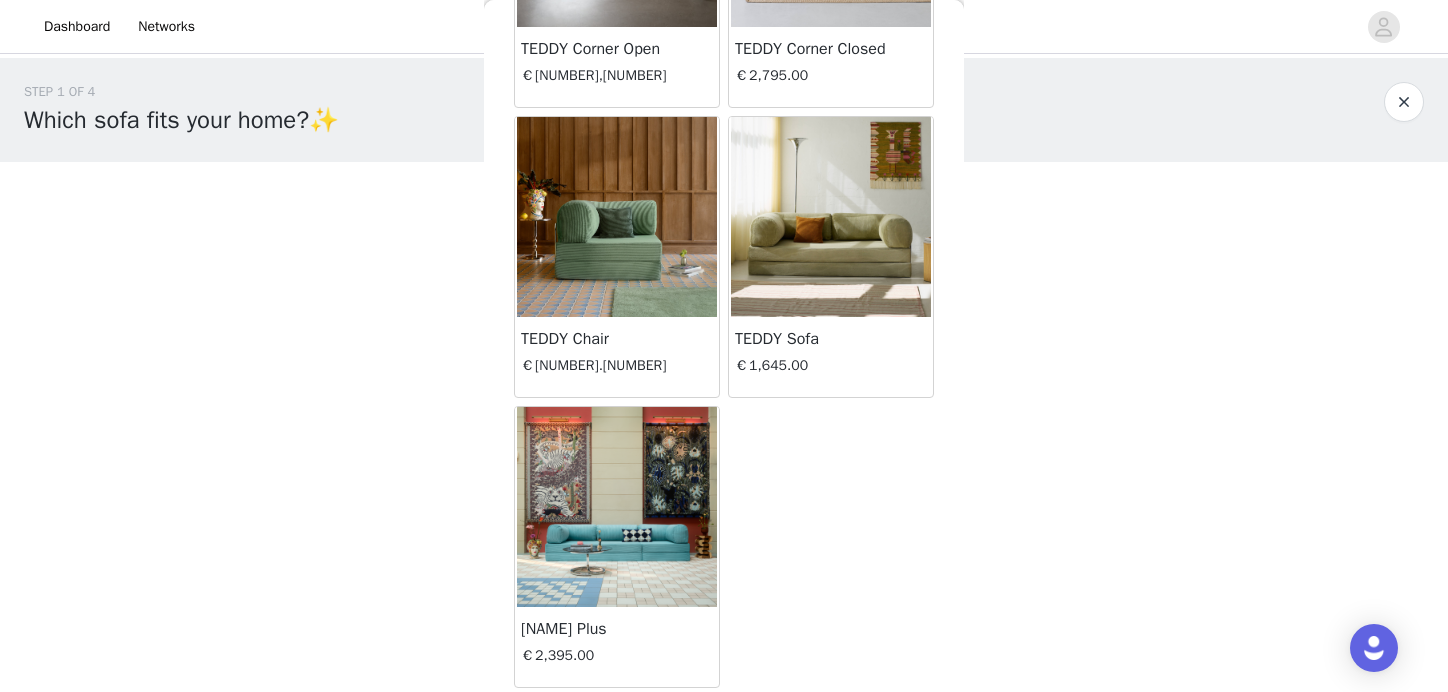 click at bounding box center [831, 217] 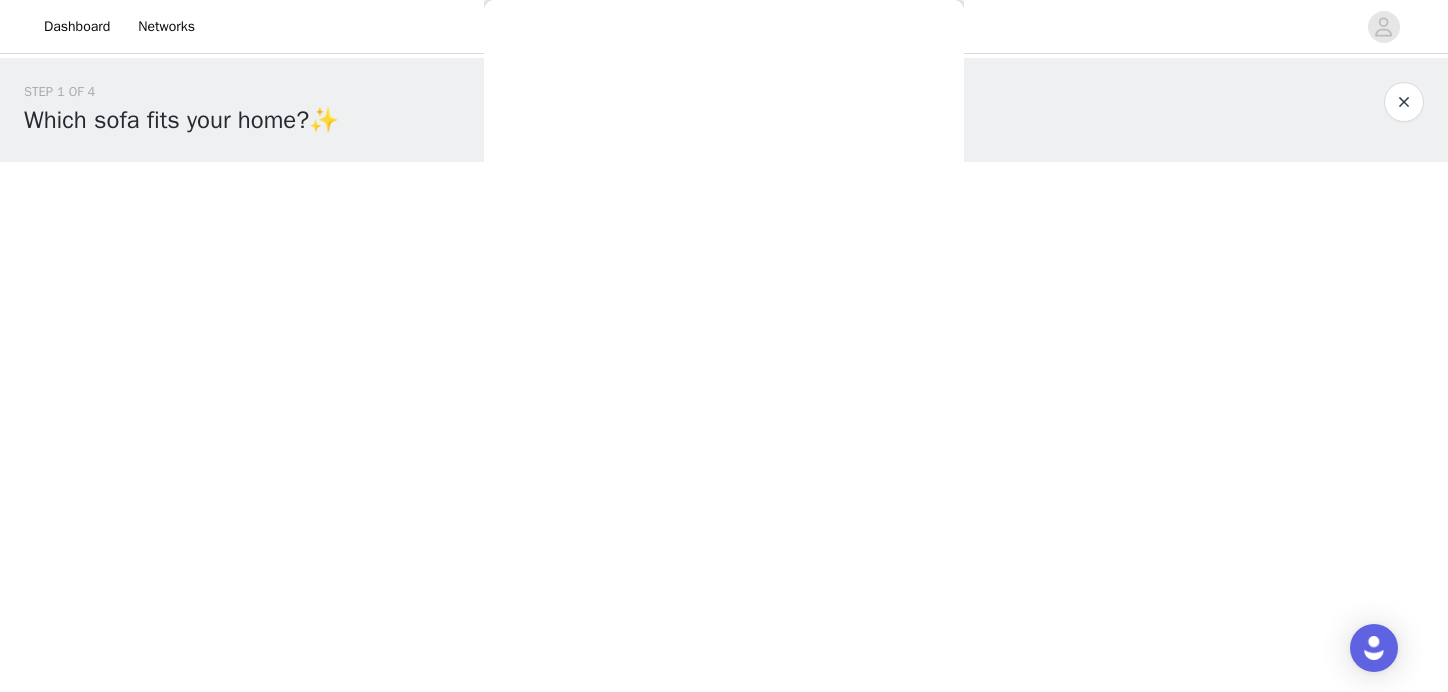 scroll, scrollTop: 190, scrollLeft: 0, axis: vertical 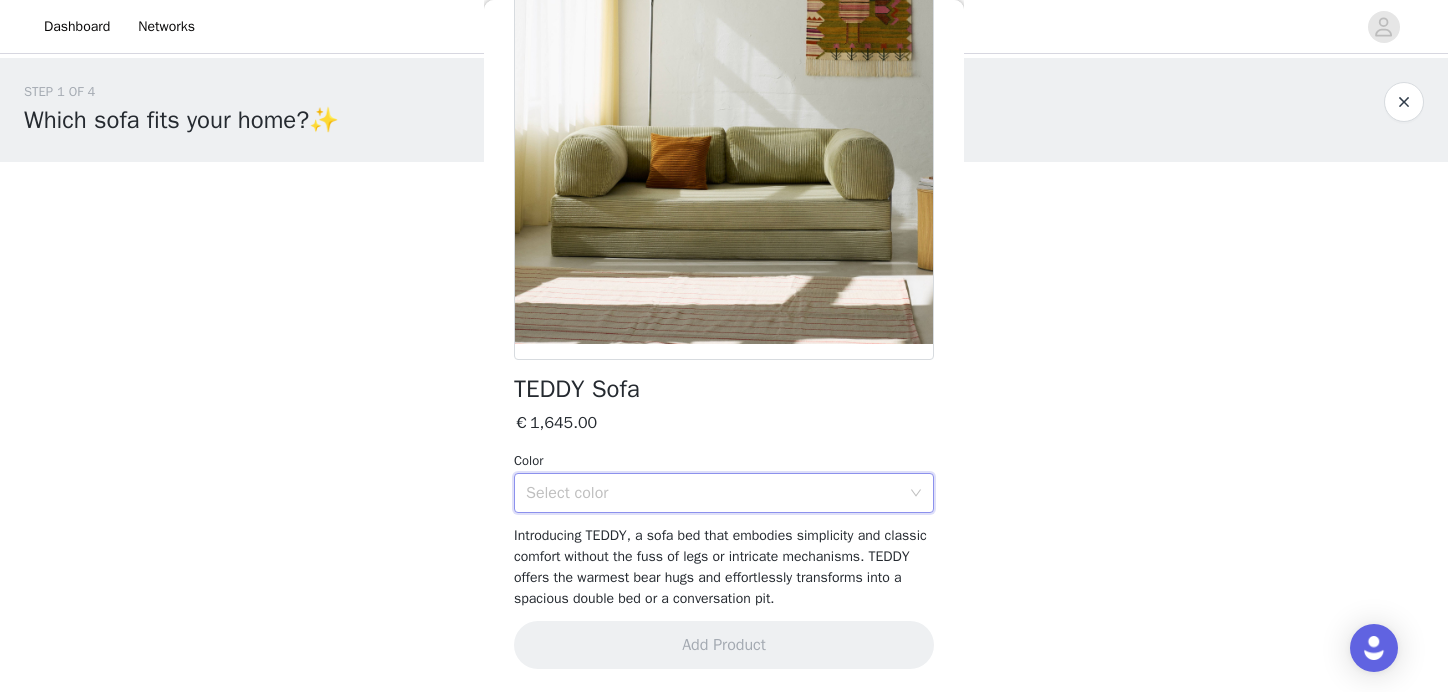 click on "Select color" at bounding box center (724, 493) 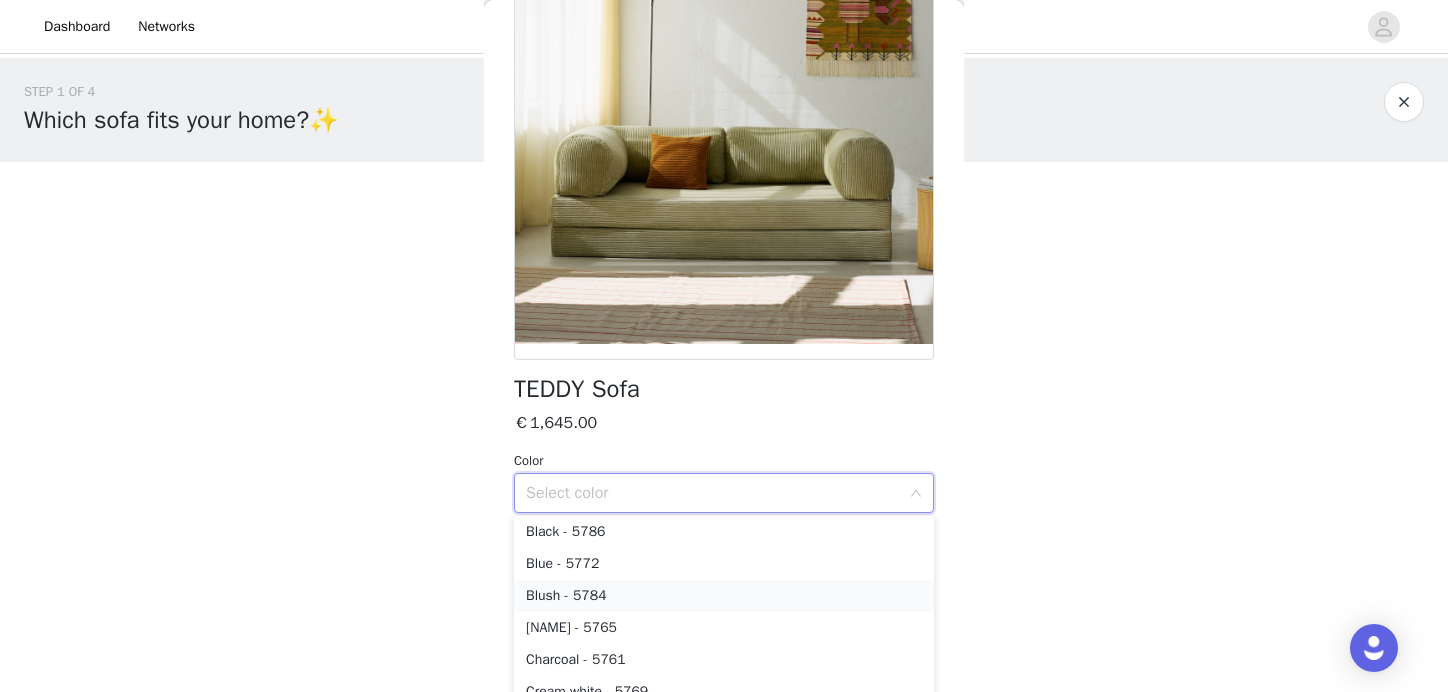 scroll, scrollTop: 7, scrollLeft: 0, axis: vertical 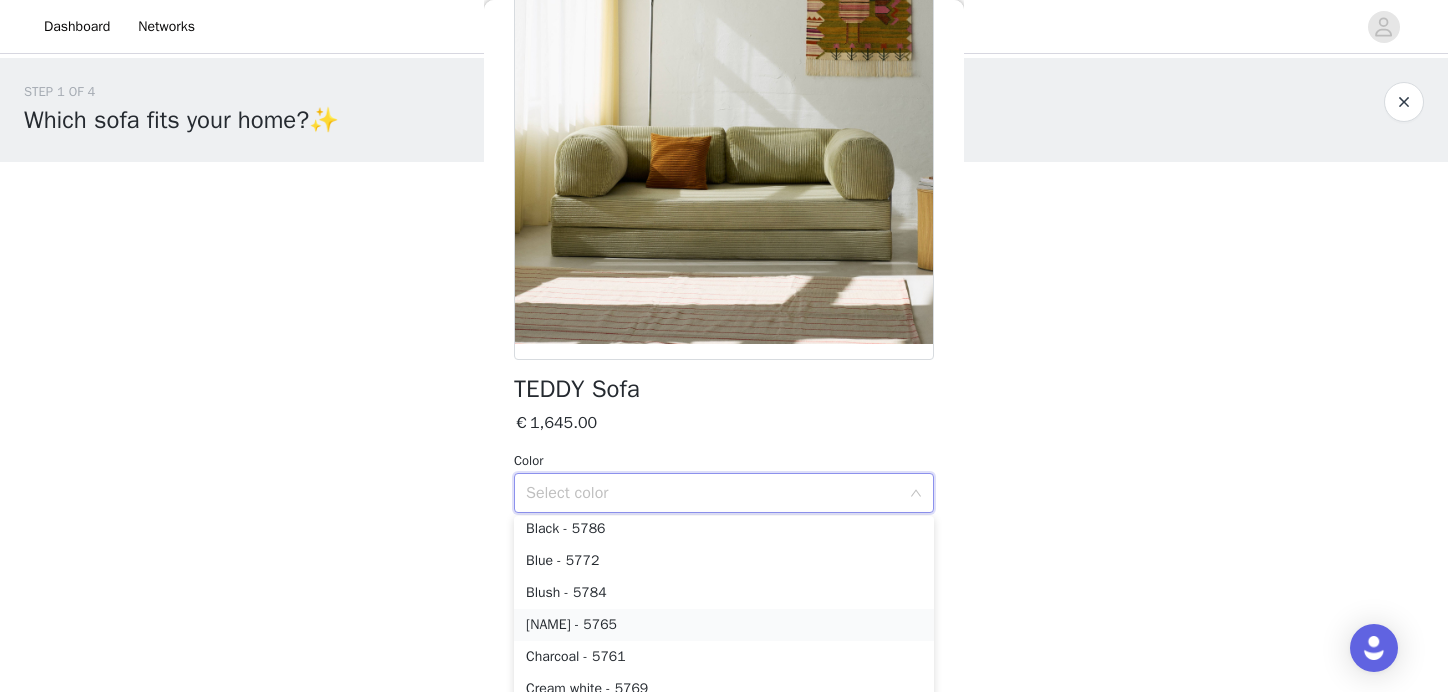 click on "[NAME] - 5765" at bounding box center [724, 625] 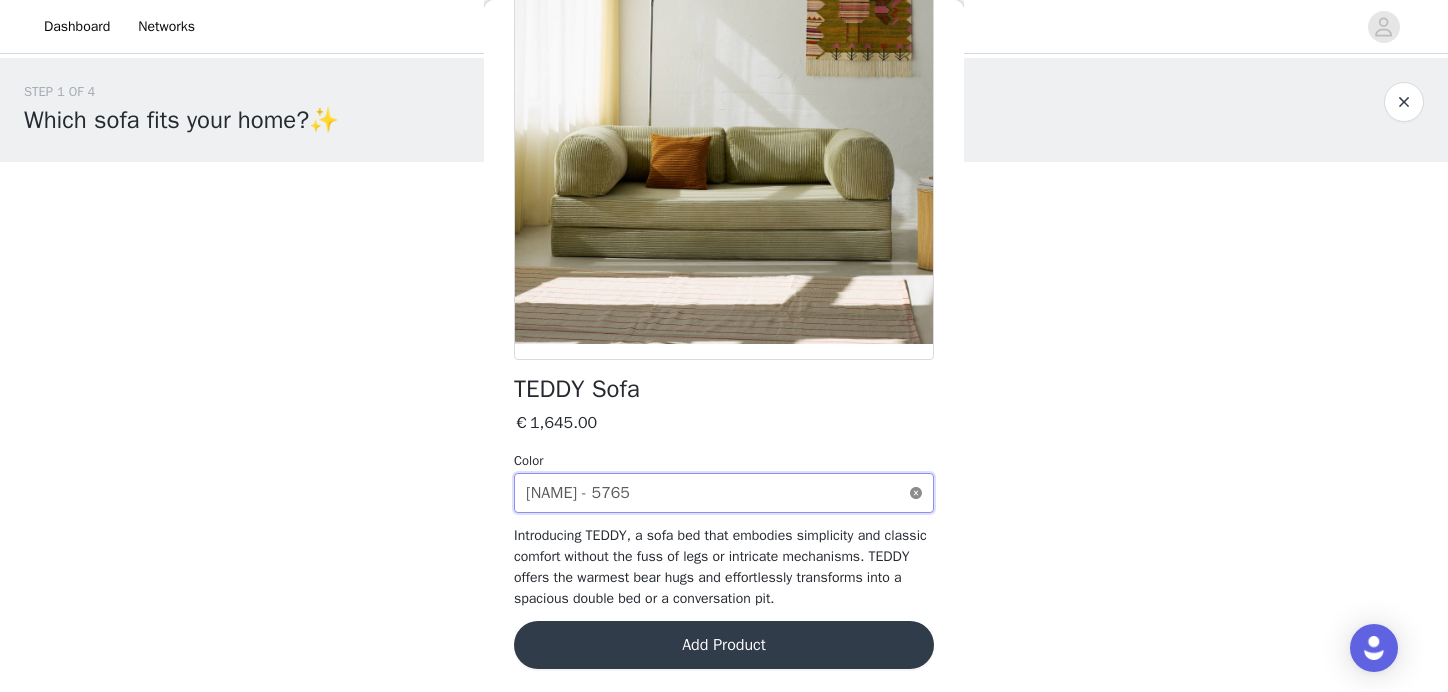 click 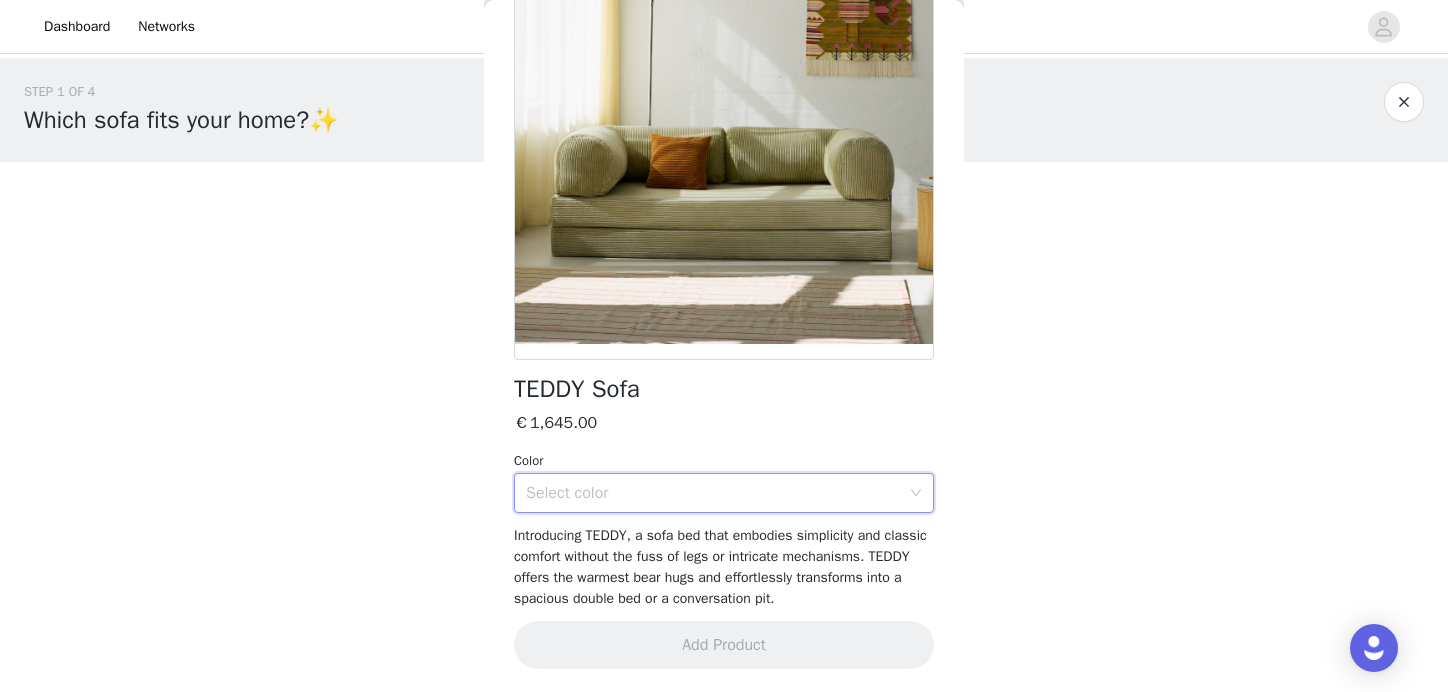 click 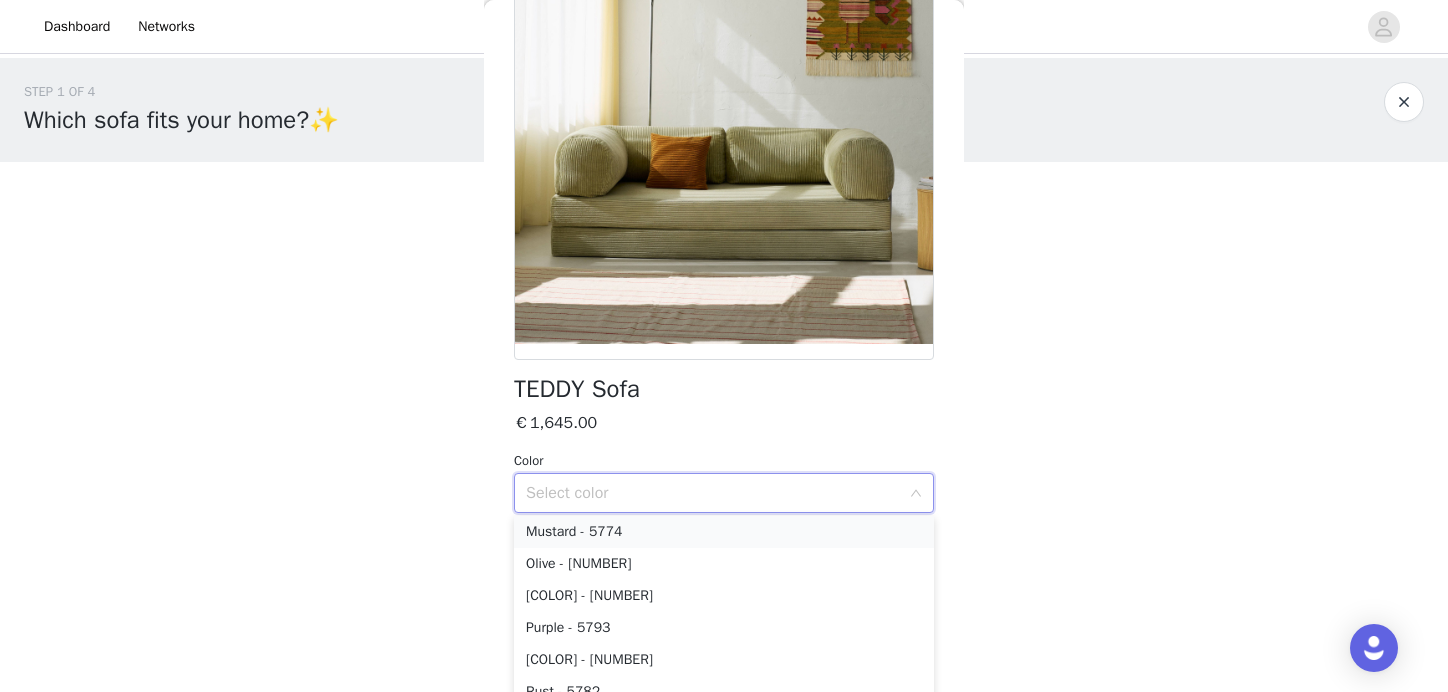 scroll, scrollTop: 277, scrollLeft: 0, axis: vertical 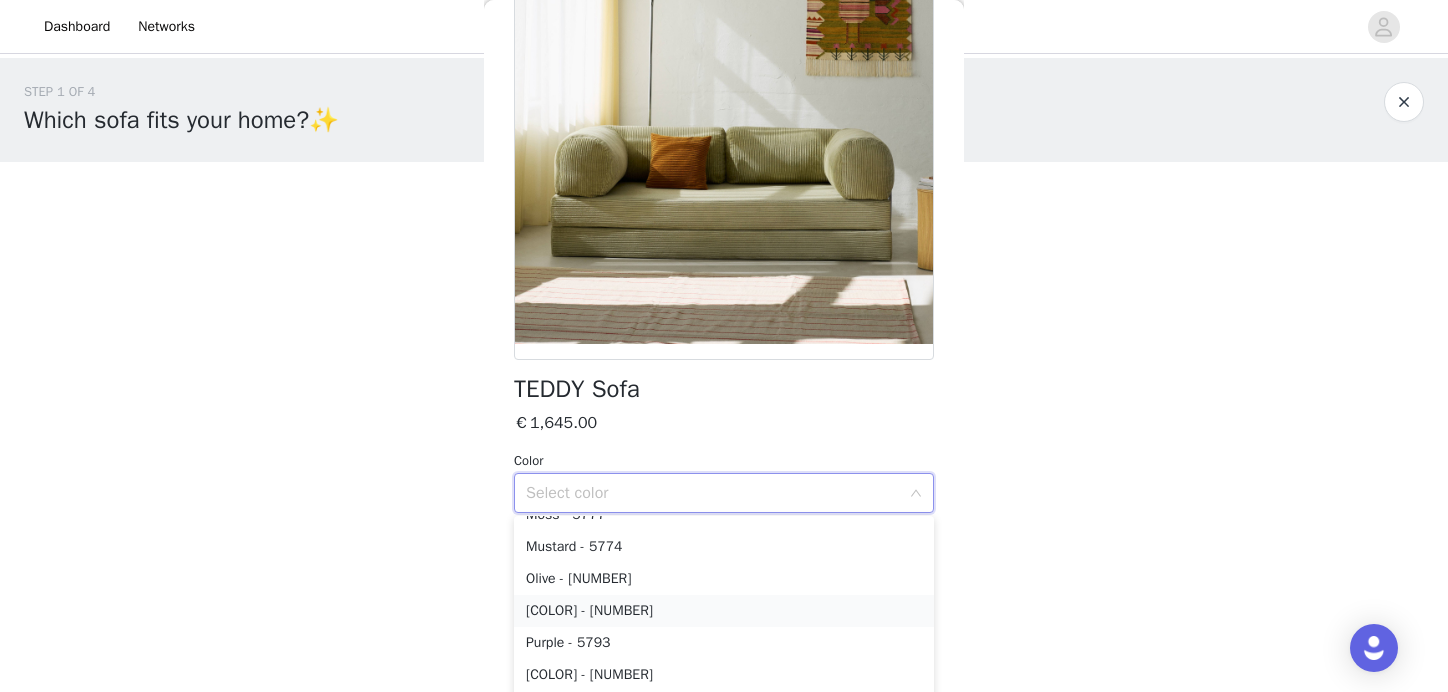 click on "[COLOR] - [NUMBER]" at bounding box center (724, 611) 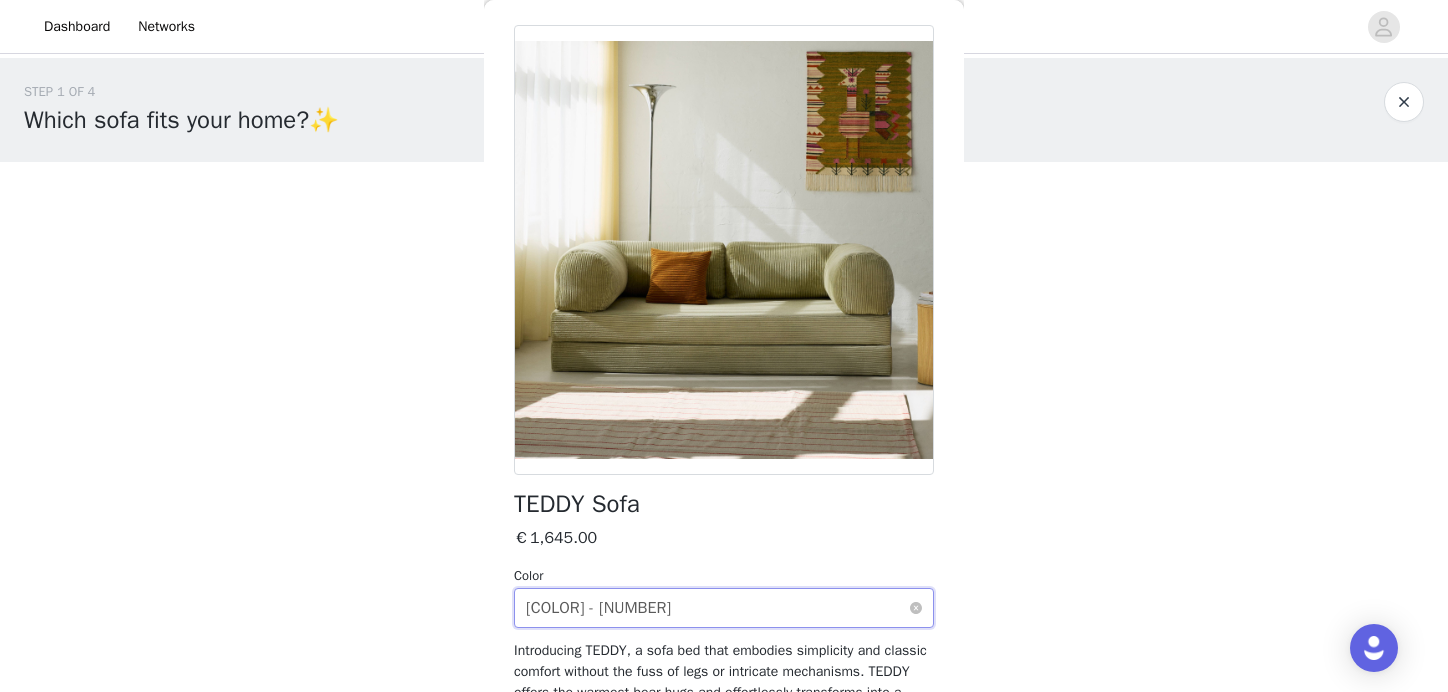 scroll, scrollTop: 71, scrollLeft: 0, axis: vertical 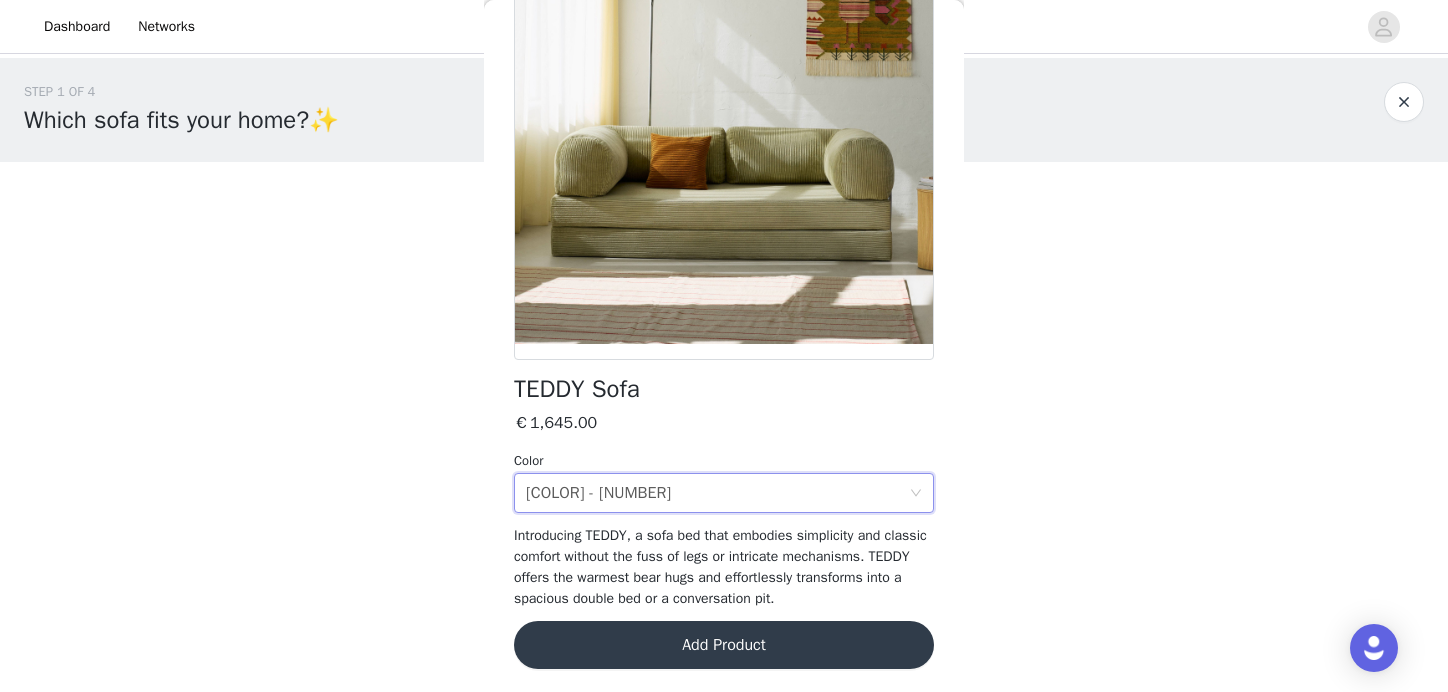 click on "Add Product" at bounding box center (724, 645) 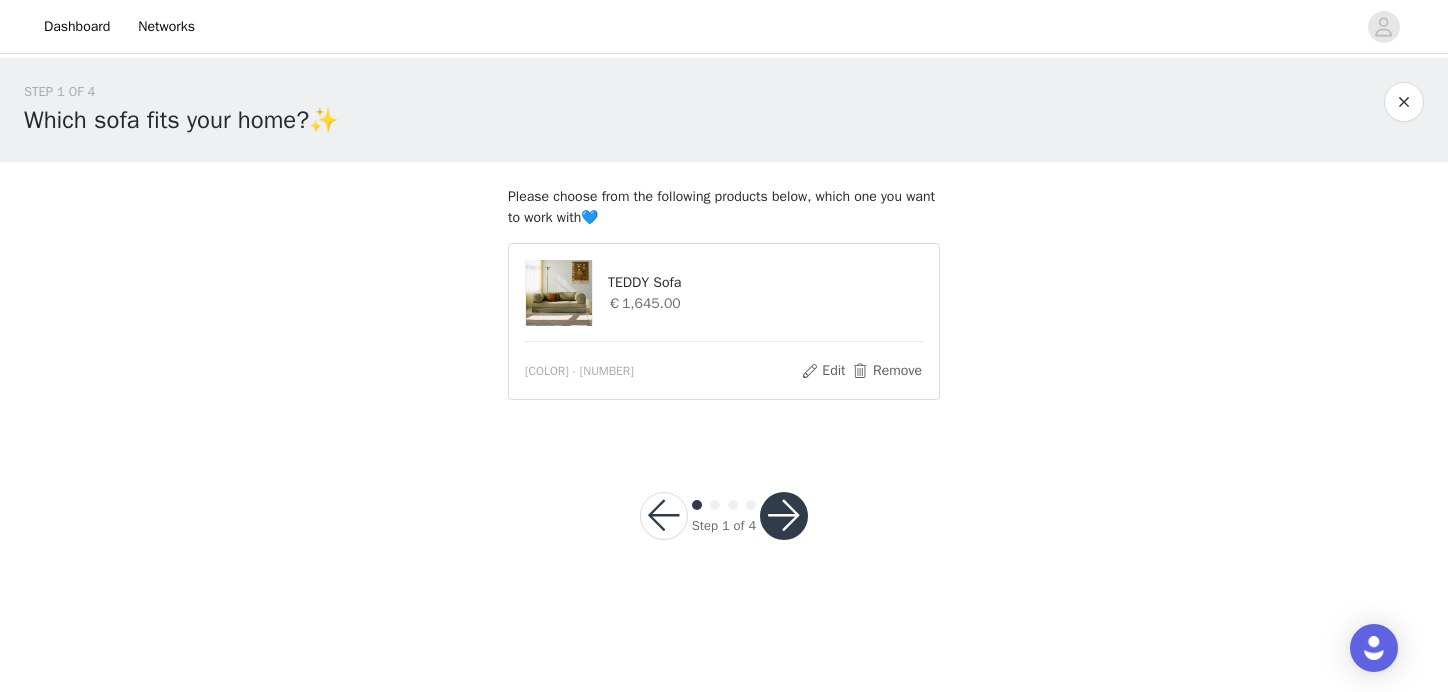 click at bounding box center [784, 516] 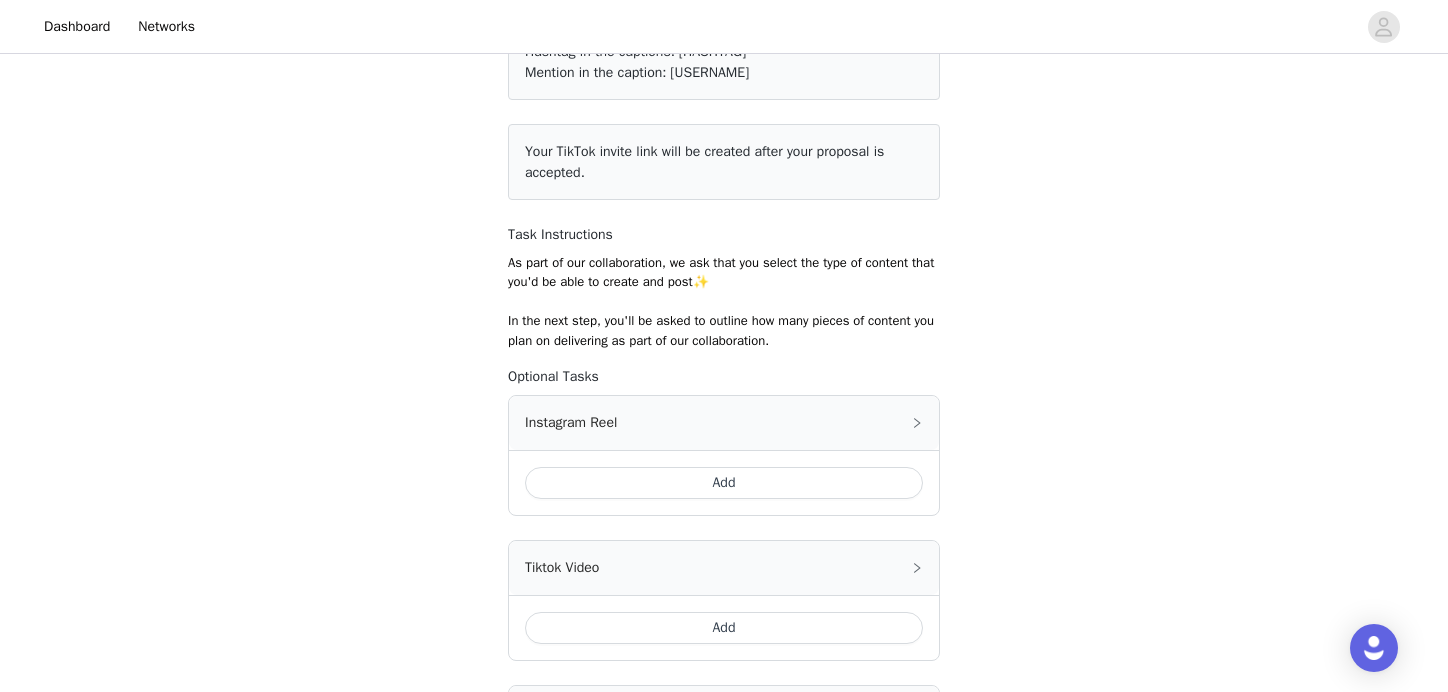 scroll, scrollTop: 192, scrollLeft: 0, axis: vertical 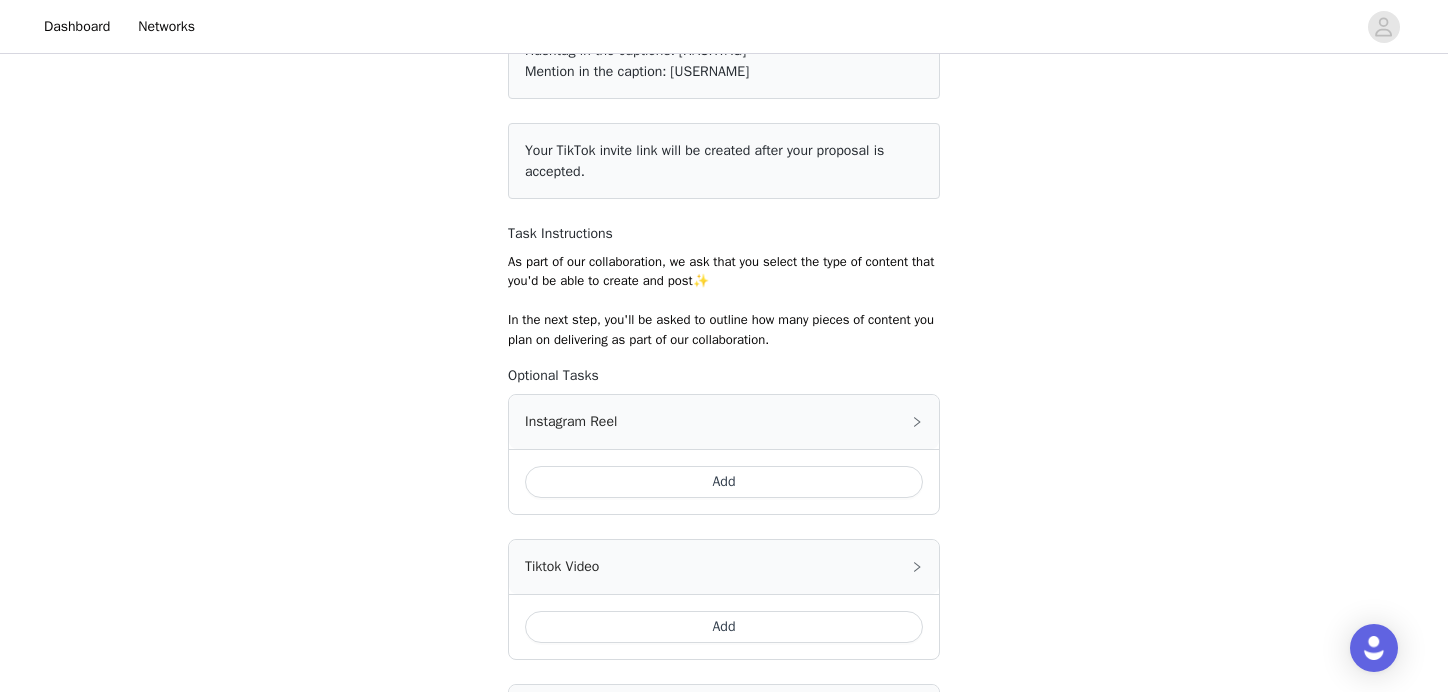 click on "Add" at bounding box center (724, 482) 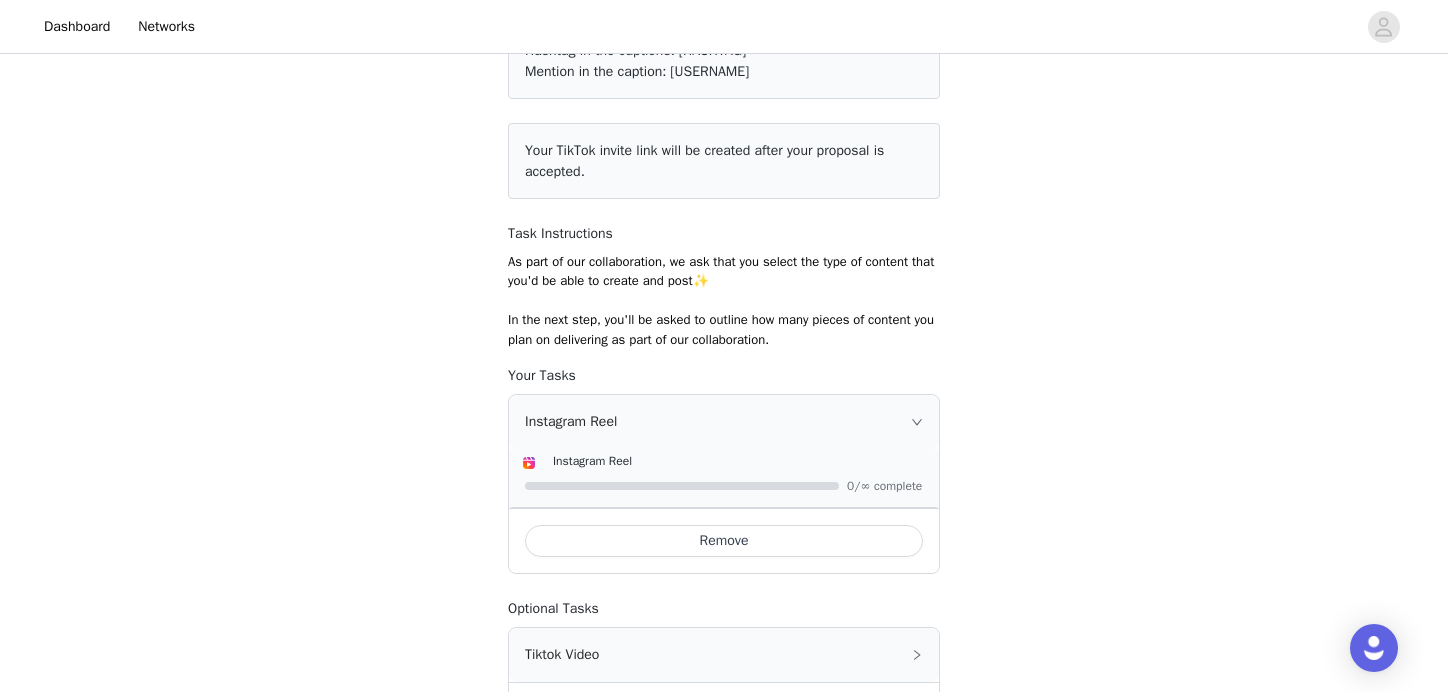 click 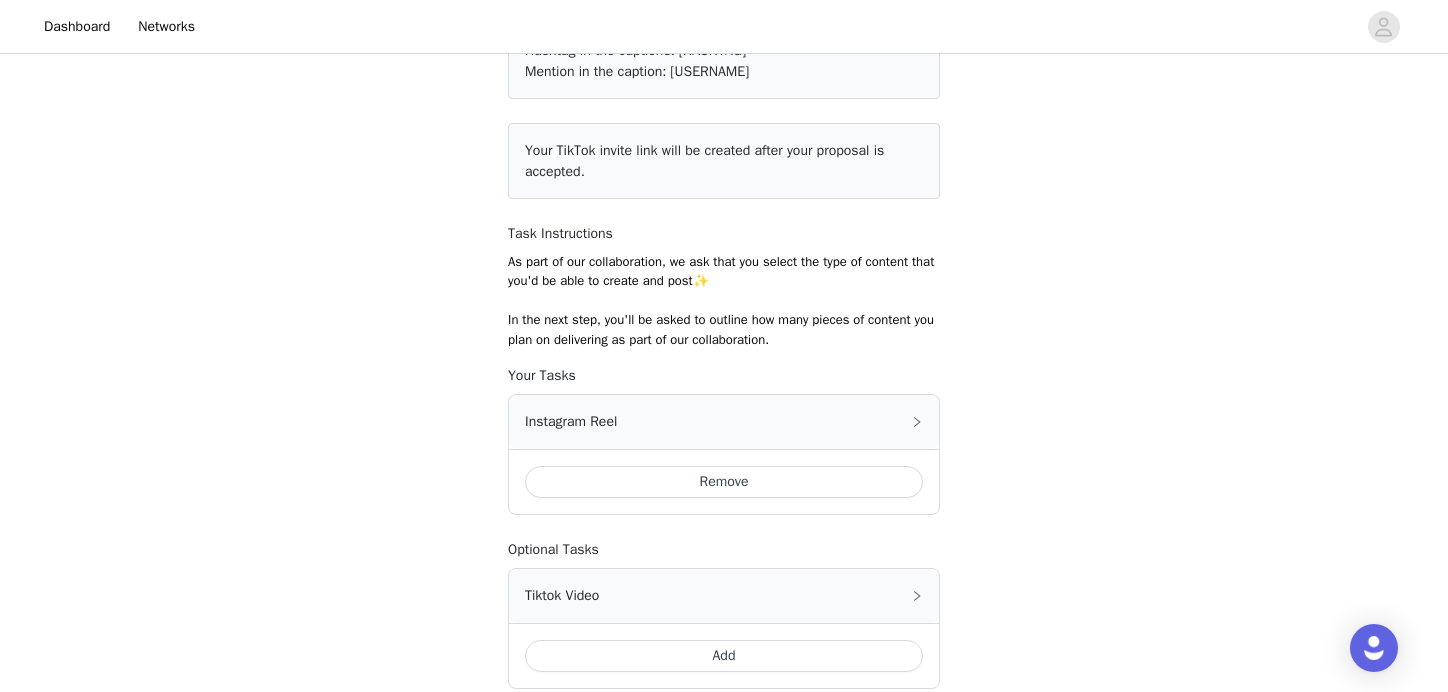 click 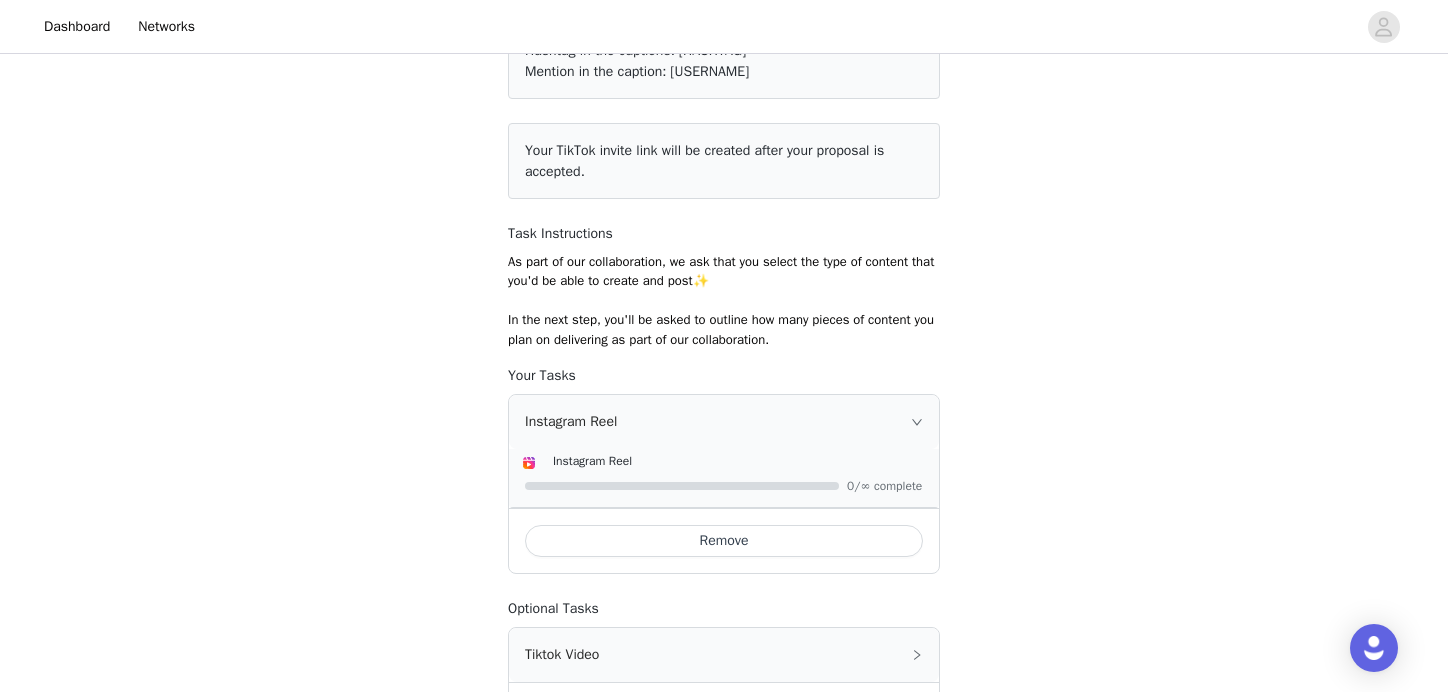 click at bounding box center (682, 486) 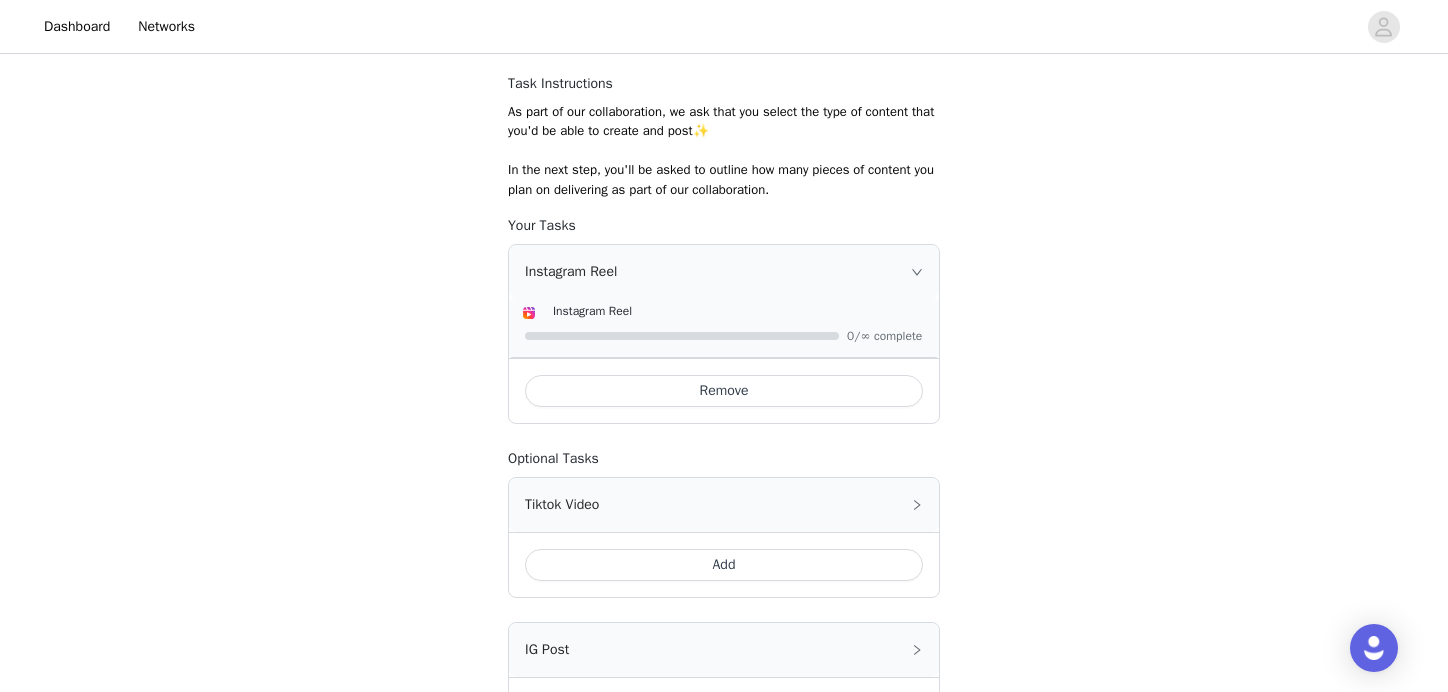 scroll, scrollTop: 344, scrollLeft: 0, axis: vertical 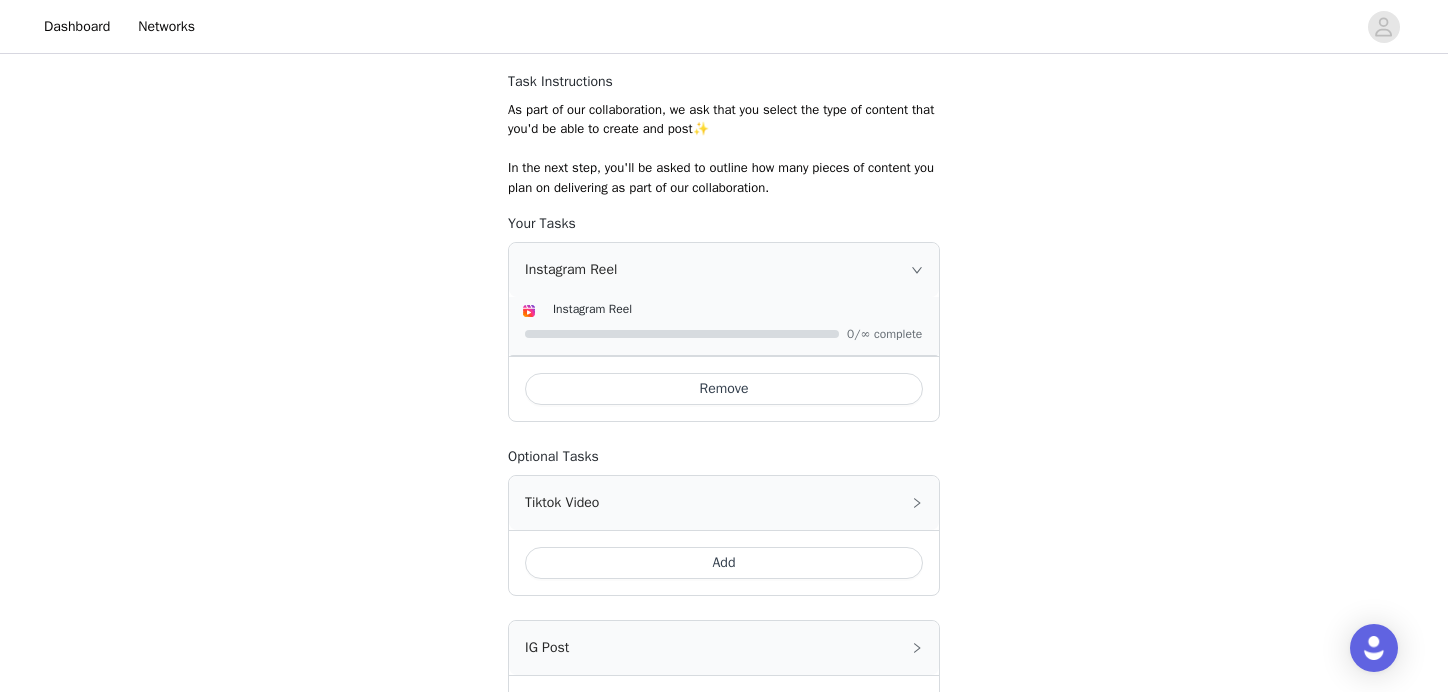 click 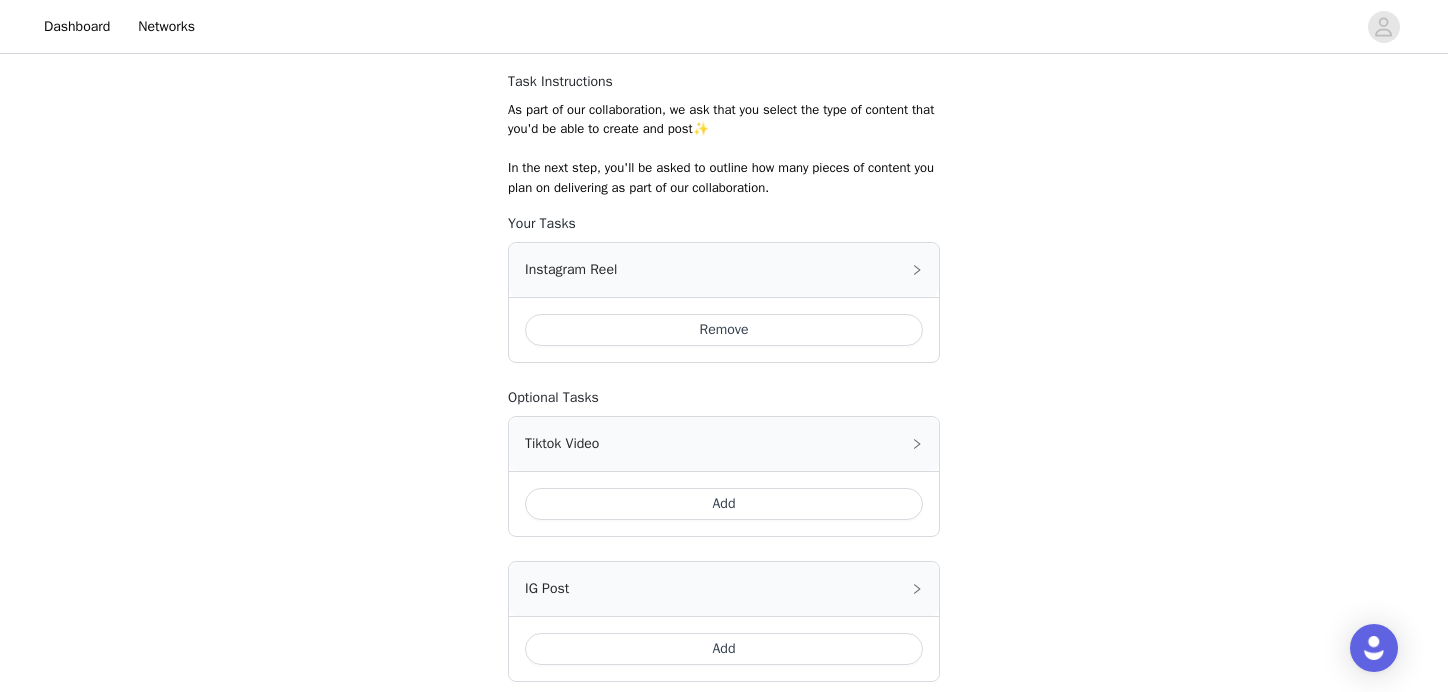 click 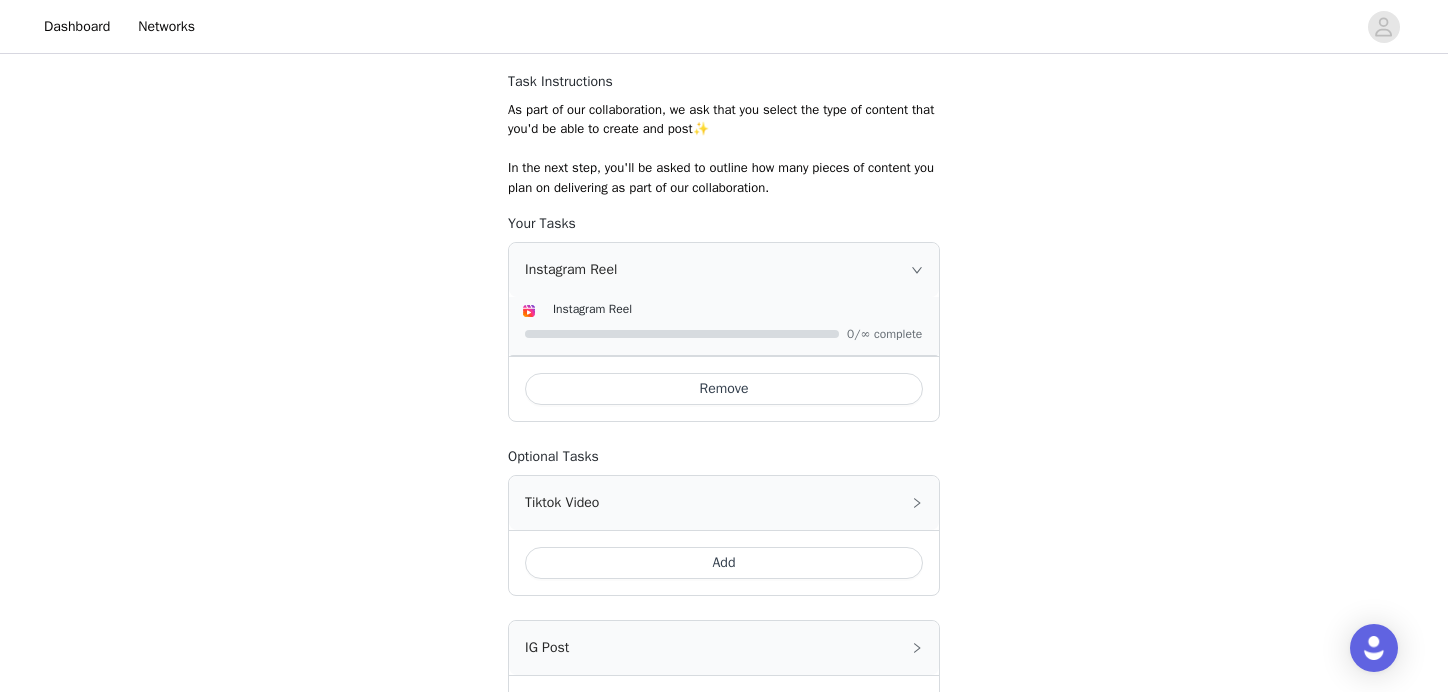 click on "Instagram Reel     0/∞ complete" at bounding box center (724, 327) 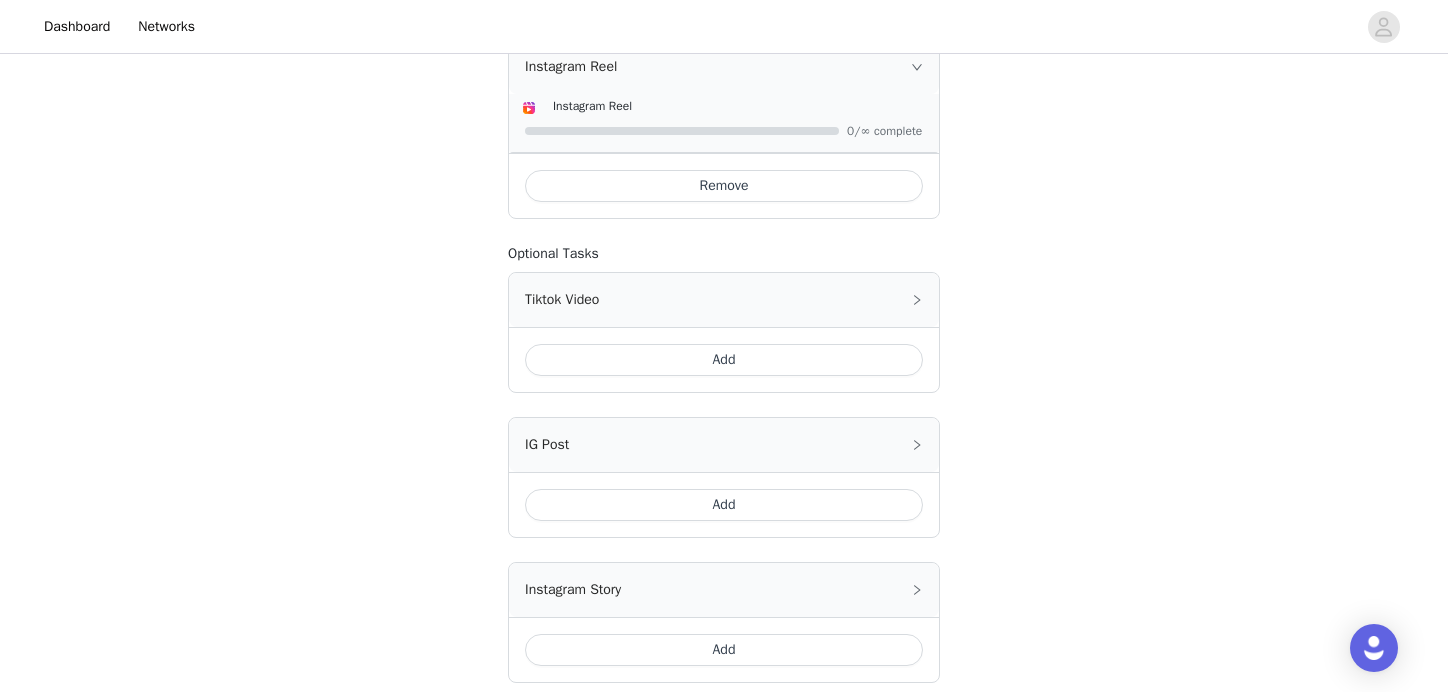 scroll, scrollTop: 550, scrollLeft: 0, axis: vertical 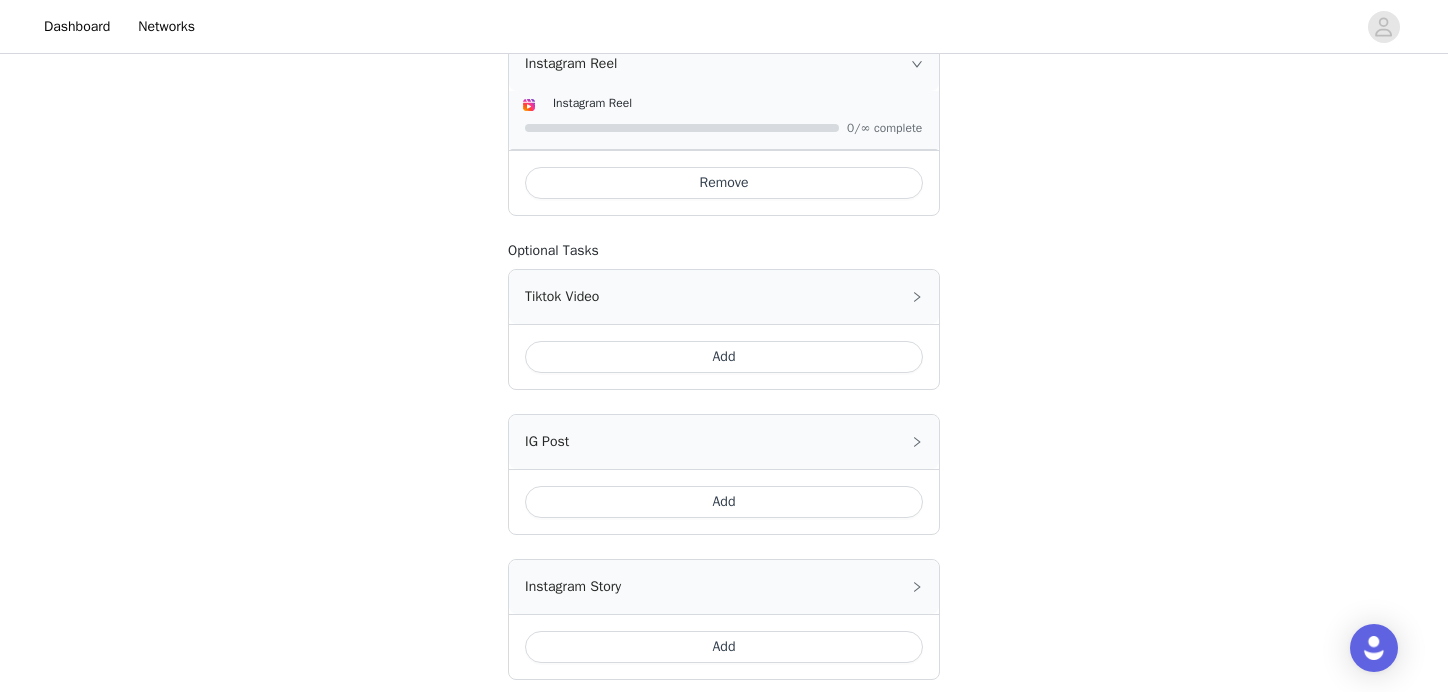 click on "Add" at bounding box center (724, 502) 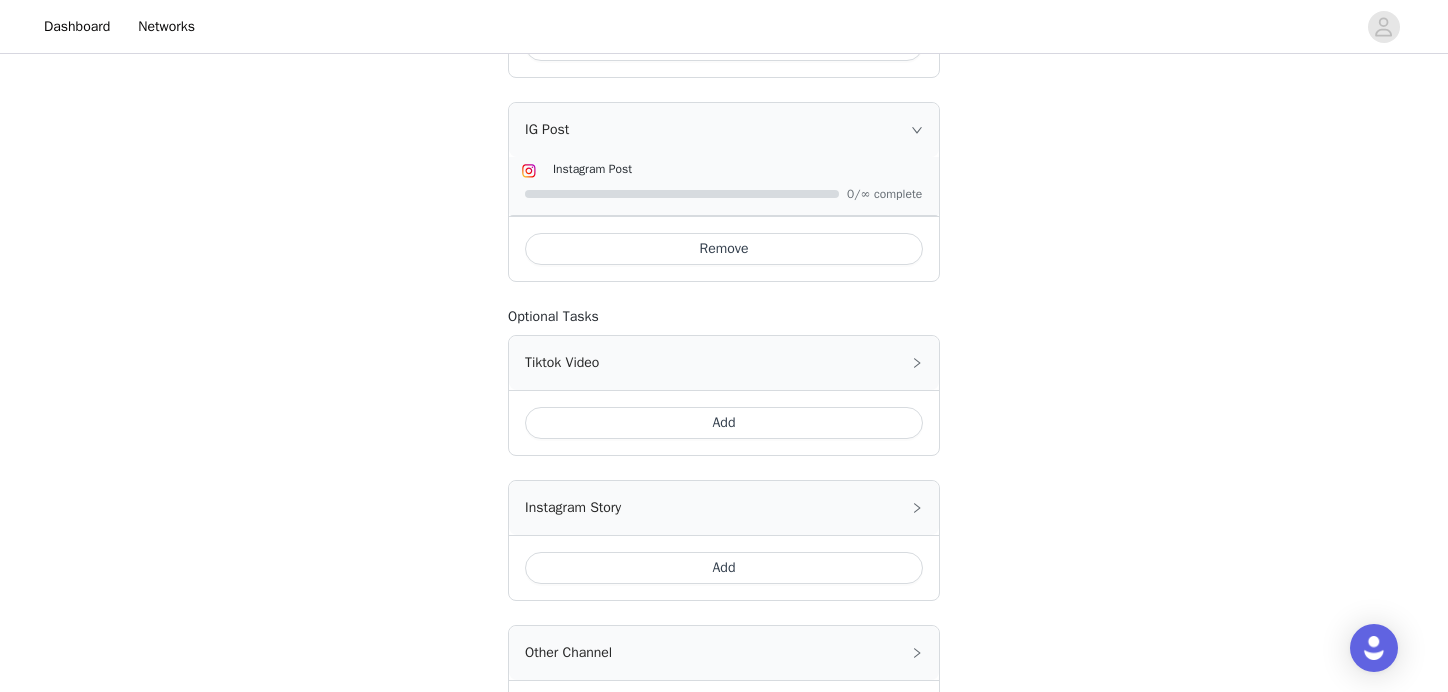 scroll, scrollTop: 692, scrollLeft: 0, axis: vertical 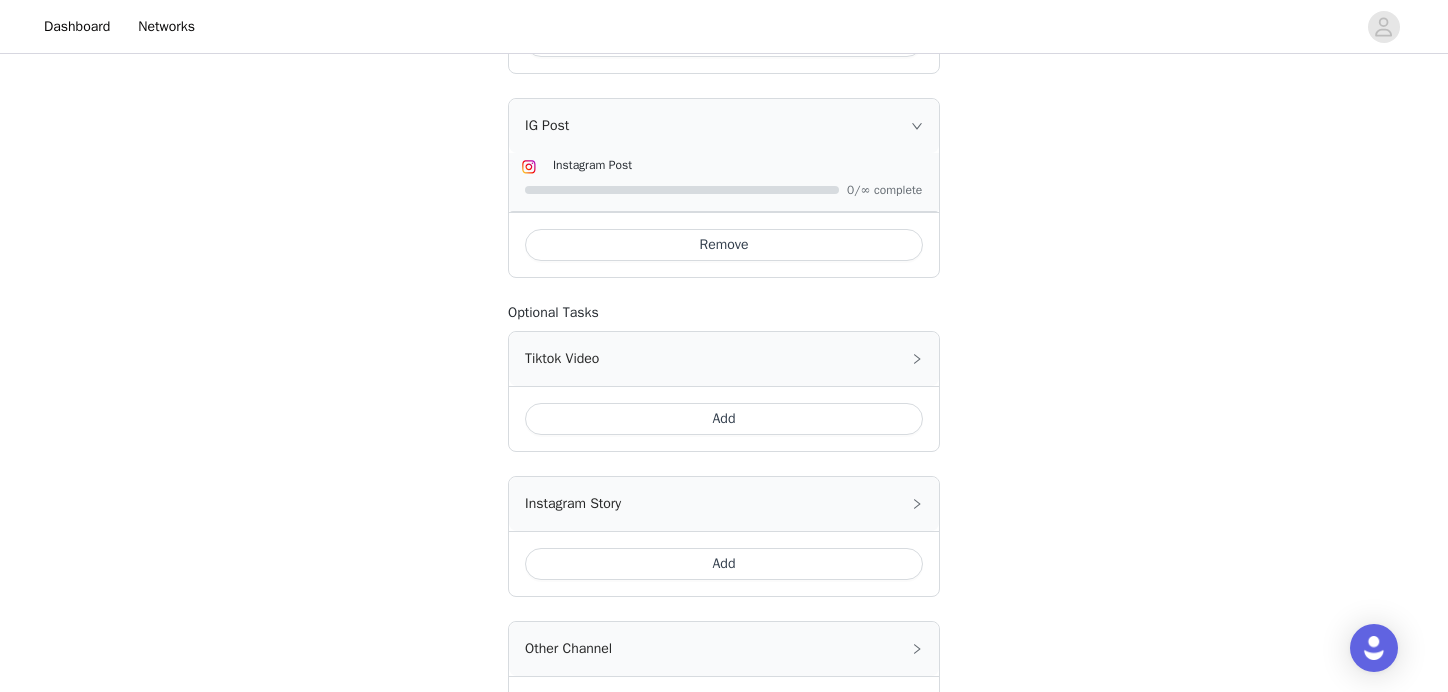 click on "Add" at bounding box center (724, 564) 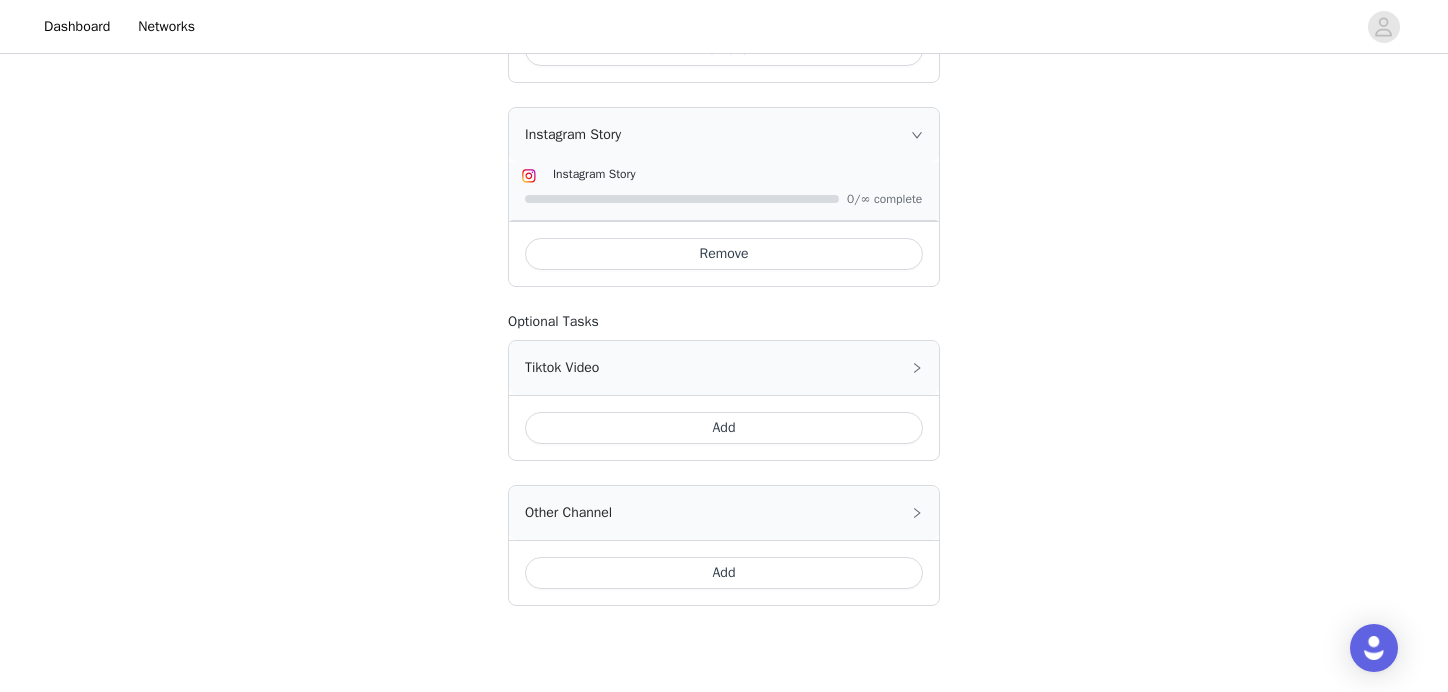 scroll, scrollTop: 888, scrollLeft: 0, axis: vertical 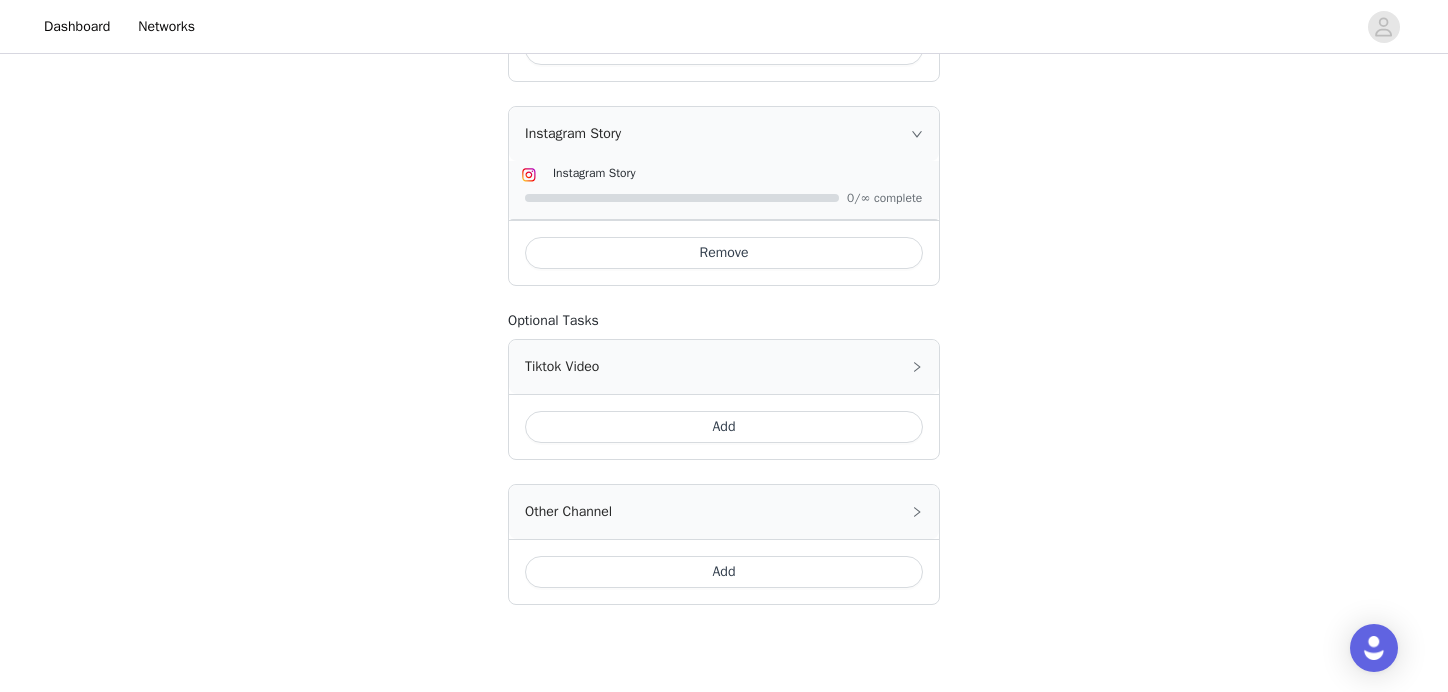 click on "Add" at bounding box center (724, 572) 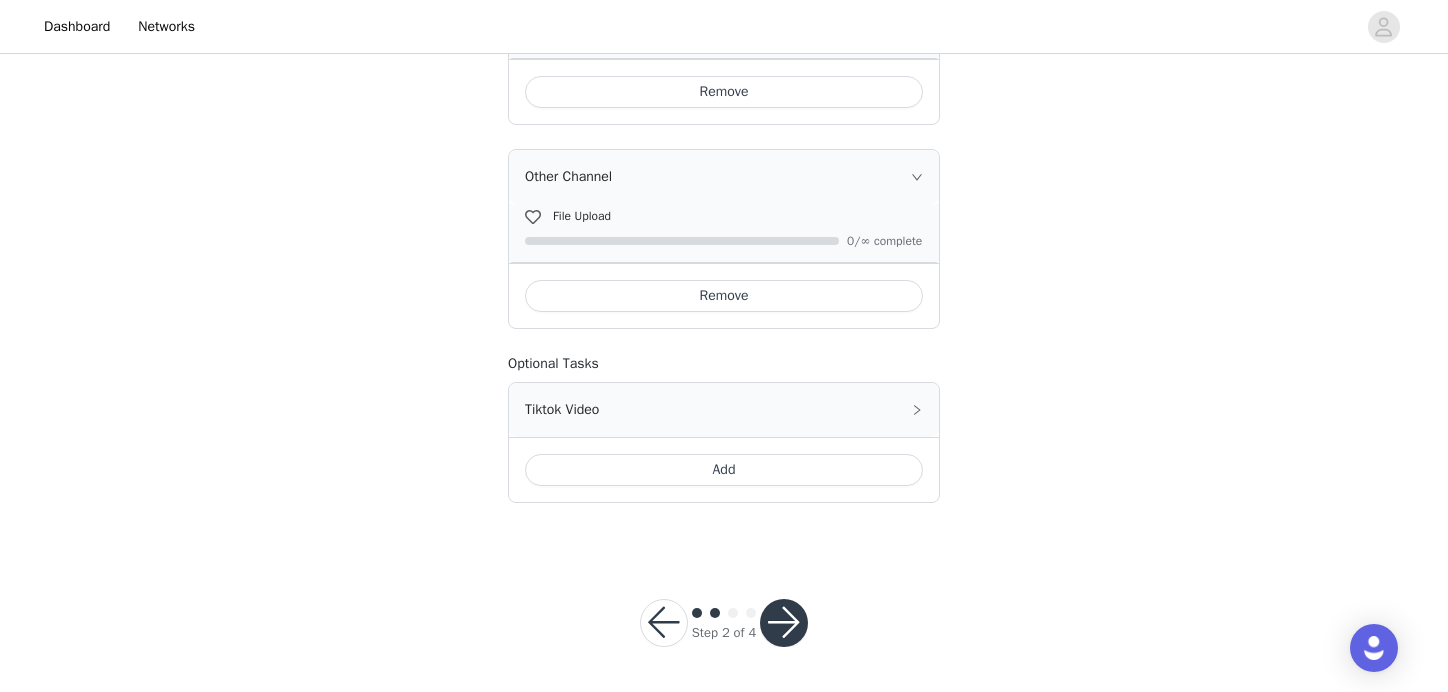 scroll, scrollTop: 1052, scrollLeft: 0, axis: vertical 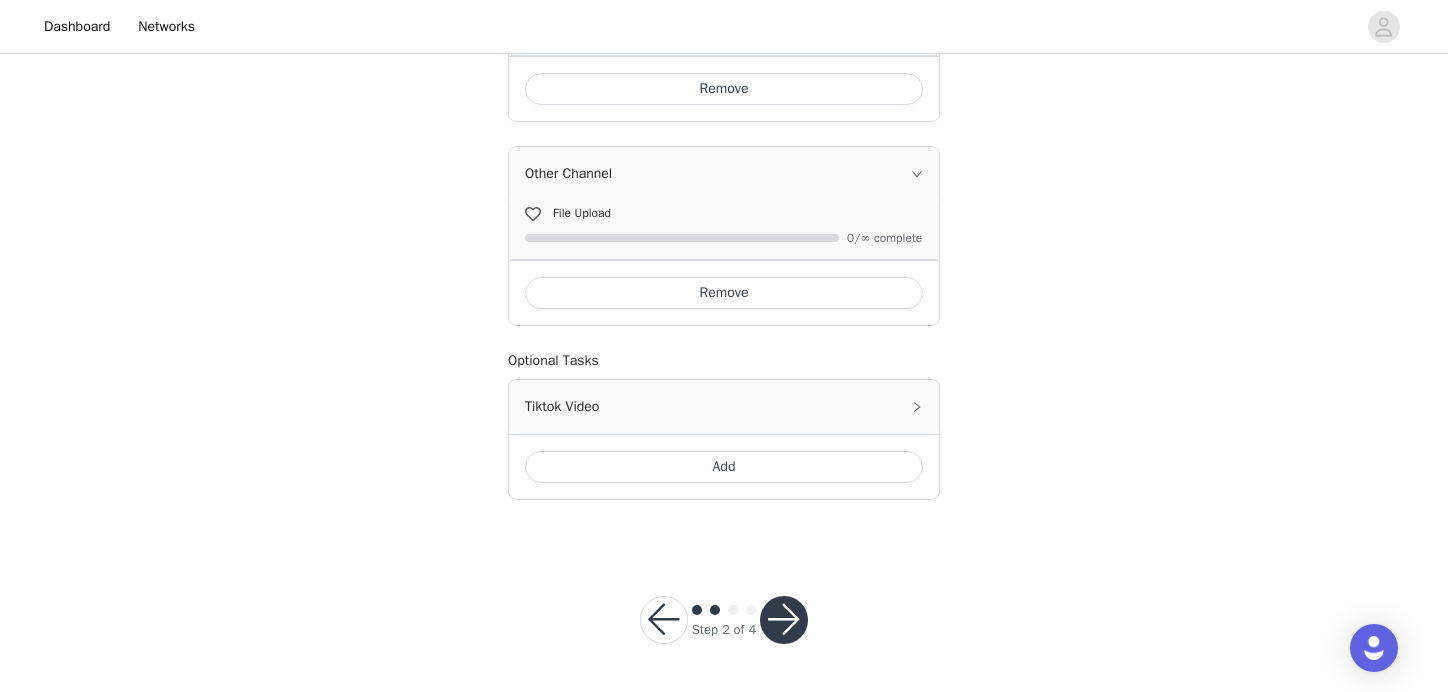 click on "Add" at bounding box center [724, 467] 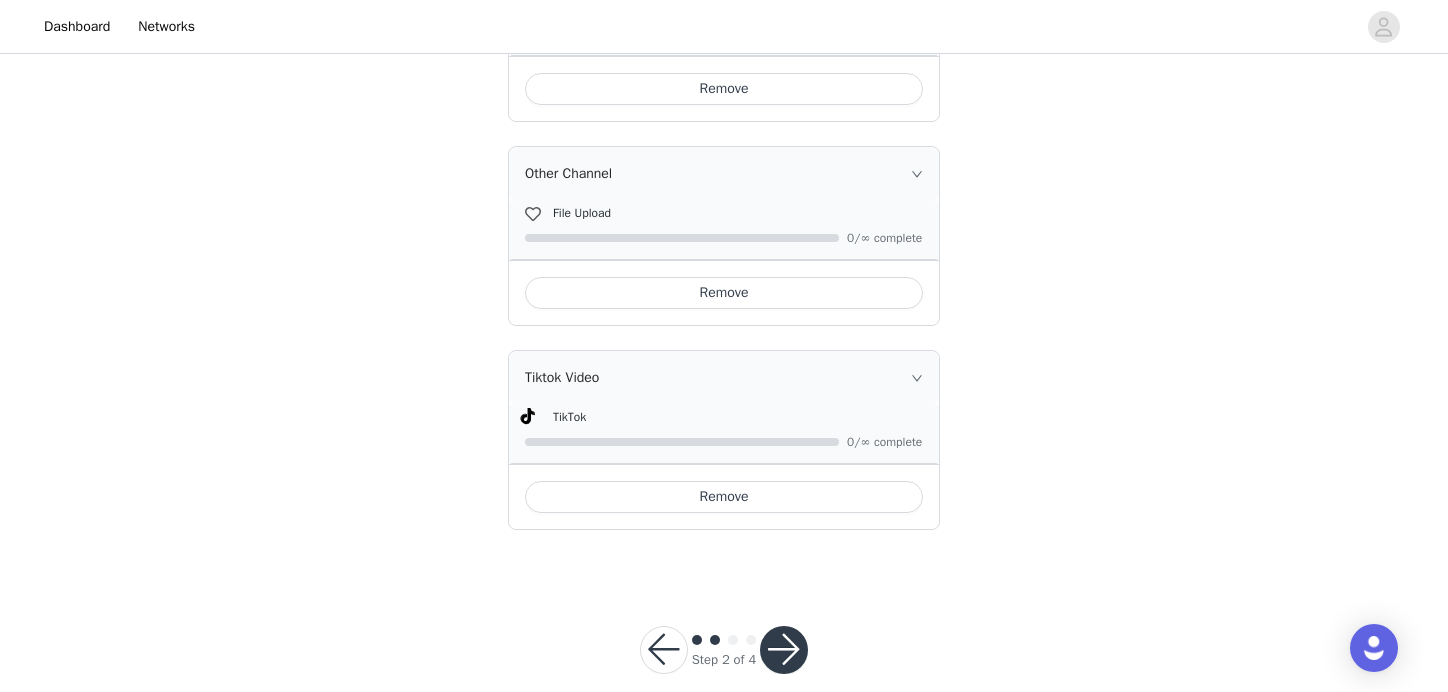 scroll, scrollTop: 1082, scrollLeft: 0, axis: vertical 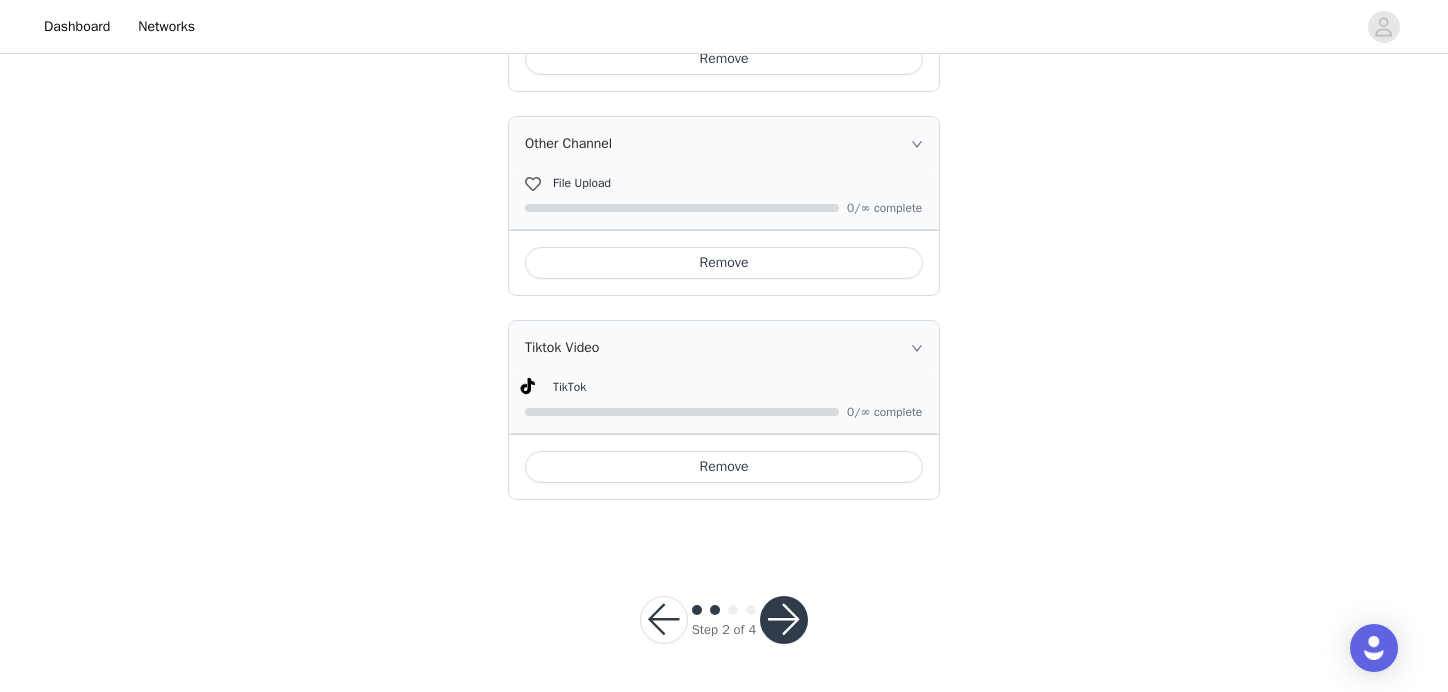 click at bounding box center (784, 620) 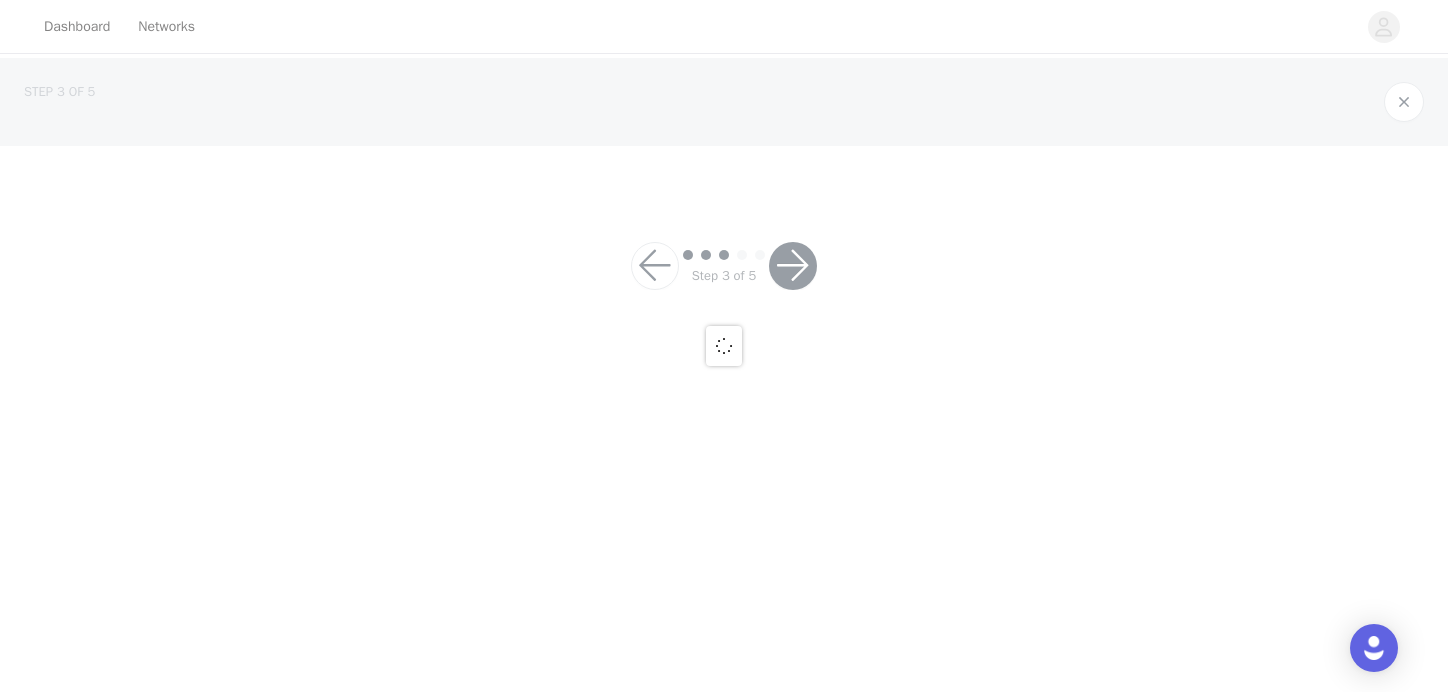 scroll, scrollTop: 0, scrollLeft: 0, axis: both 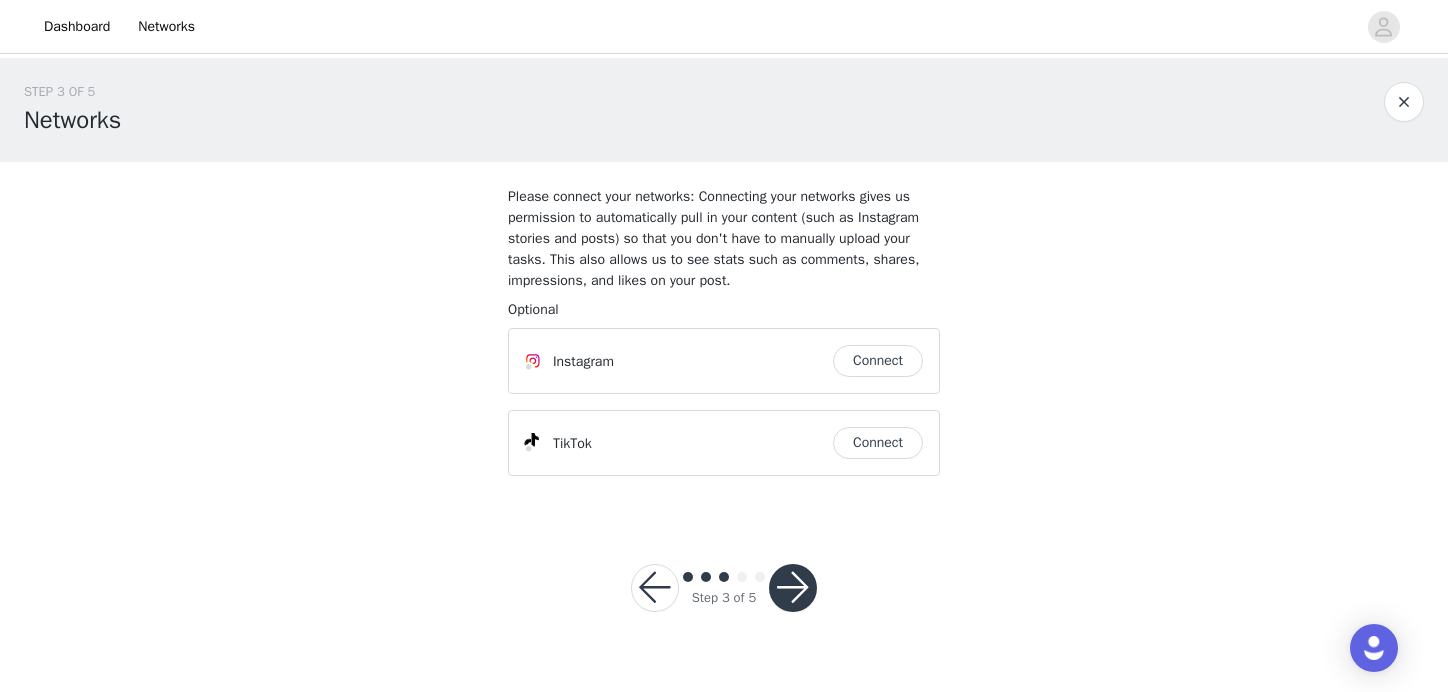 click on "Connect" at bounding box center (878, 361) 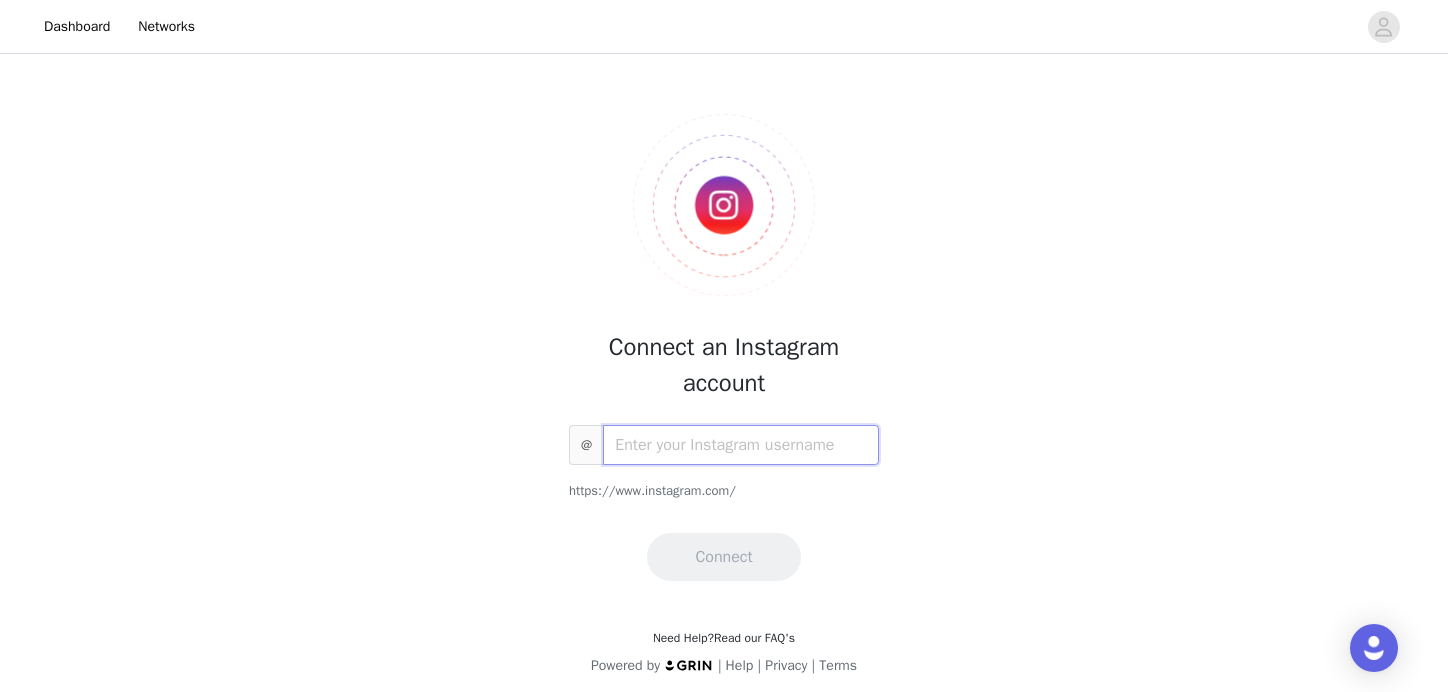 click at bounding box center (741, 445) 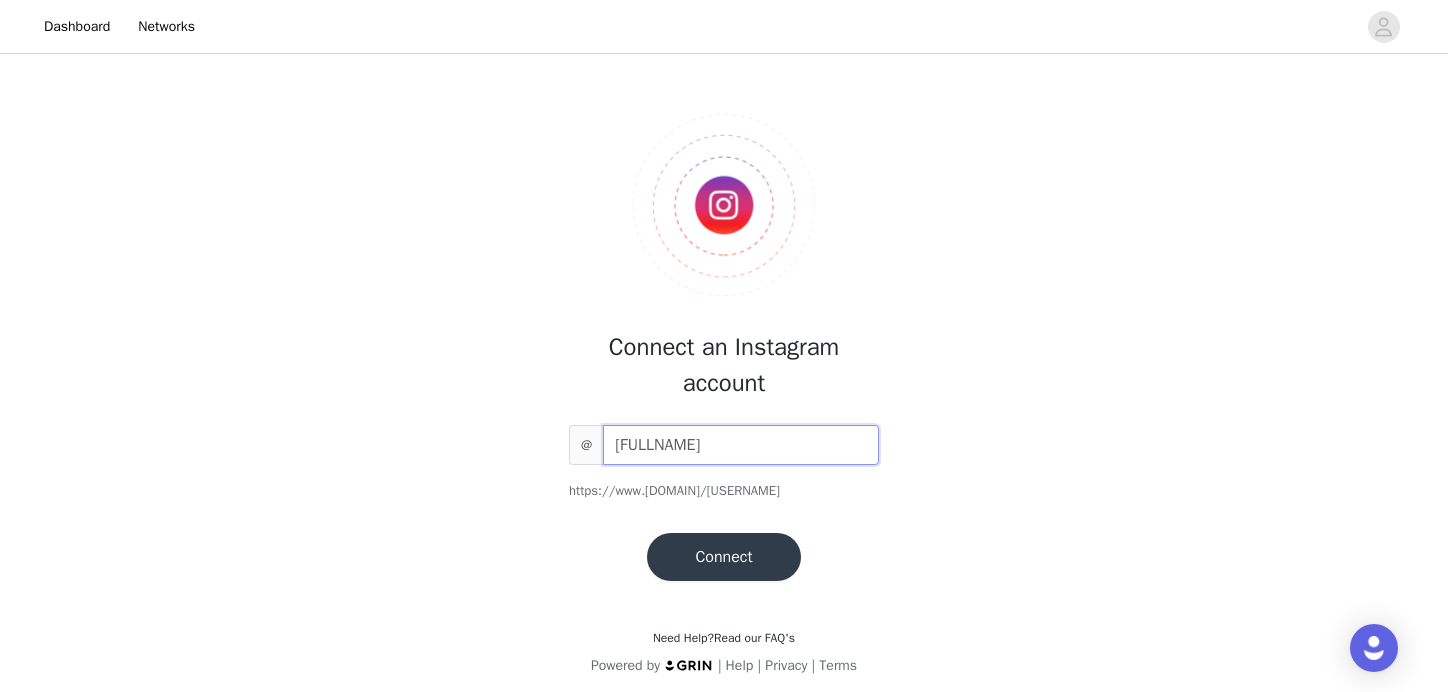 scroll, scrollTop: 7, scrollLeft: 0, axis: vertical 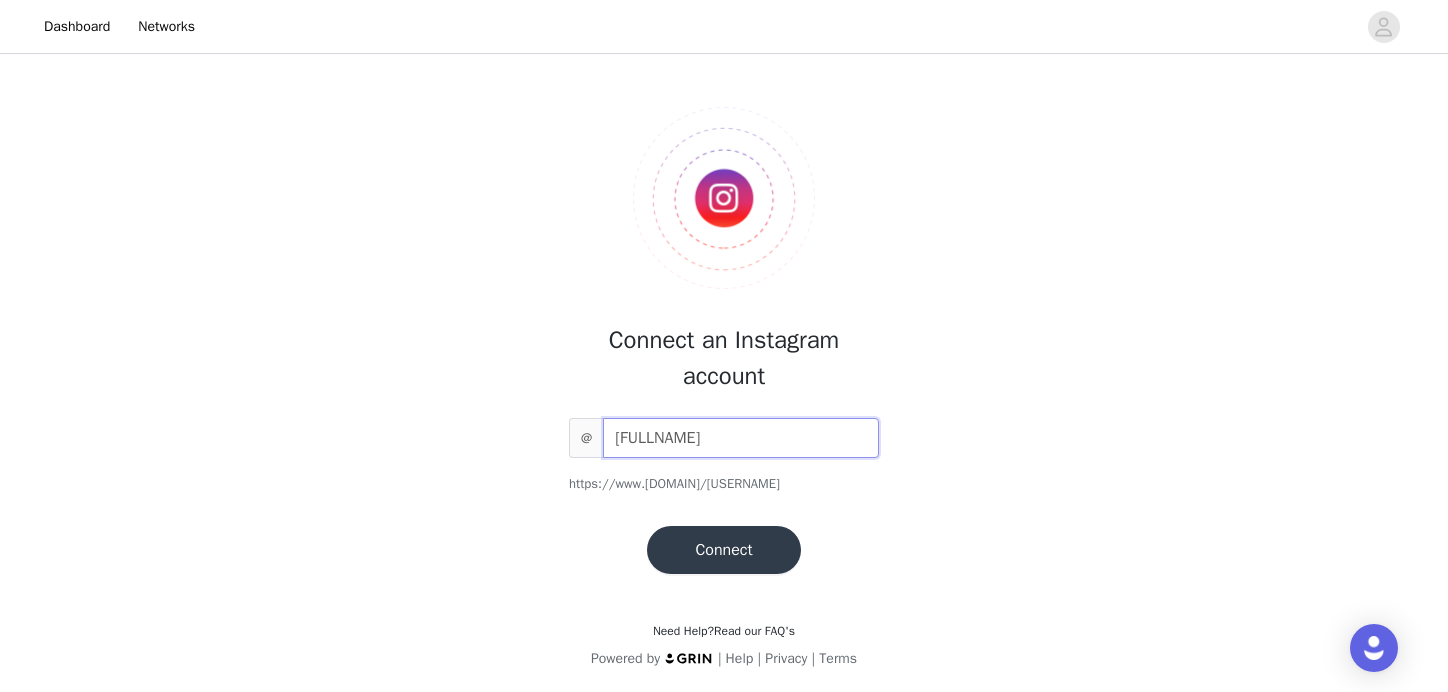 type on "[FULLNAME]" 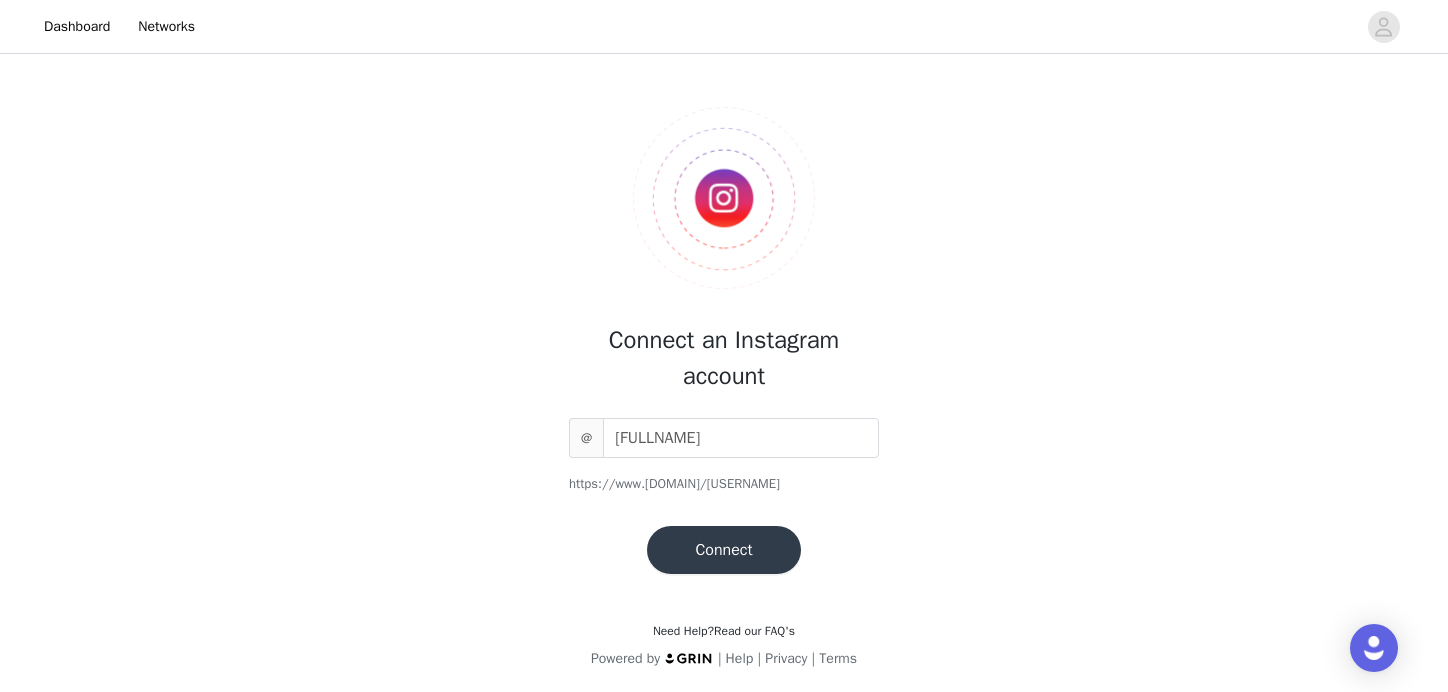 click on "Connect" at bounding box center (723, 550) 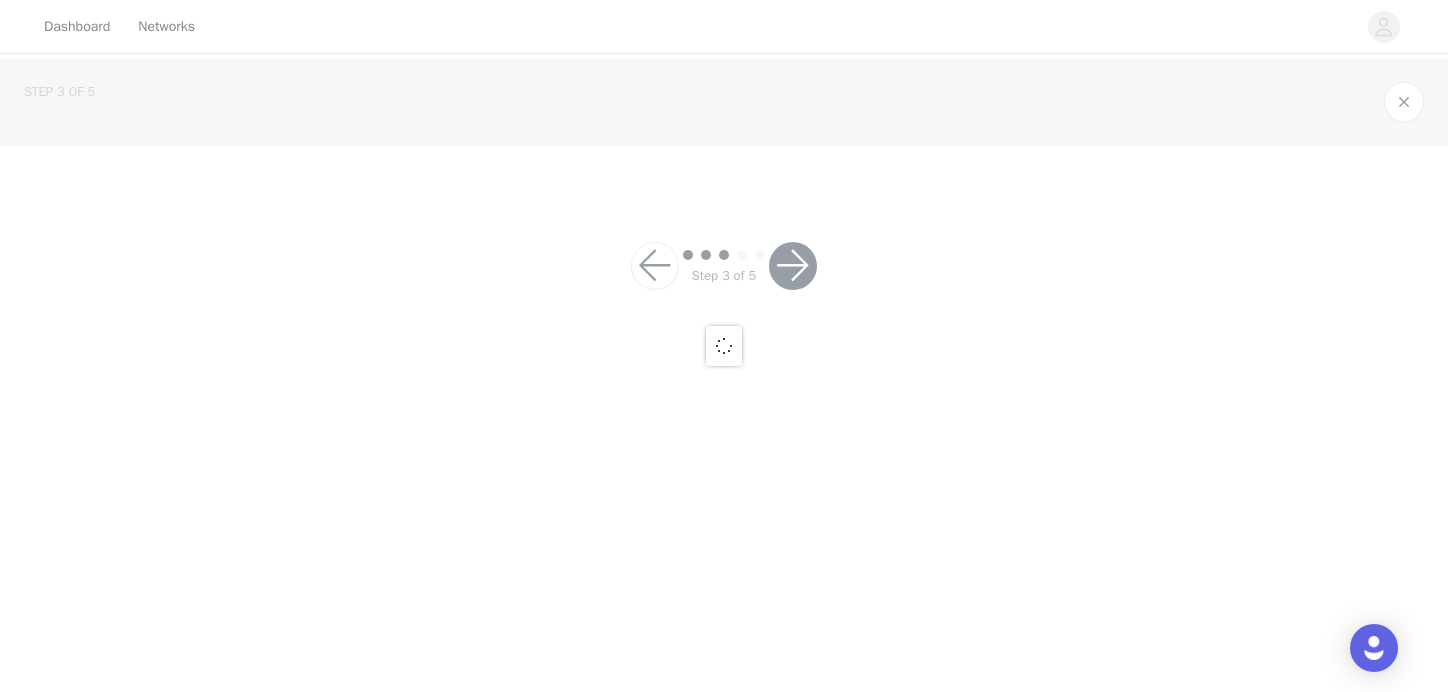 scroll, scrollTop: 0, scrollLeft: 0, axis: both 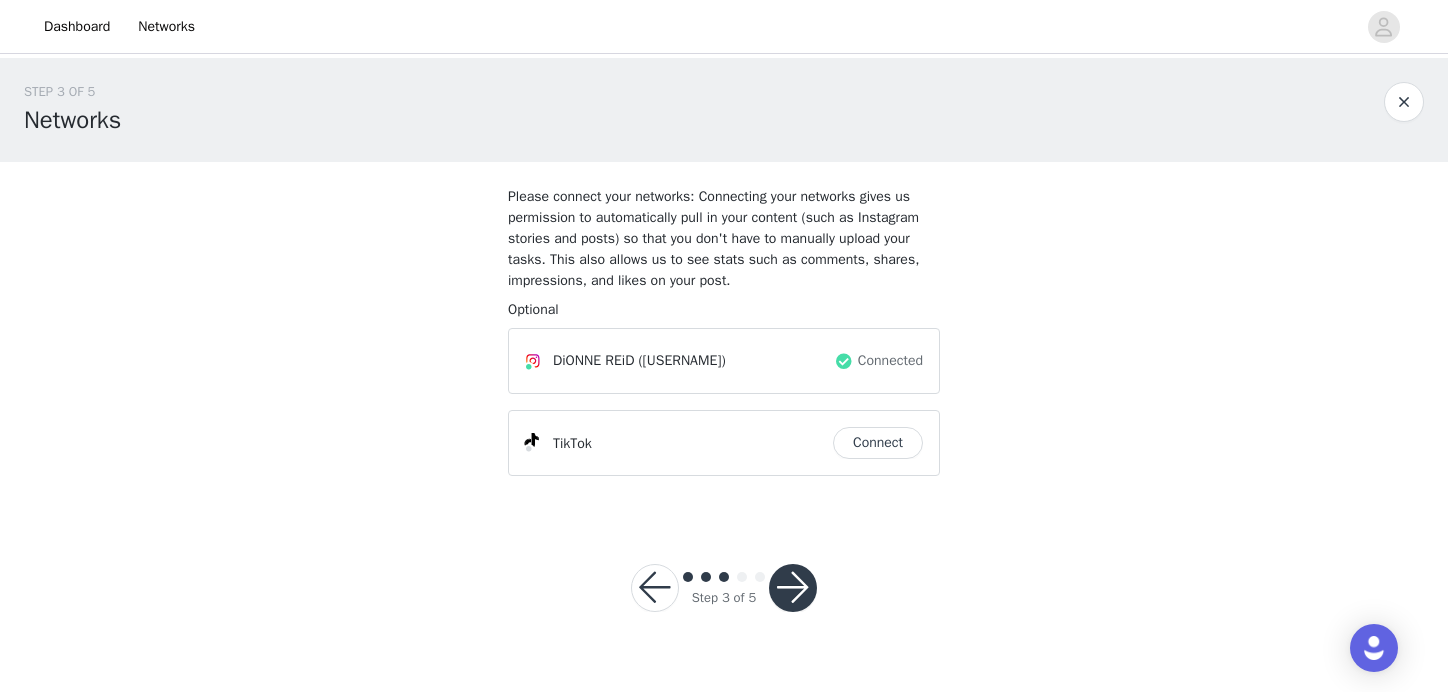 click on "Connect" at bounding box center [878, 443] 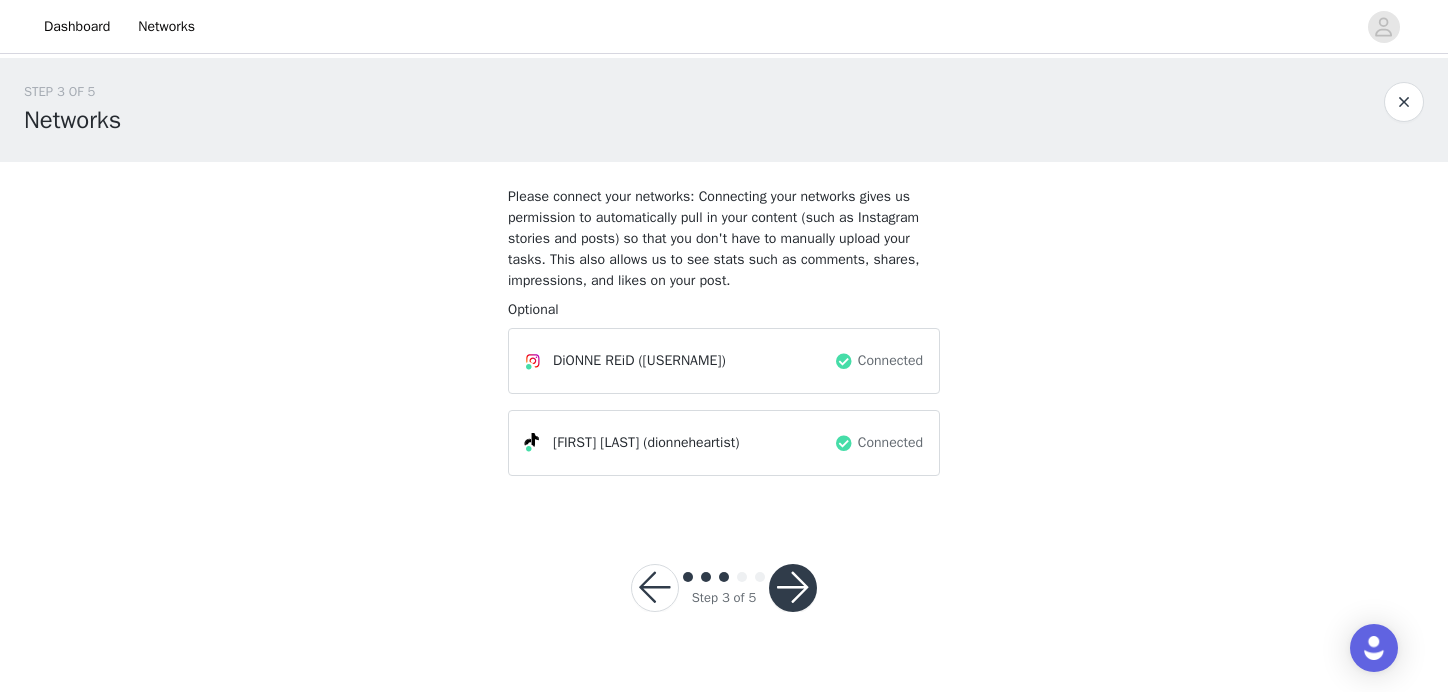 click at bounding box center (793, 588) 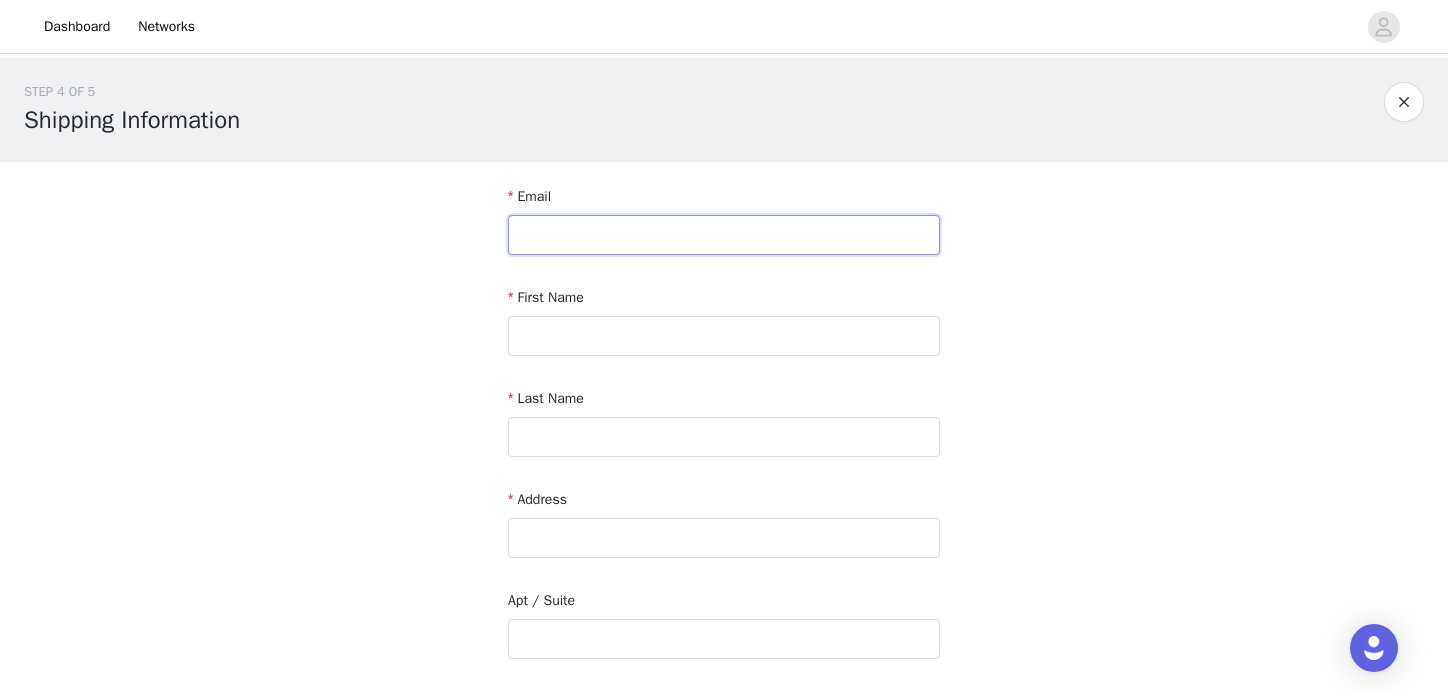 click at bounding box center [724, 235] 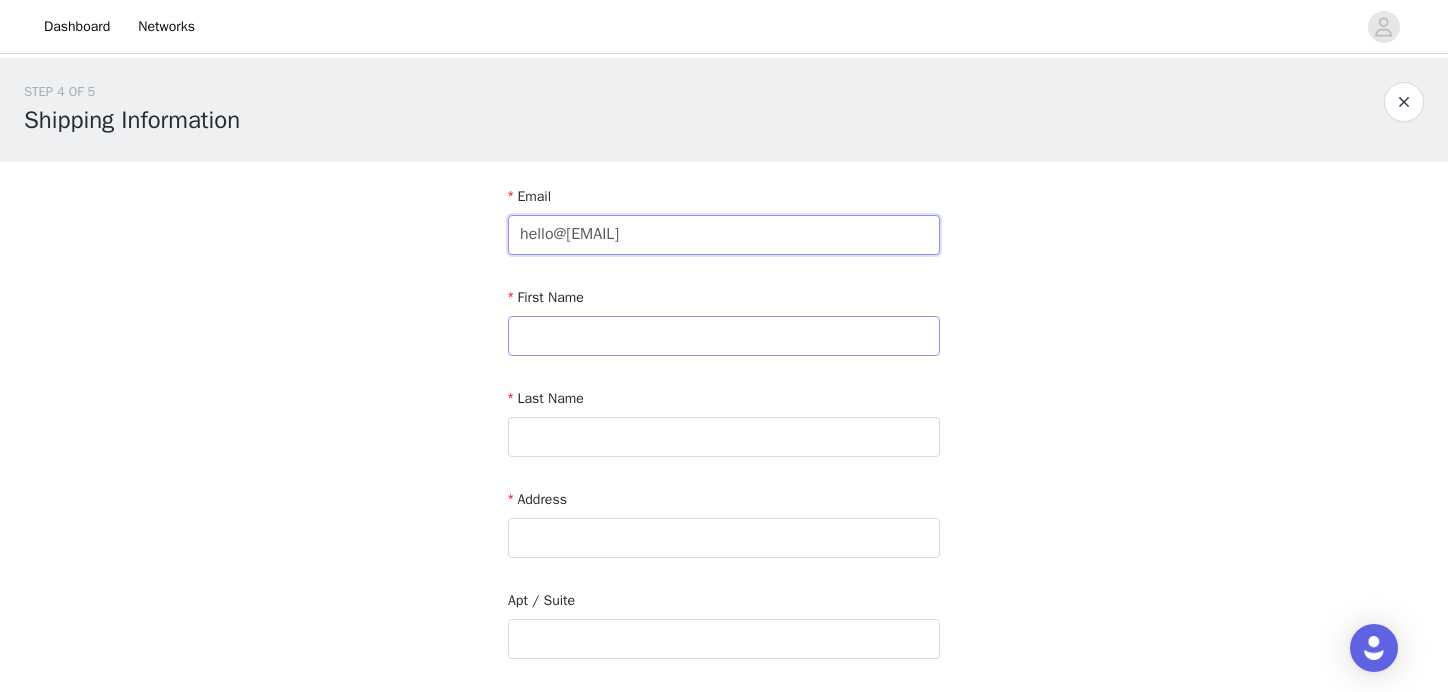 type on "hello@[EMAIL]" 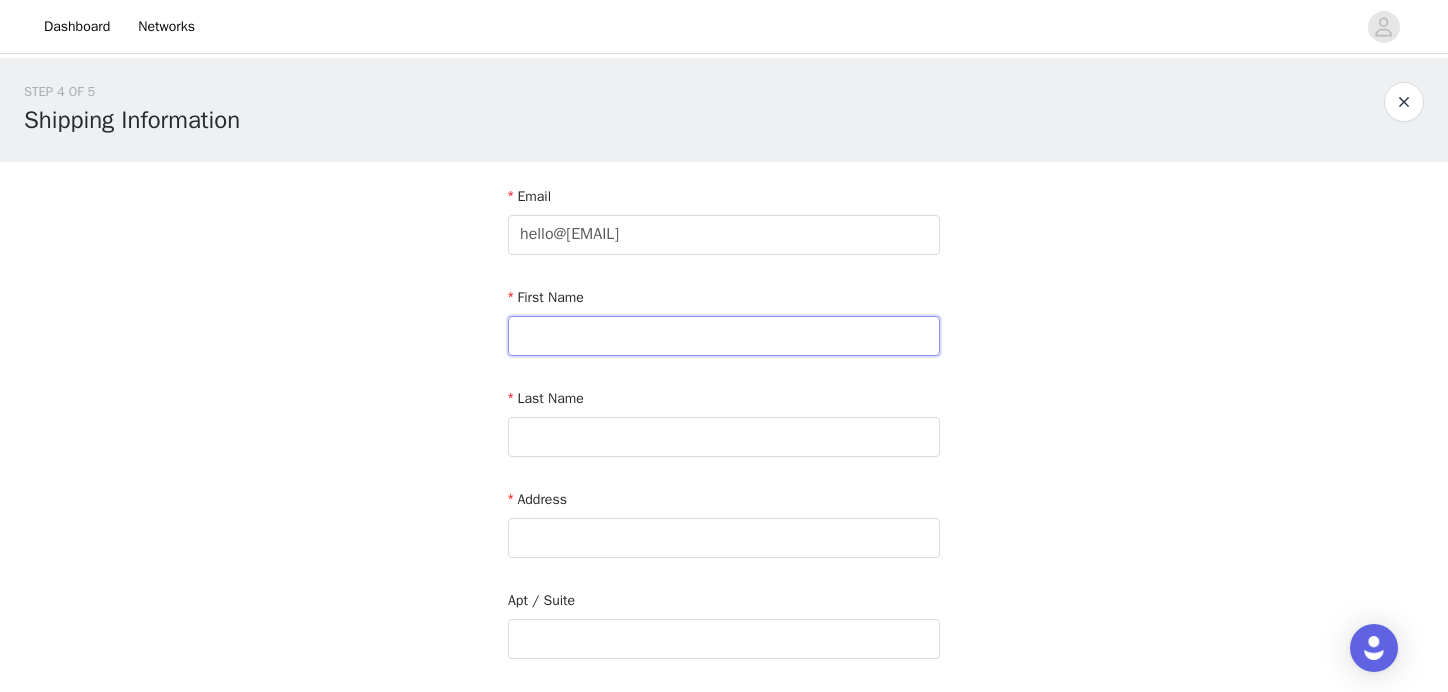 click at bounding box center [724, 336] 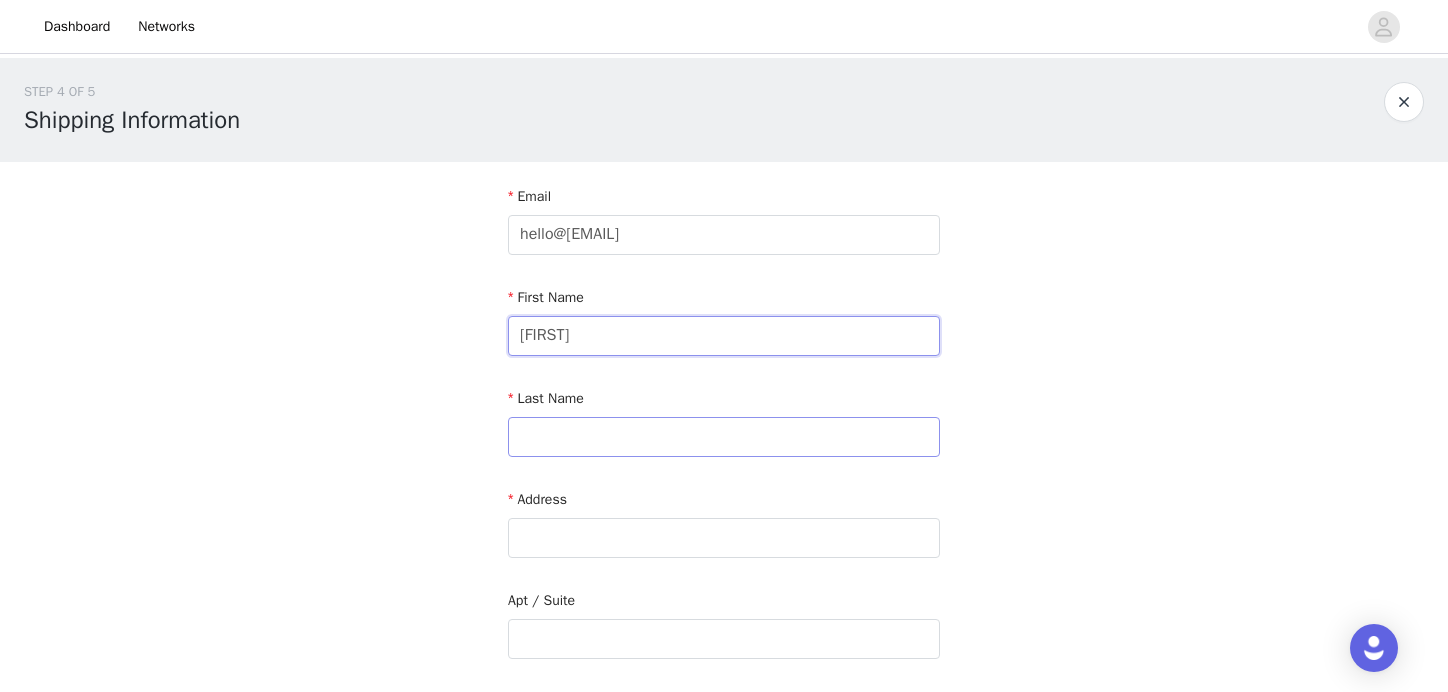 type on "[FIRST]" 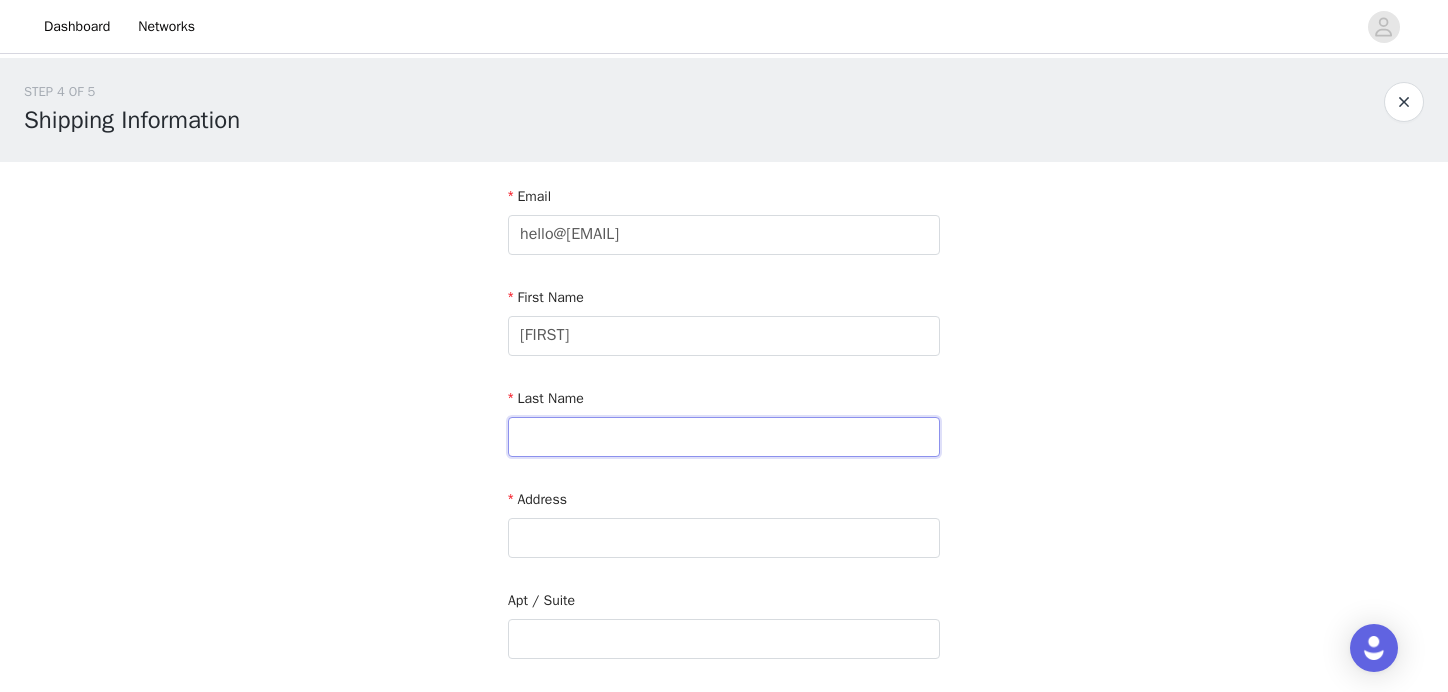 click at bounding box center (724, 437) 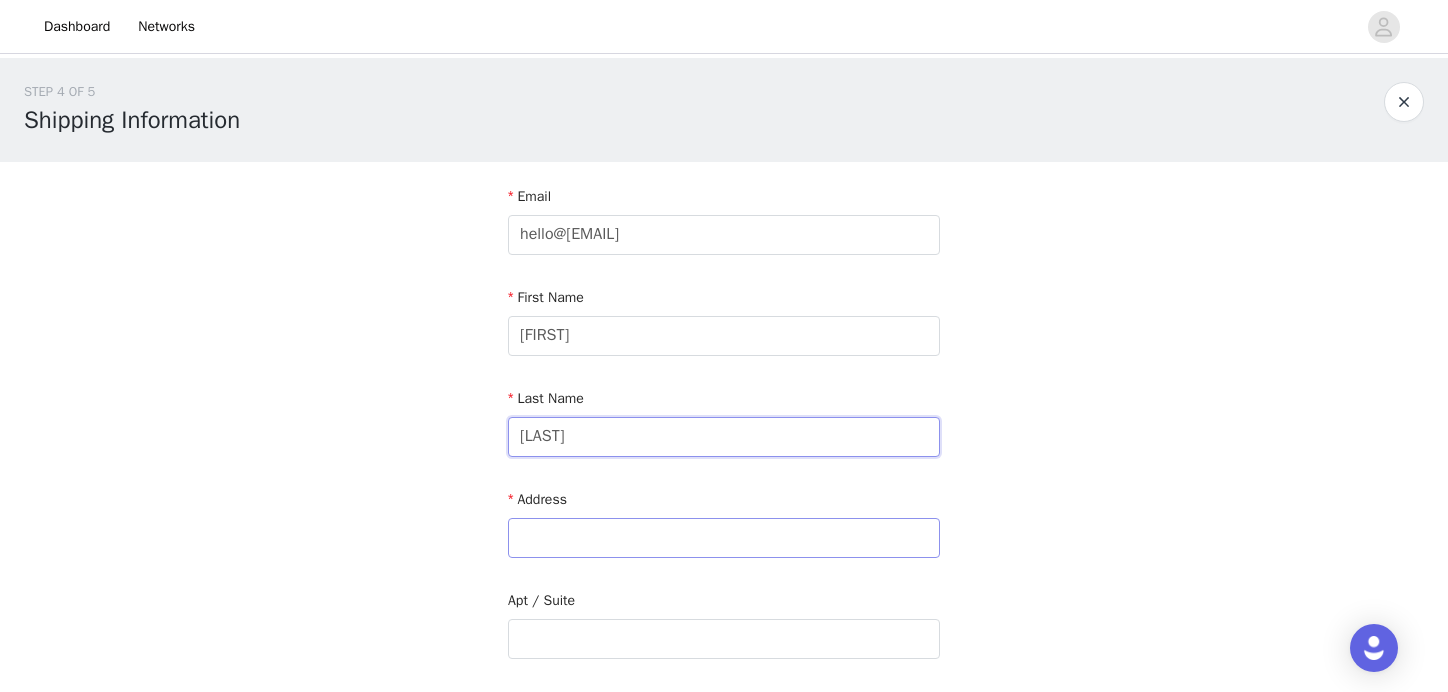 type on "[LAST]" 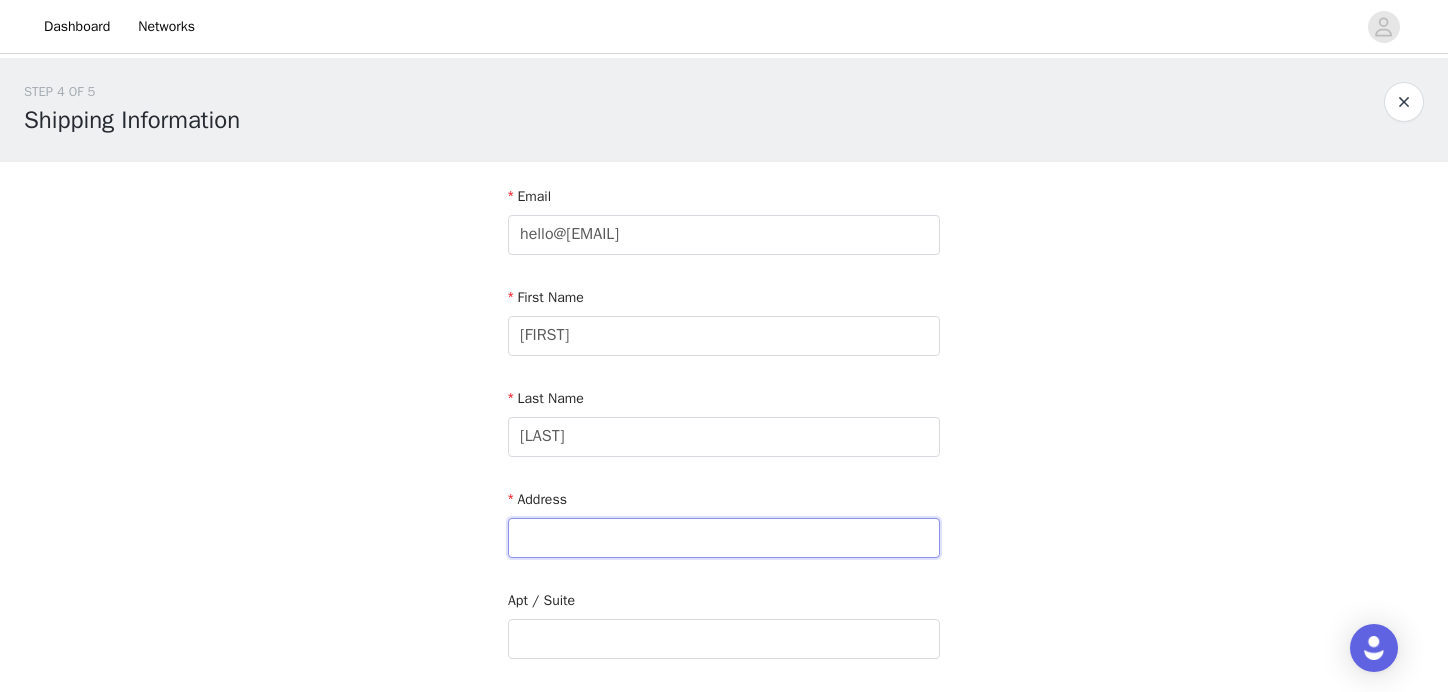 click at bounding box center (724, 538) 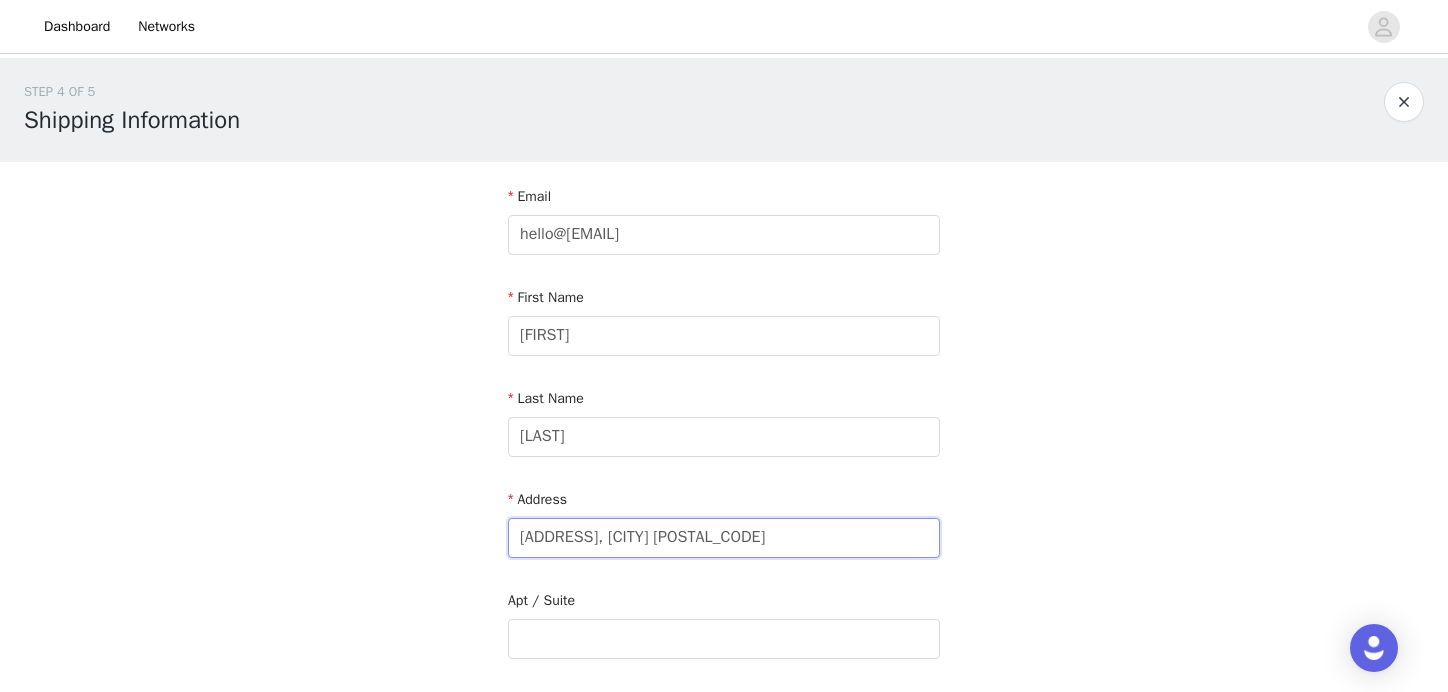 drag, startPoint x: 868, startPoint y: 534, endPoint x: 764, endPoint y: 535, distance: 104.00481 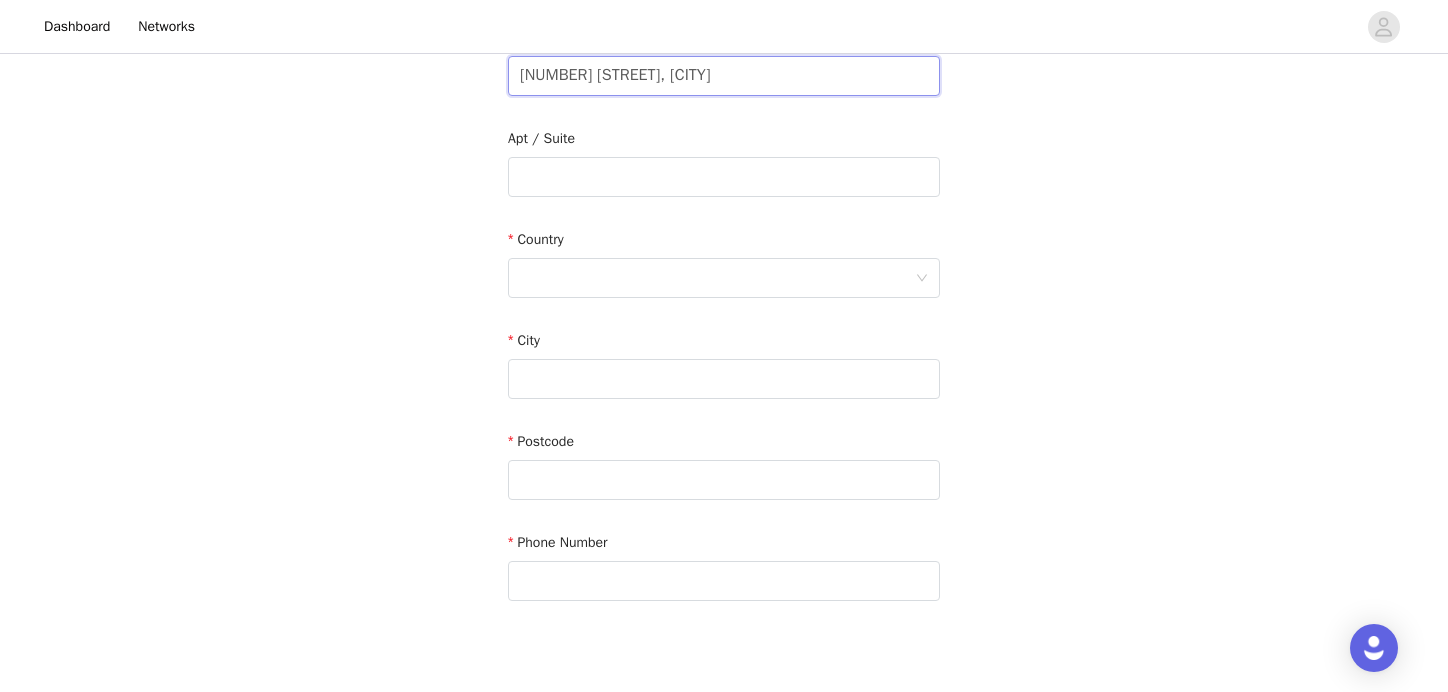 scroll, scrollTop: 468, scrollLeft: 0, axis: vertical 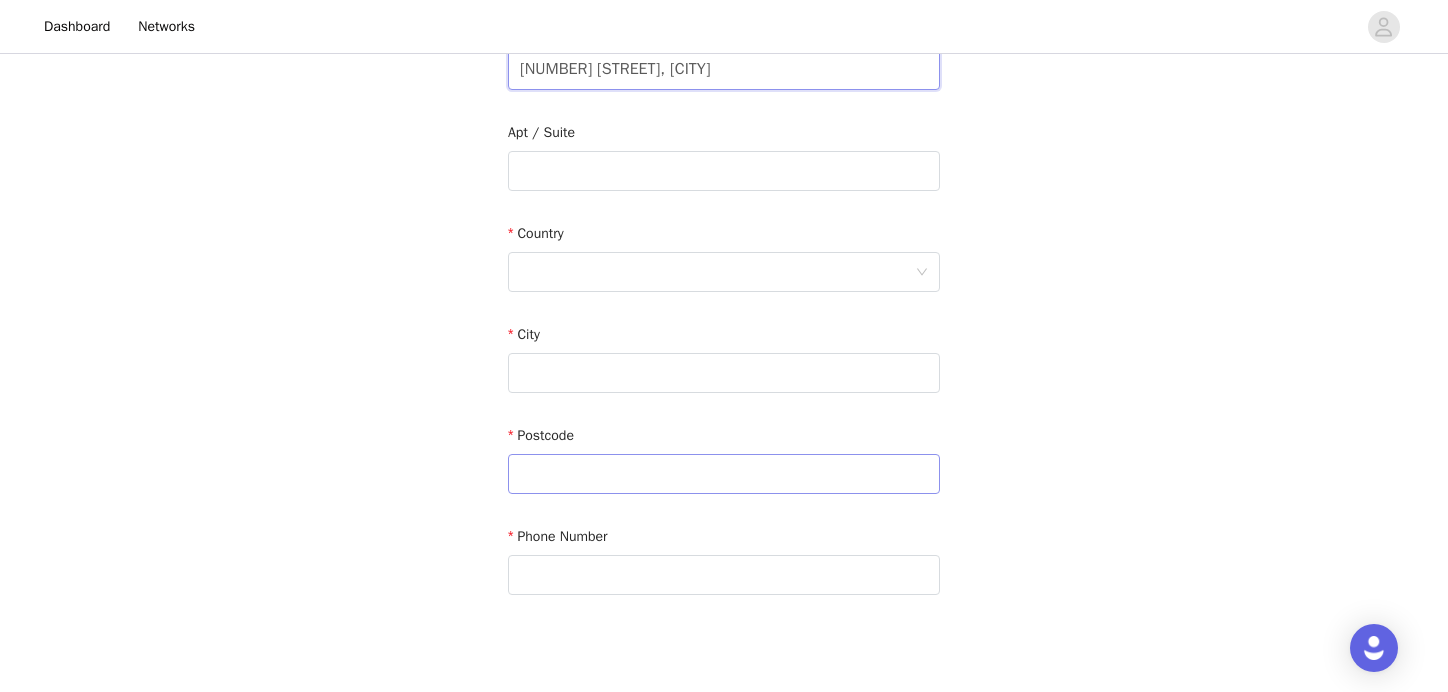 type on "[NUMBER] [STREET], [CITY]" 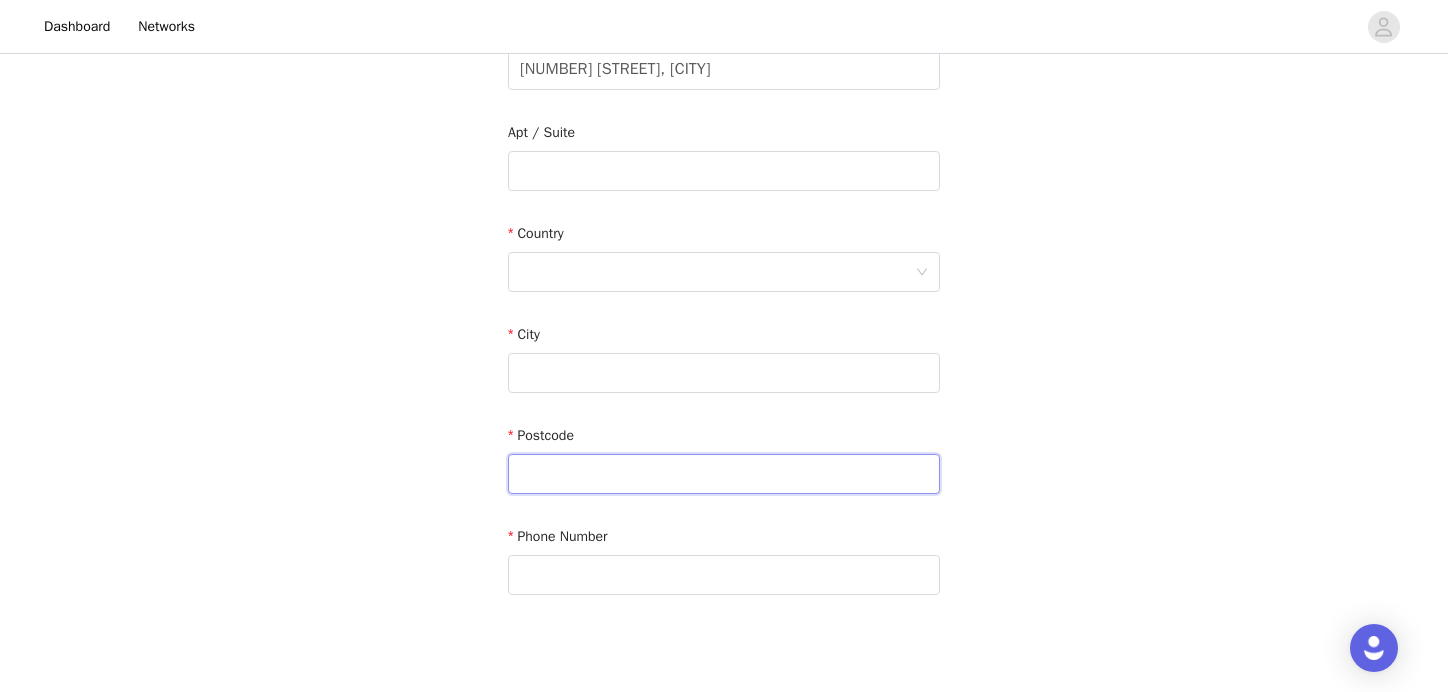 click at bounding box center (724, 474) 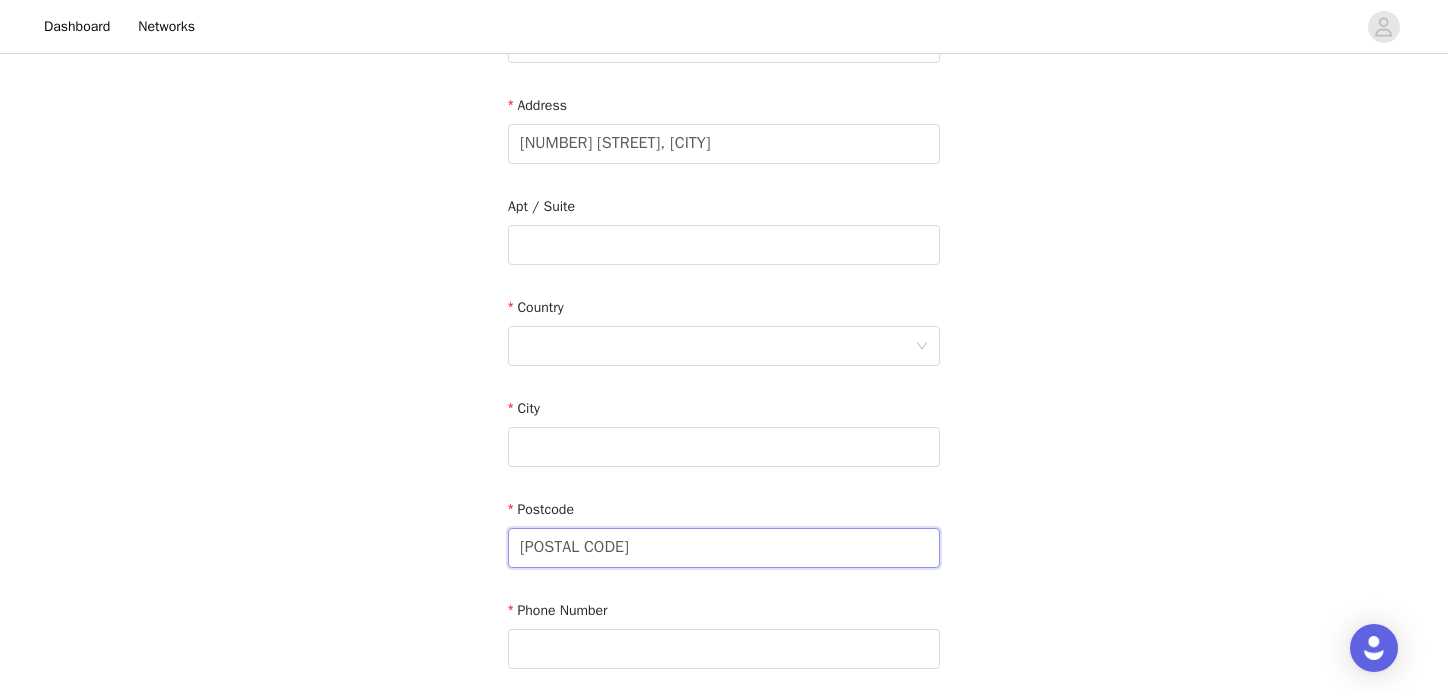 scroll, scrollTop: 390, scrollLeft: 0, axis: vertical 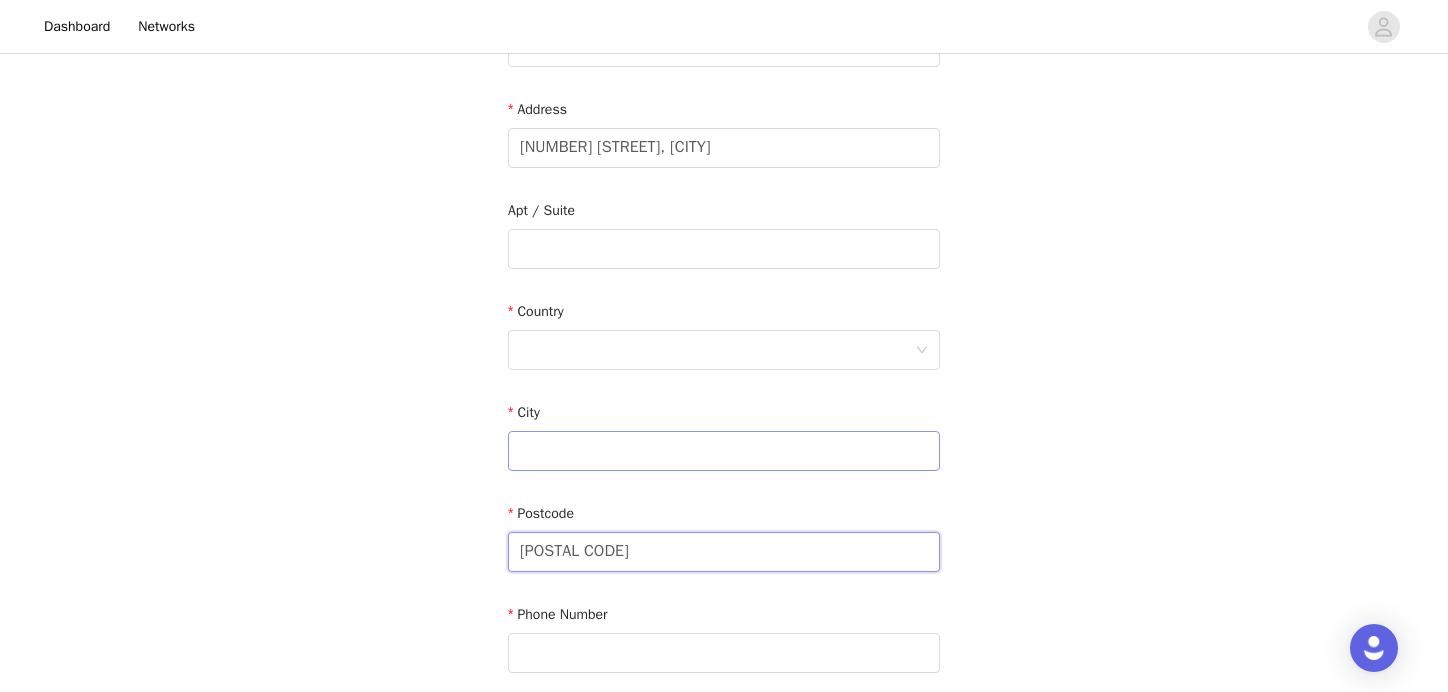 type on "[POSTAL CODE]" 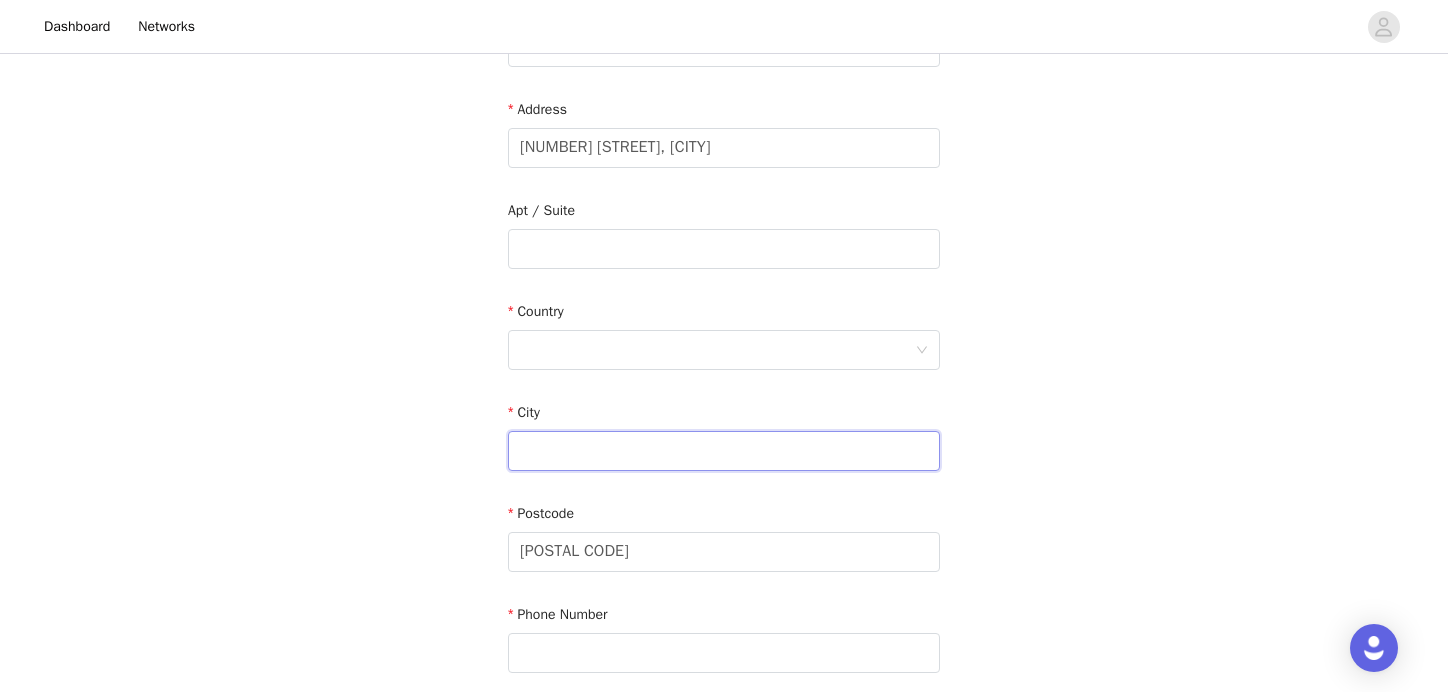 click at bounding box center [724, 451] 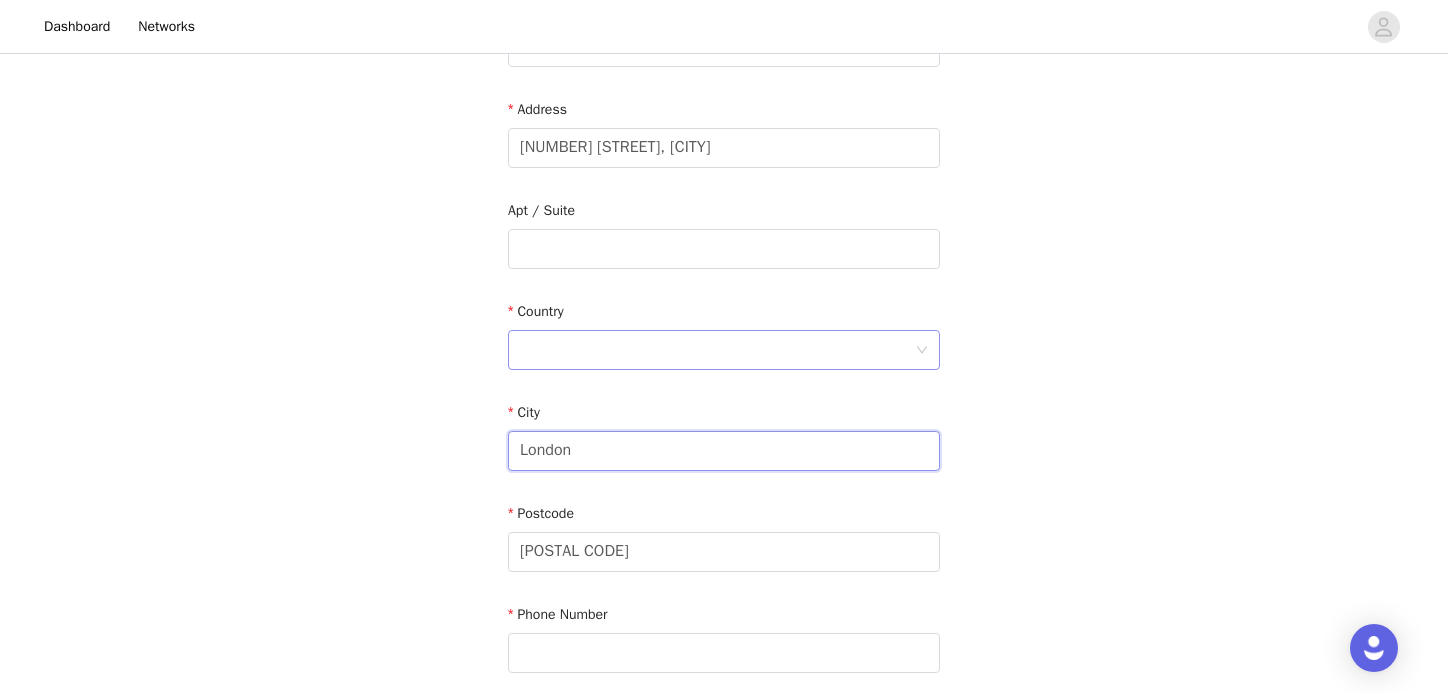type on "London" 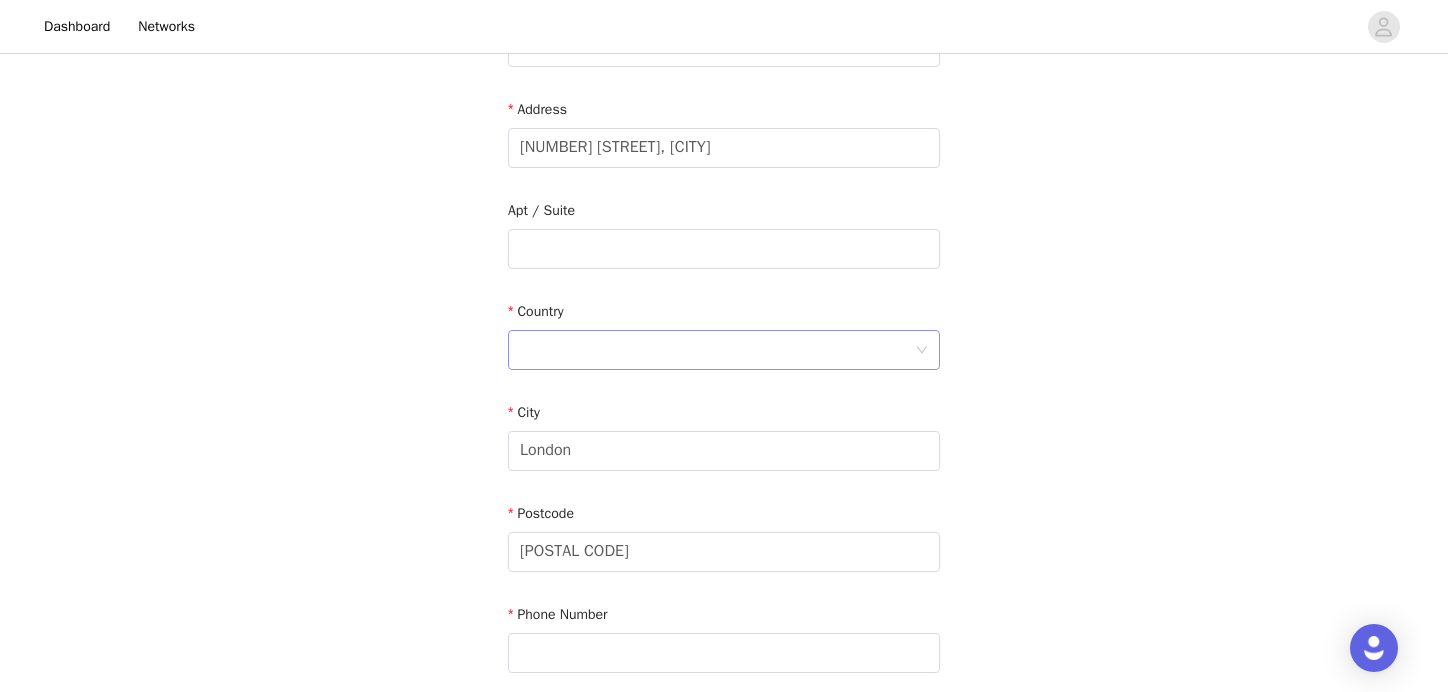 click at bounding box center (717, 350) 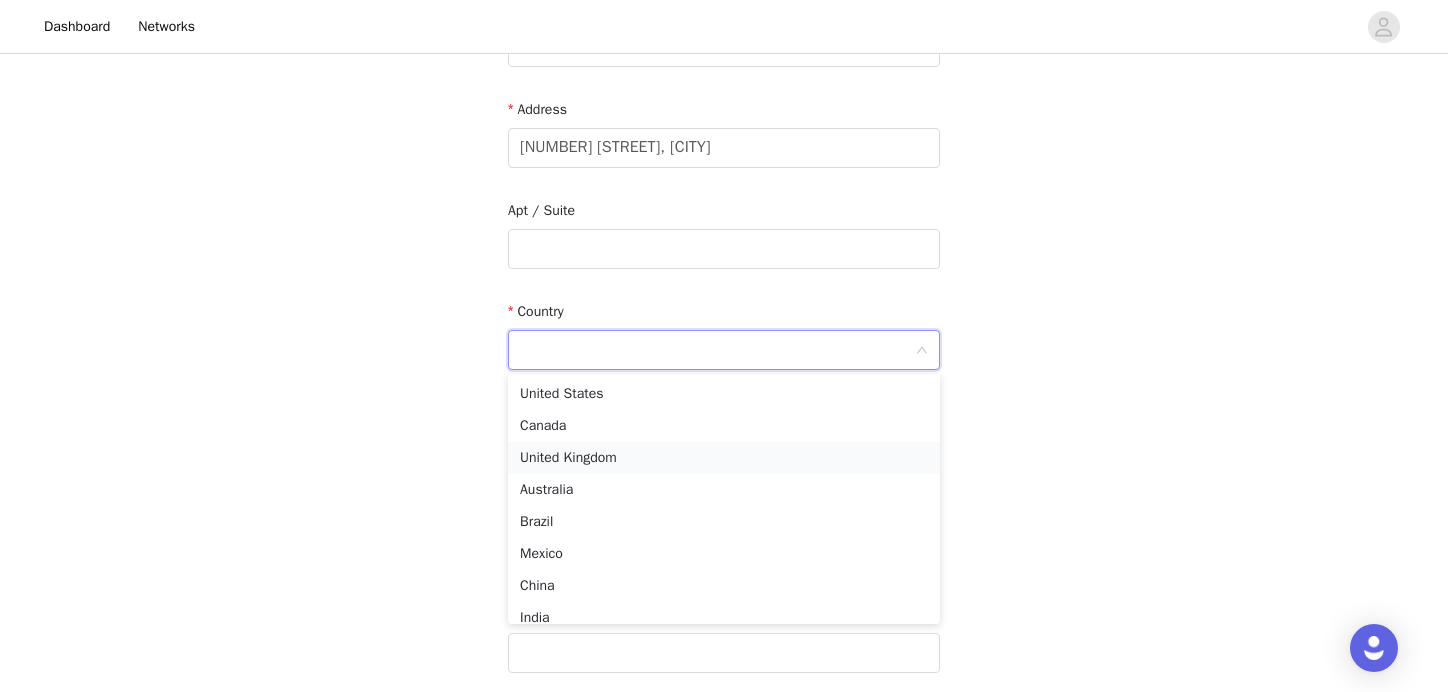 click on "United Kingdom" at bounding box center [724, 458] 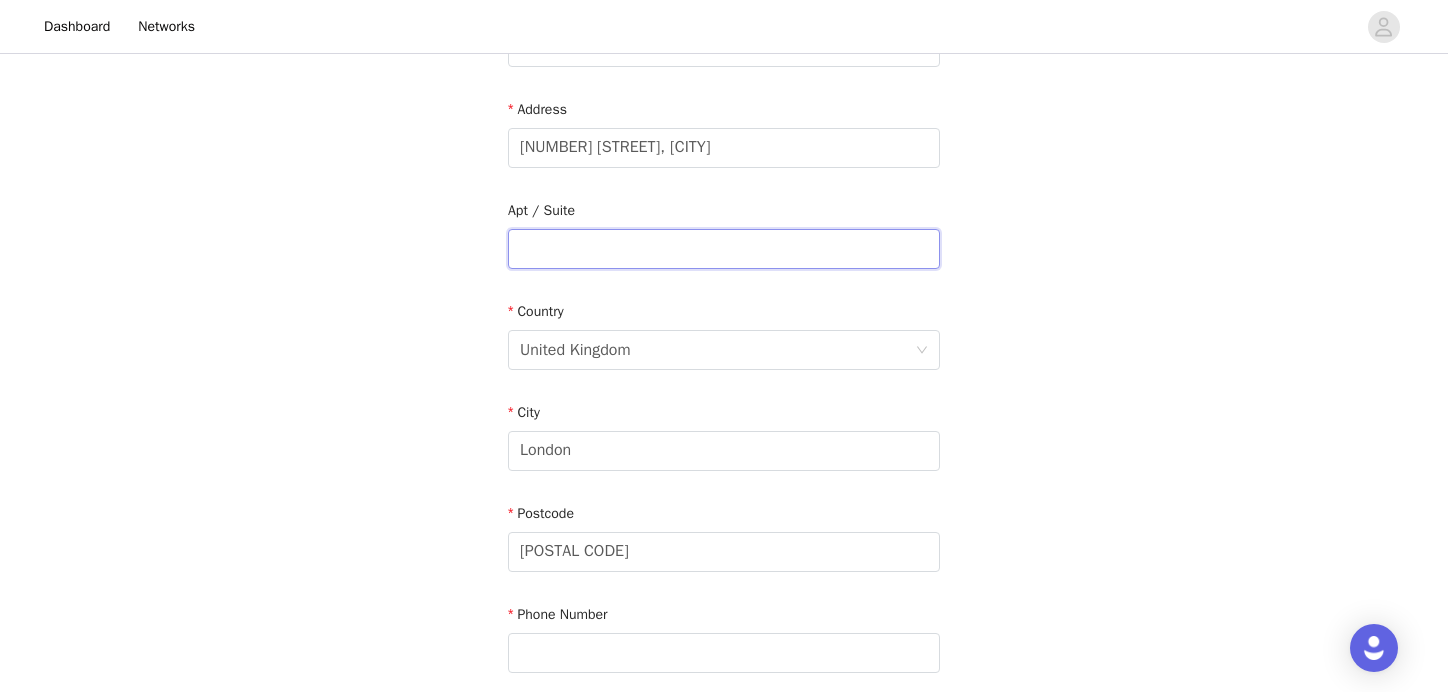 click at bounding box center [724, 249] 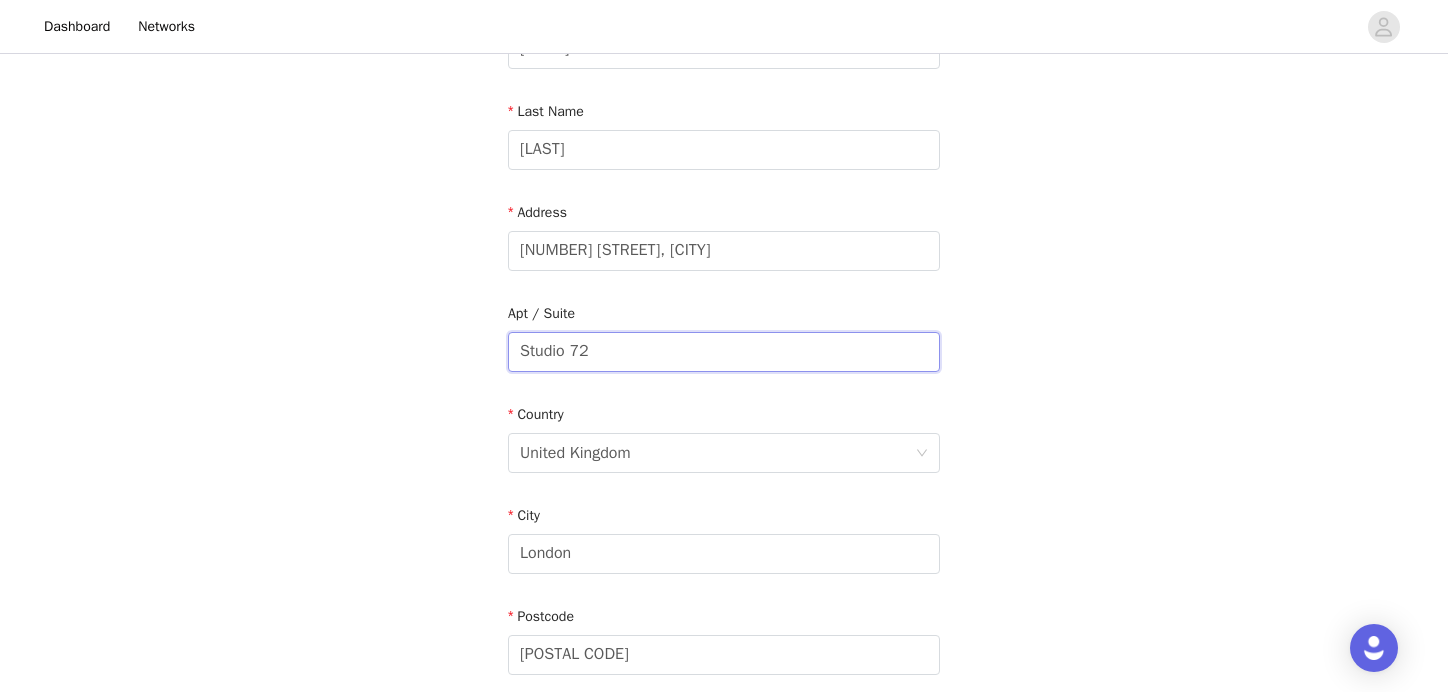 scroll, scrollTop: 291, scrollLeft: 0, axis: vertical 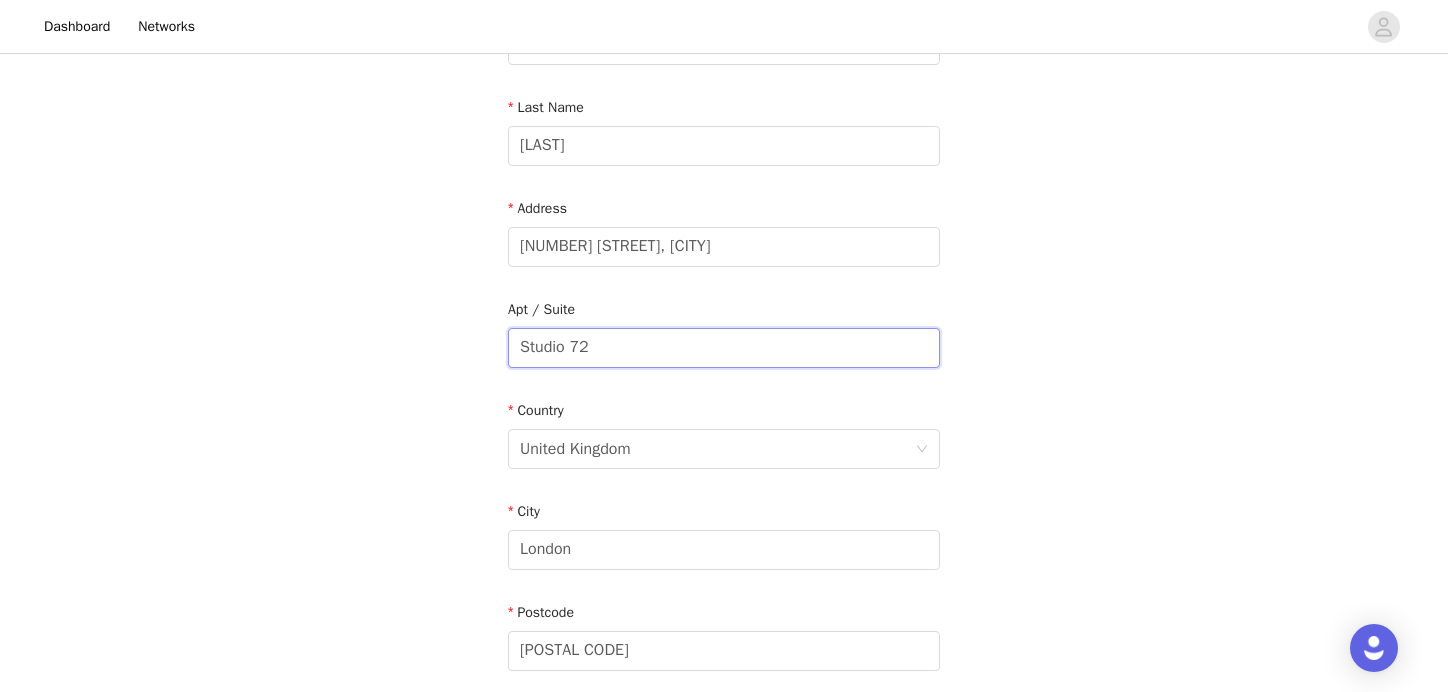 drag, startPoint x: 599, startPoint y: 343, endPoint x: 508, endPoint y: 346, distance: 91.04944 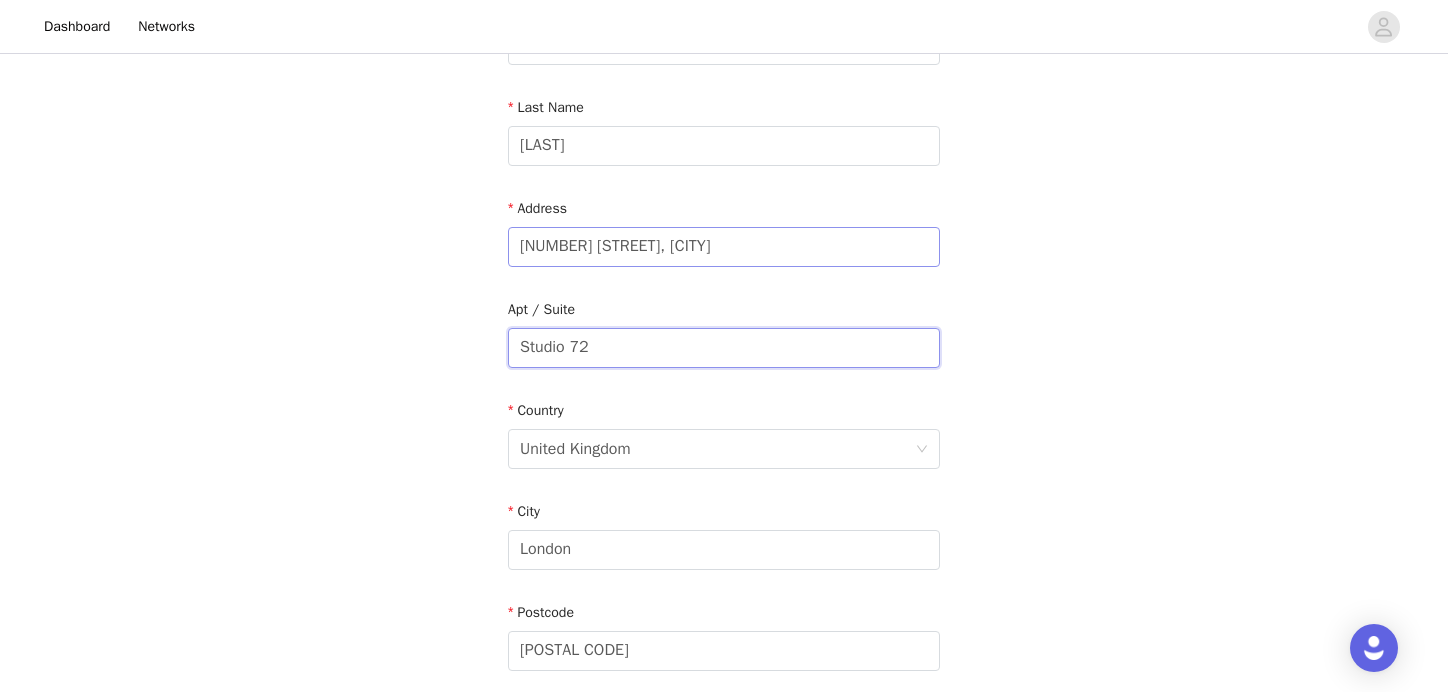 type on "Studio 72" 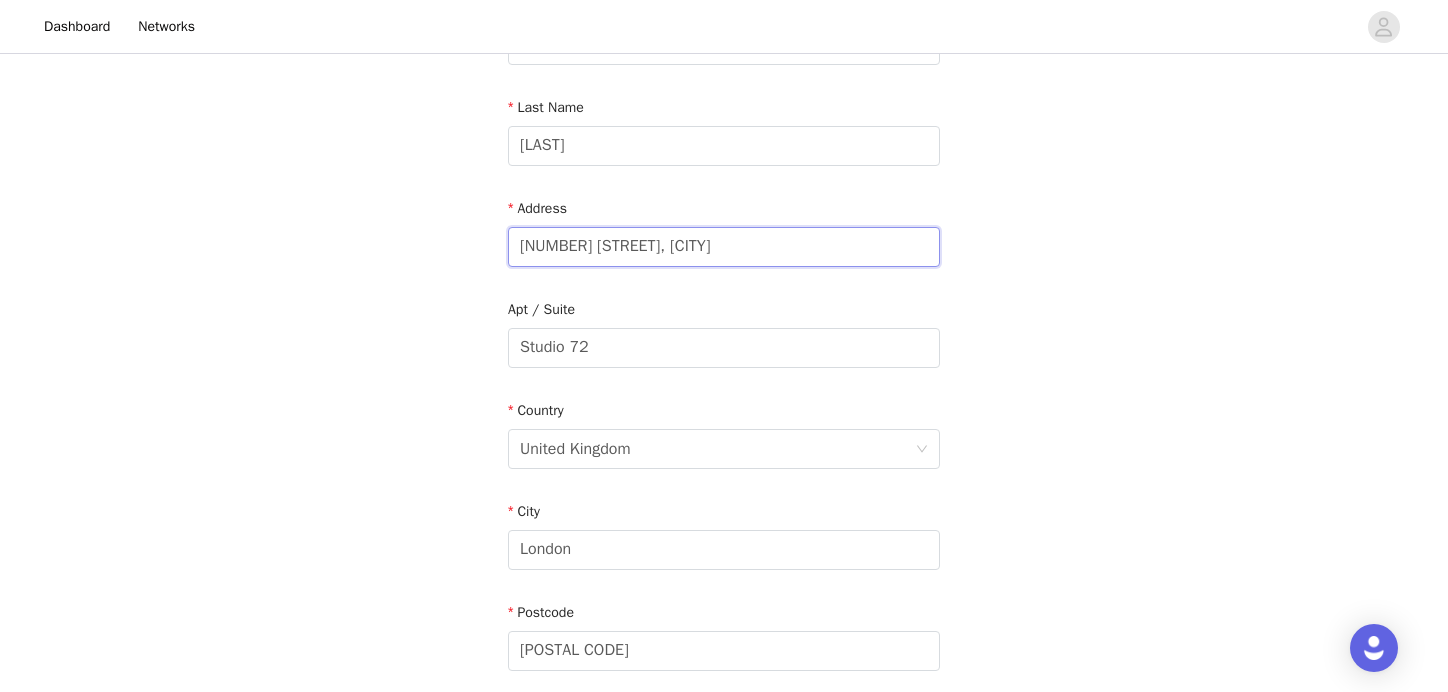 click on "[NUMBER] [STREET], [CITY]" at bounding box center [724, 247] 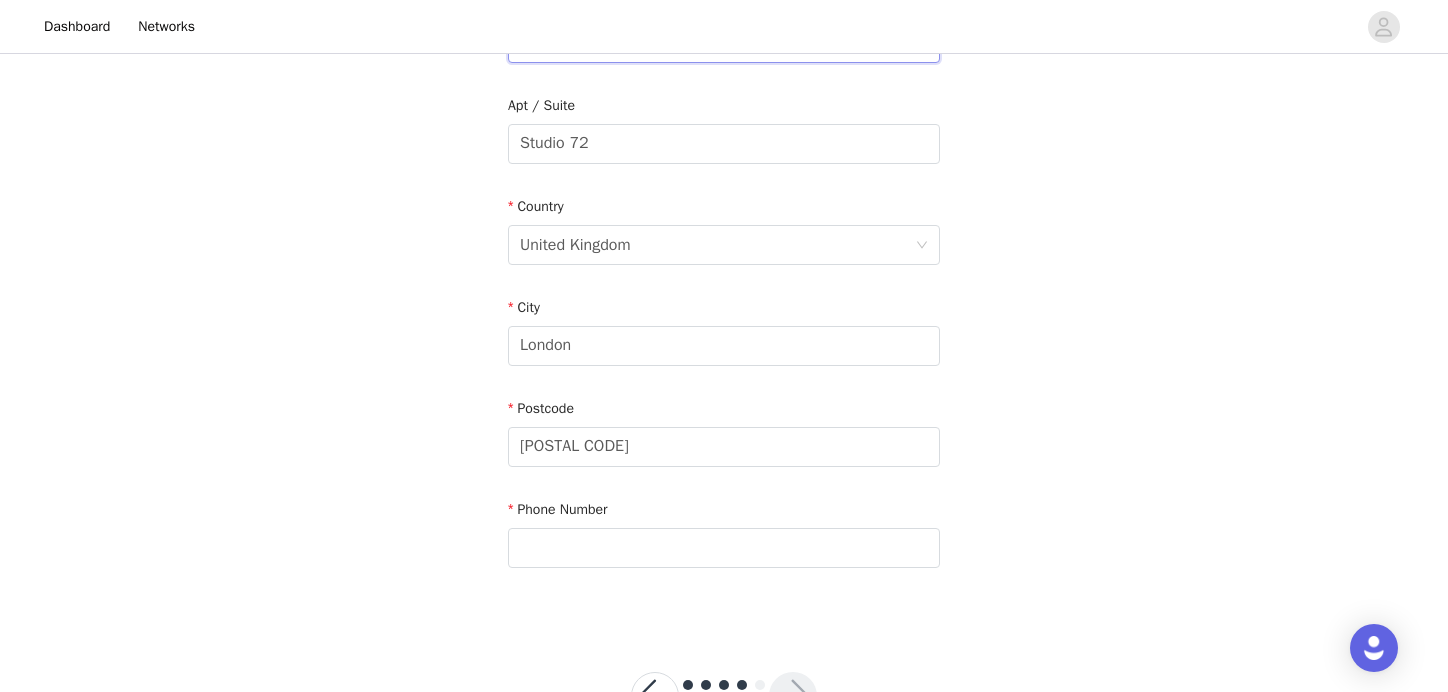 scroll, scrollTop: 570, scrollLeft: 0, axis: vertical 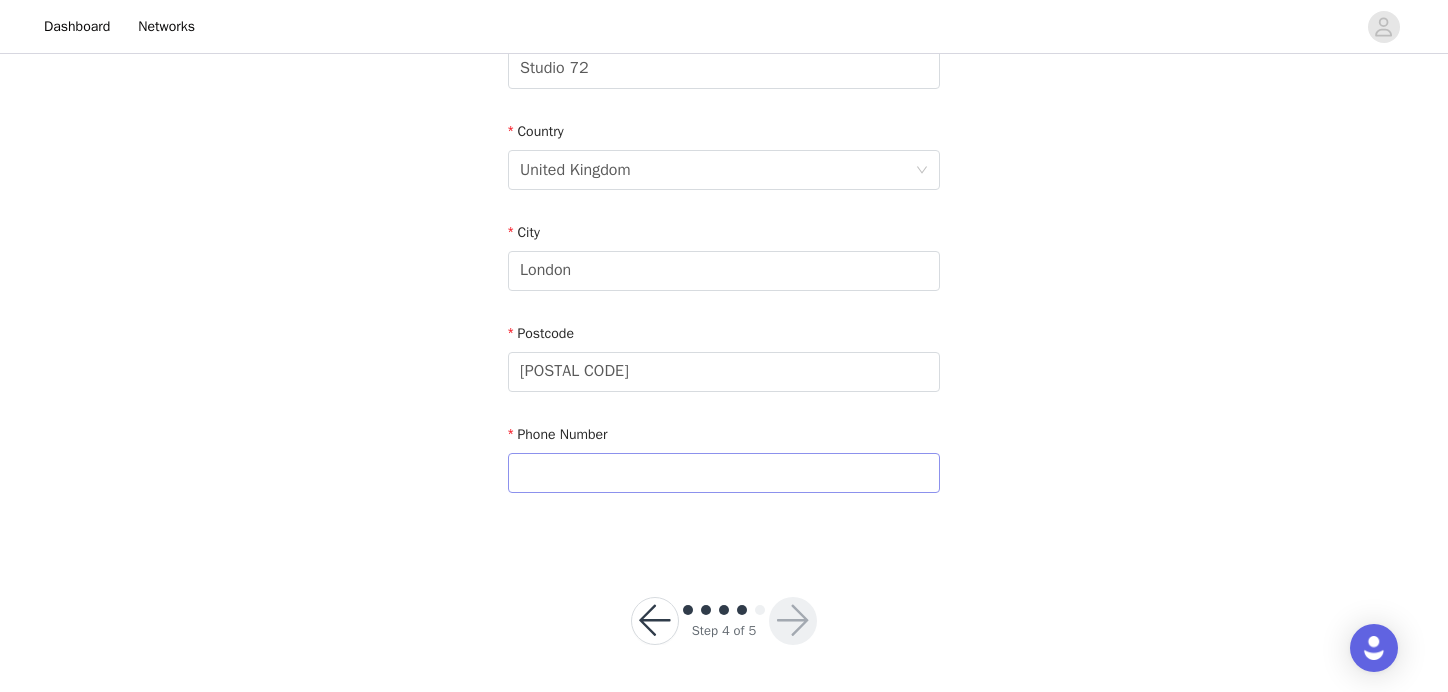 type on "Studio [NUMBER] [STREET], [CITY]" 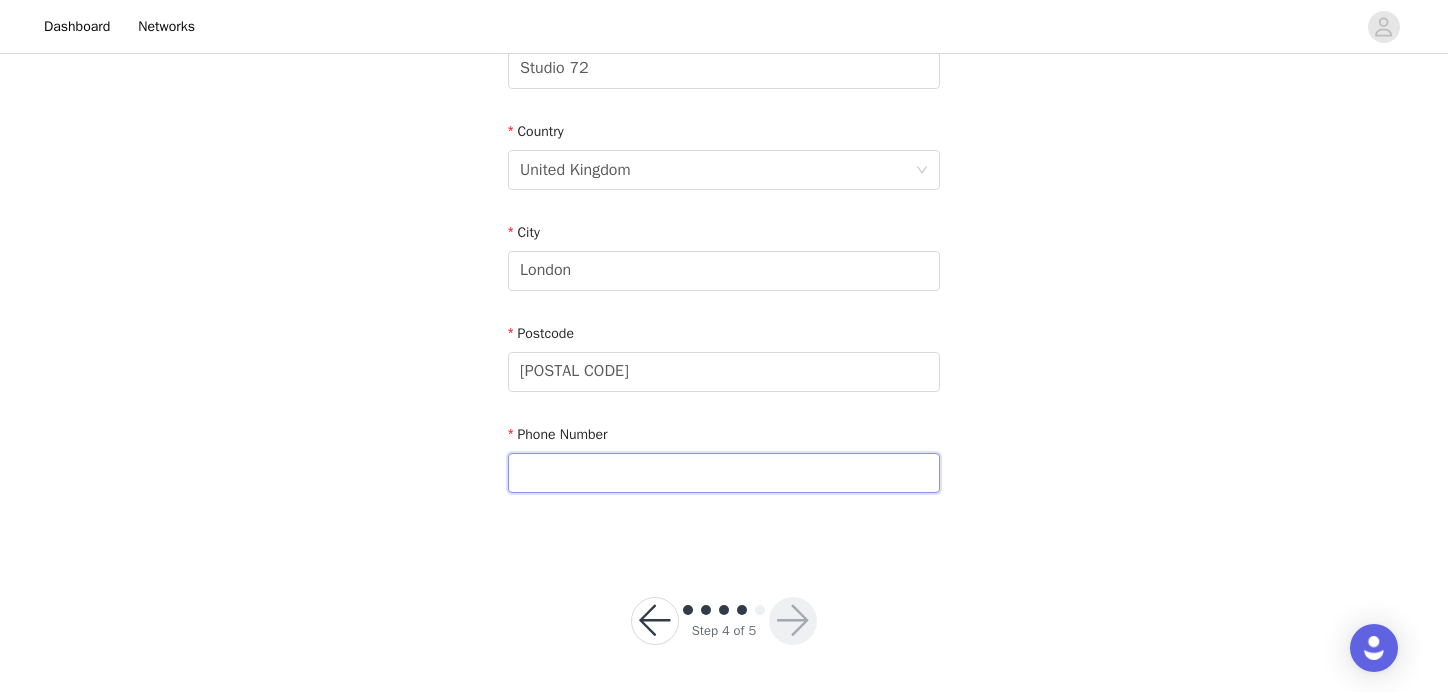 click at bounding box center (724, 473) 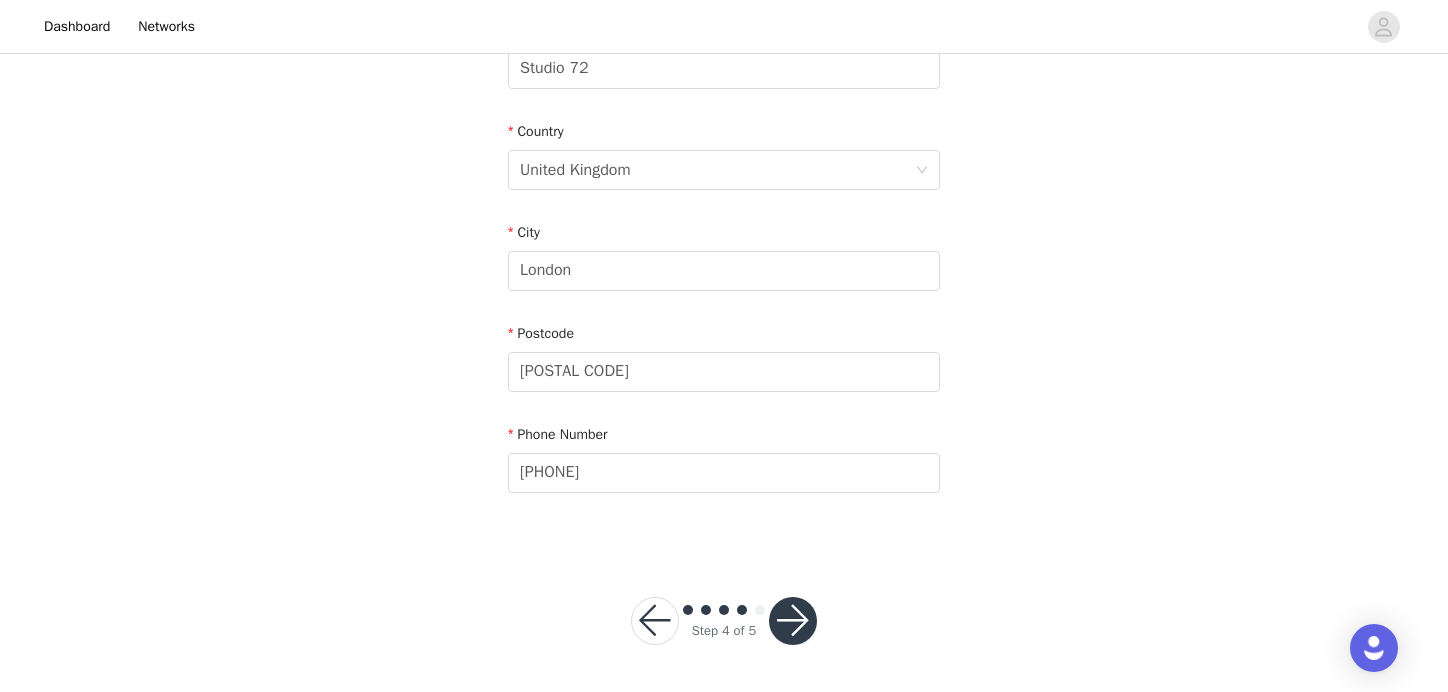 click at bounding box center (793, 621) 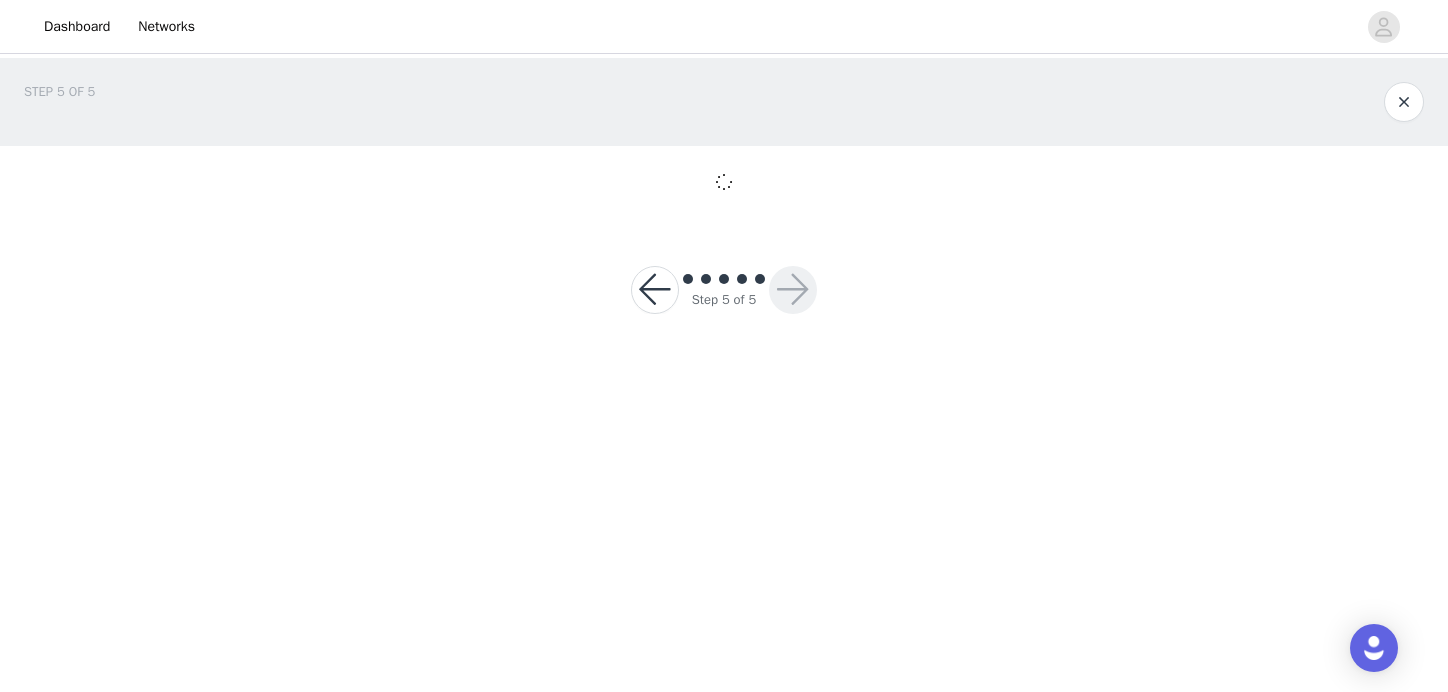 scroll, scrollTop: 0, scrollLeft: 0, axis: both 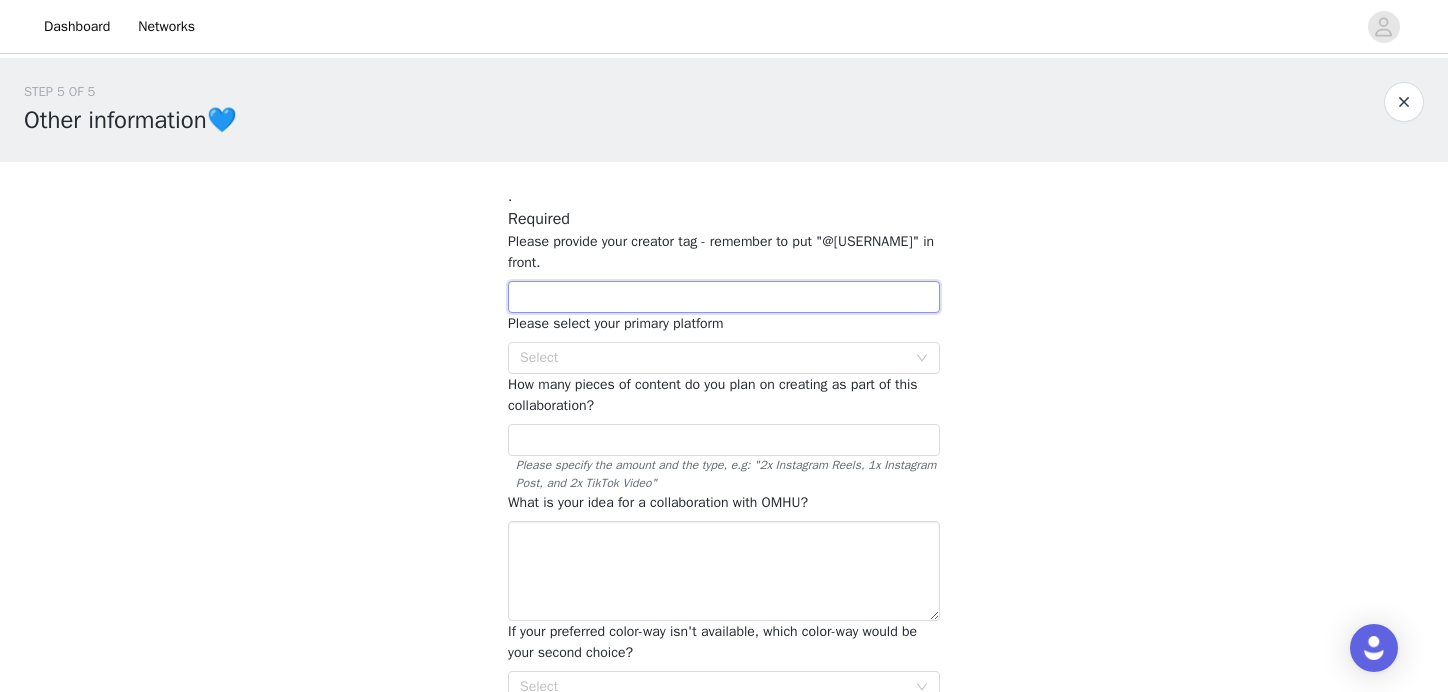 click at bounding box center [724, 297] 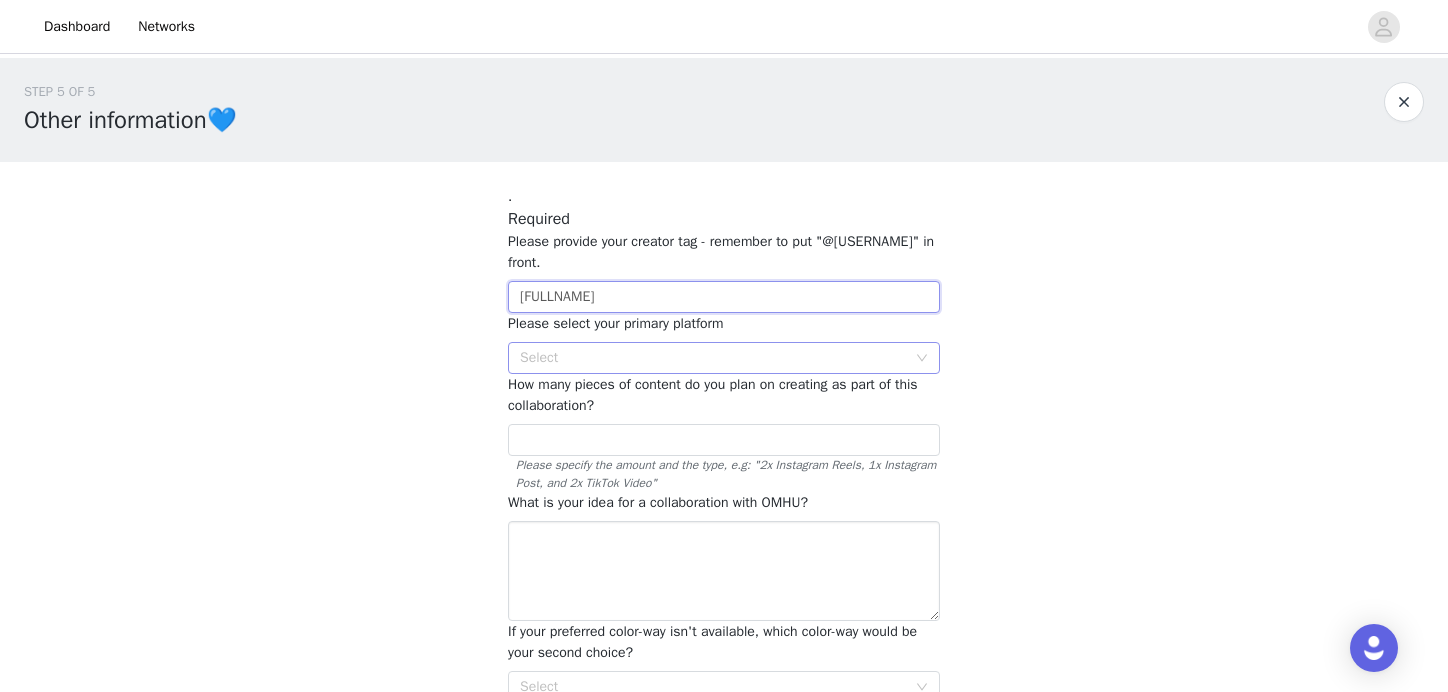 click on "Select" at bounding box center [713, 358] 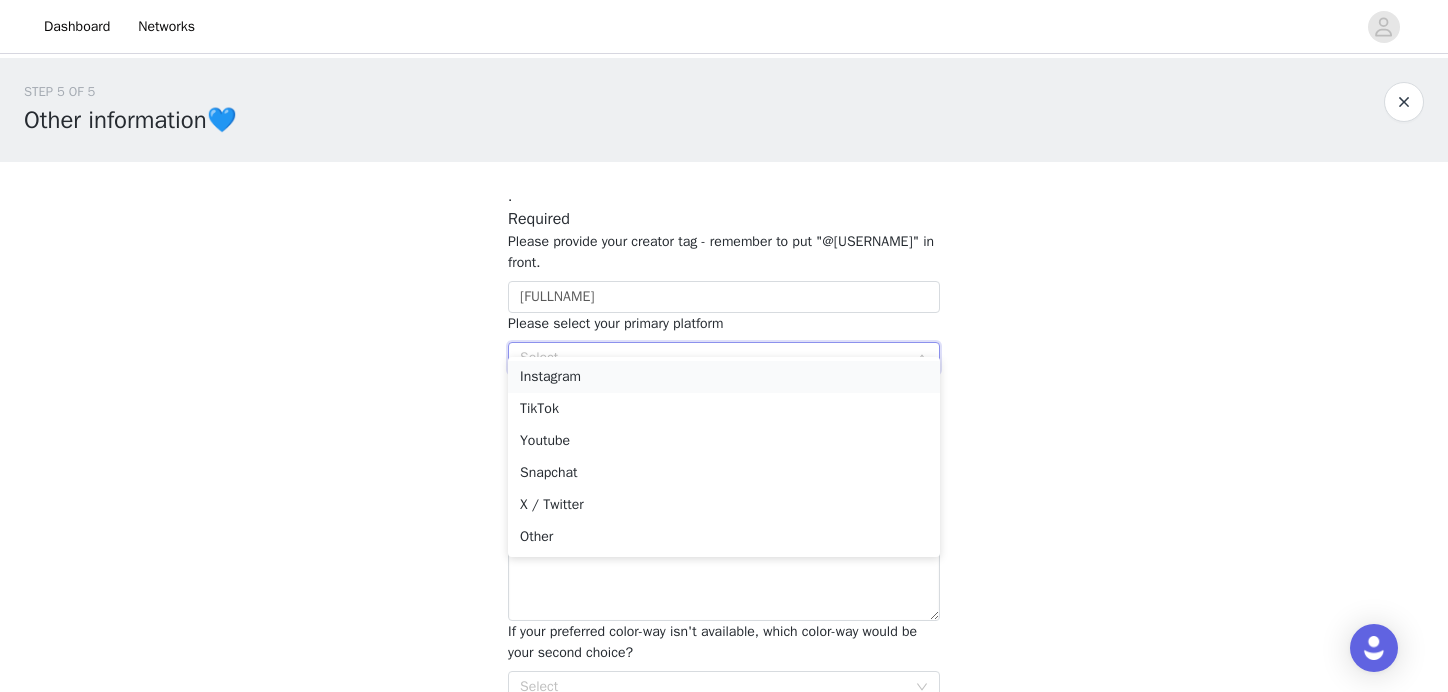 click on "Instagram" at bounding box center [724, 377] 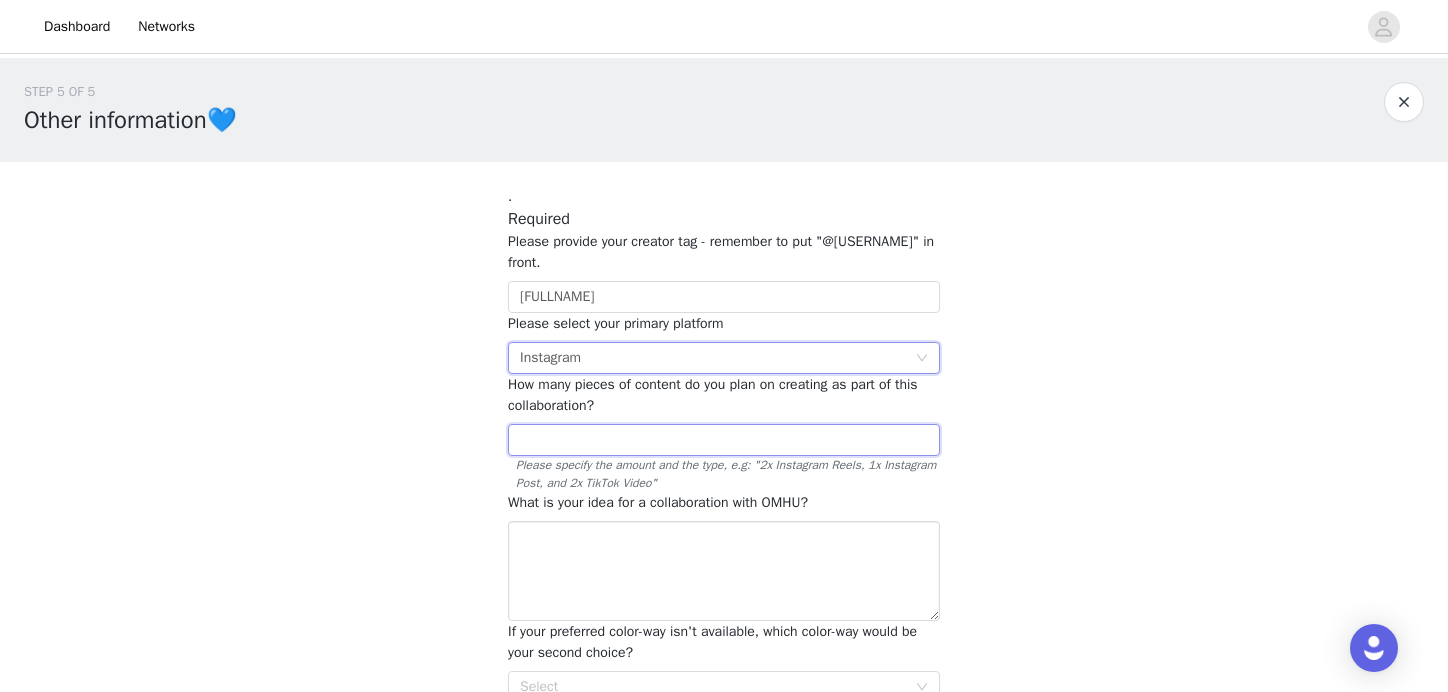 click at bounding box center (724, 440) 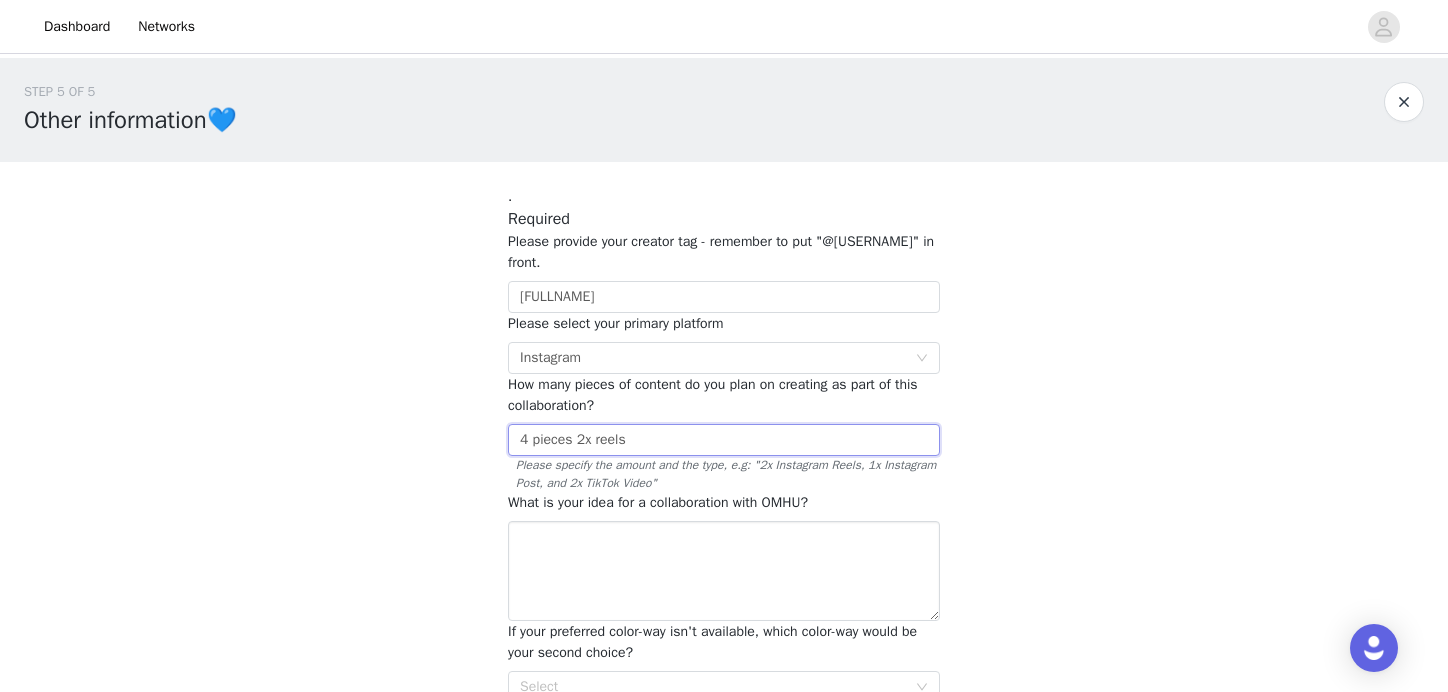 click on "4 pieces 2x reels" at bounding box center [724, 440] 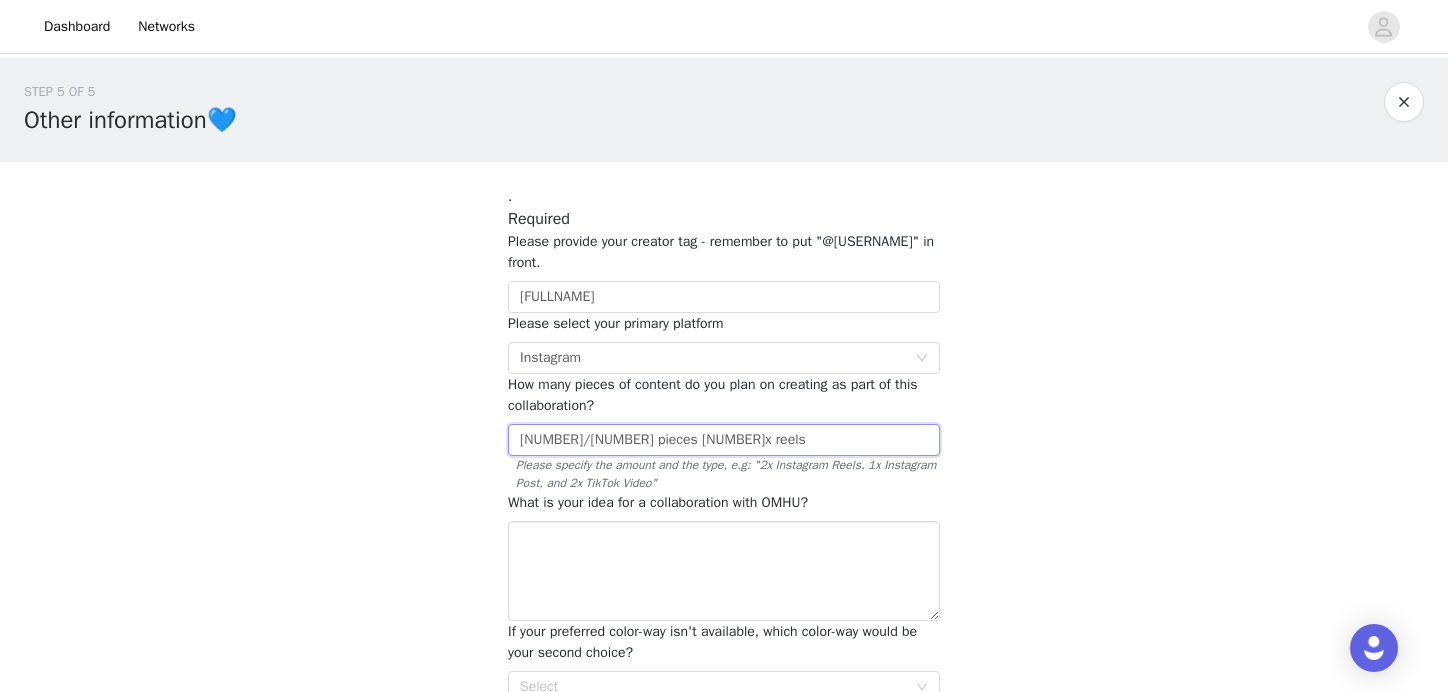 click on "[NUMBER]/[NUMBER] pieces [NUMBER]x reels" at bounding box center [724, 440] 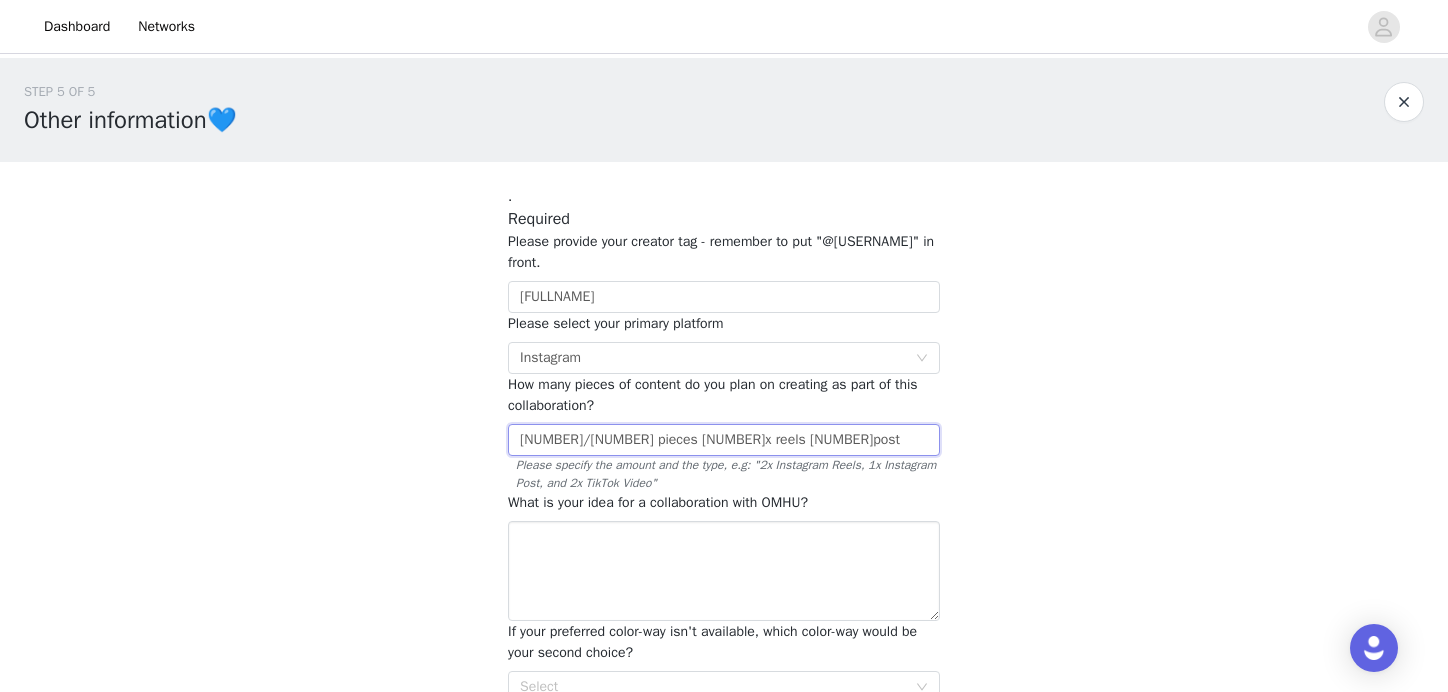 click on "[NUMBER]/[NUMBER] pieces [NUMBER]x reels [NUMBER]post" at bounding box center [724, 440] 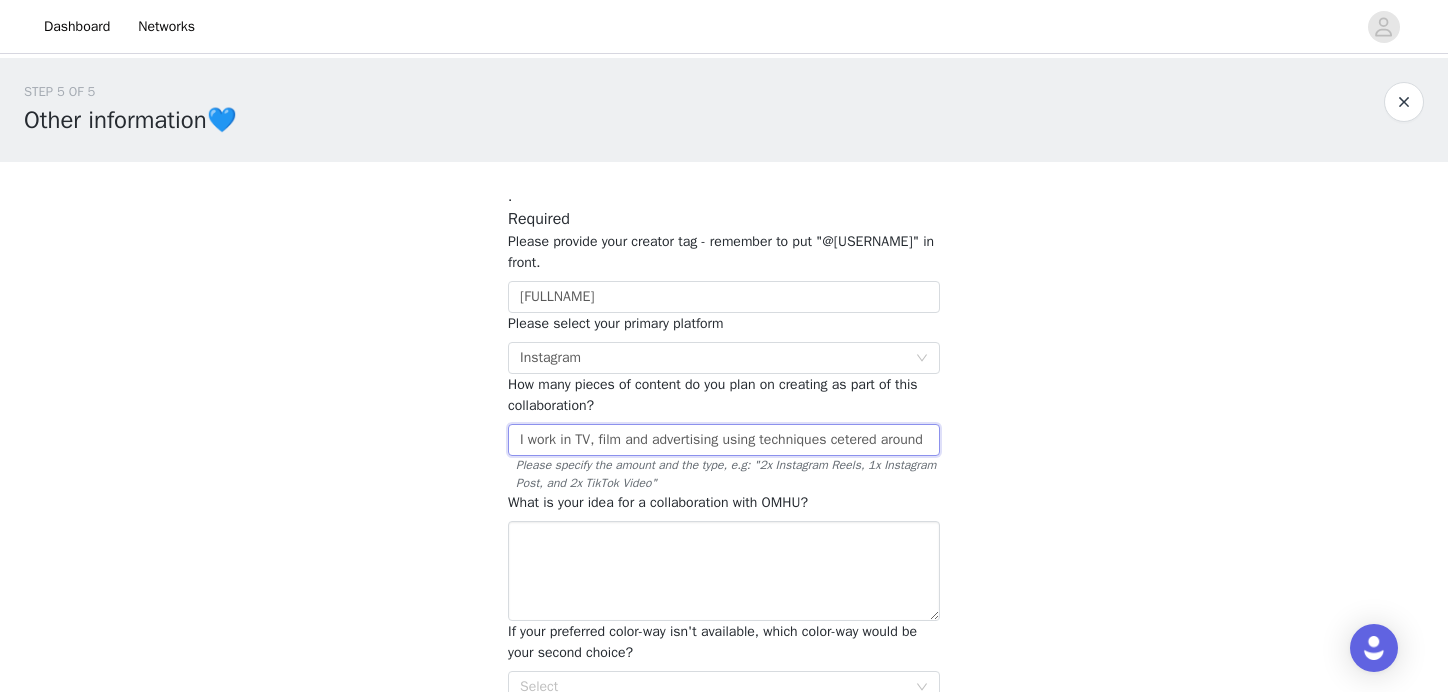 click on "I work in TV, film and advertising using techniques cetered around play. My company are just about to" at bounding box center (724, 440) 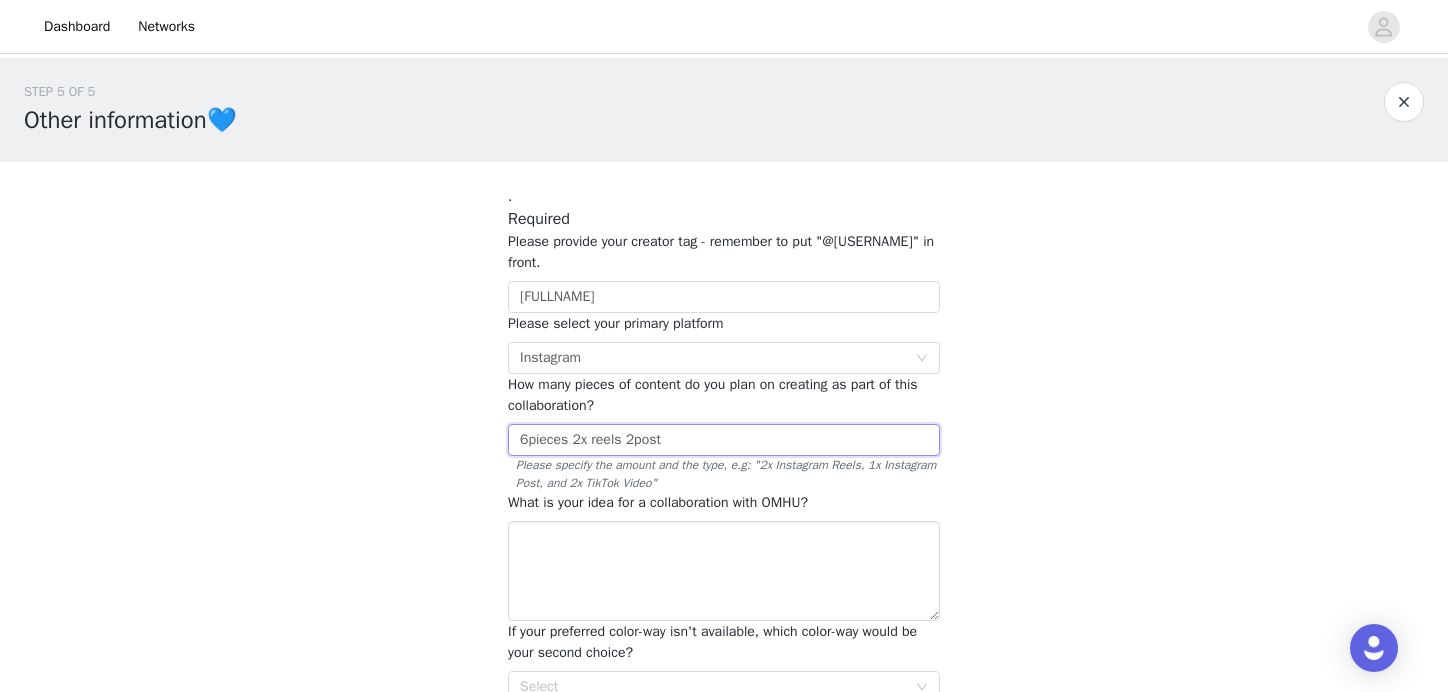 click on "6pieces 2x reels 2post" at bounding box center (724, 440) 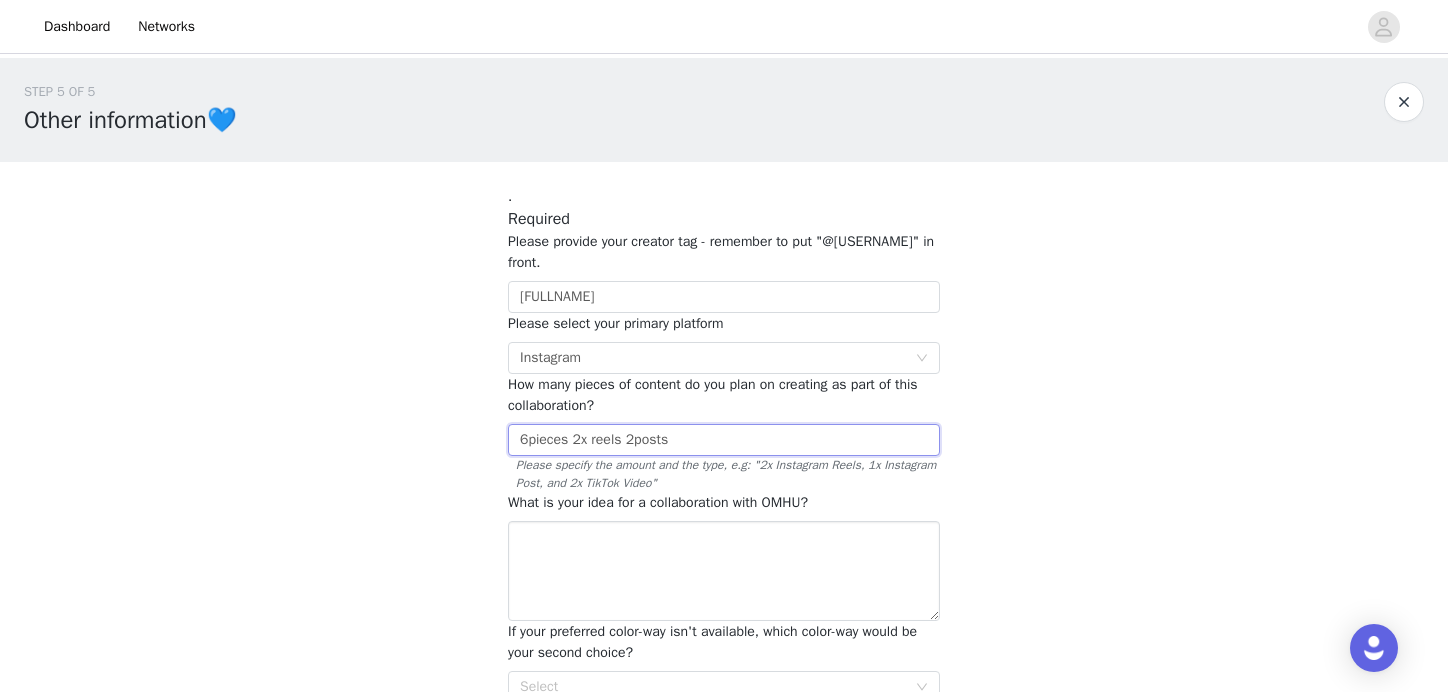 click on "6pieces 2x reels 2posts" at bounding box center [724, 440] 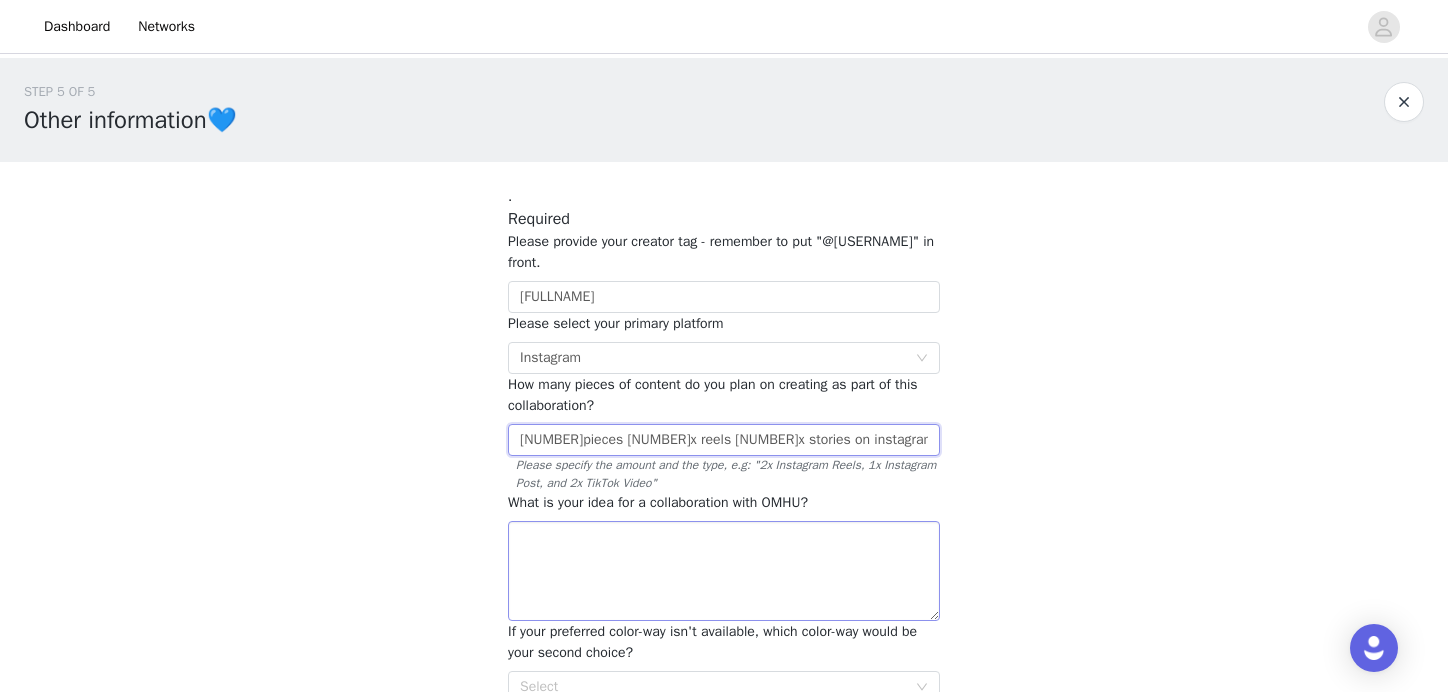 type on "[NUMBER]pieces [NUMBER]x reels [NUMBER]x stories on instagram and [NUMBER]x Tik tok Videos" 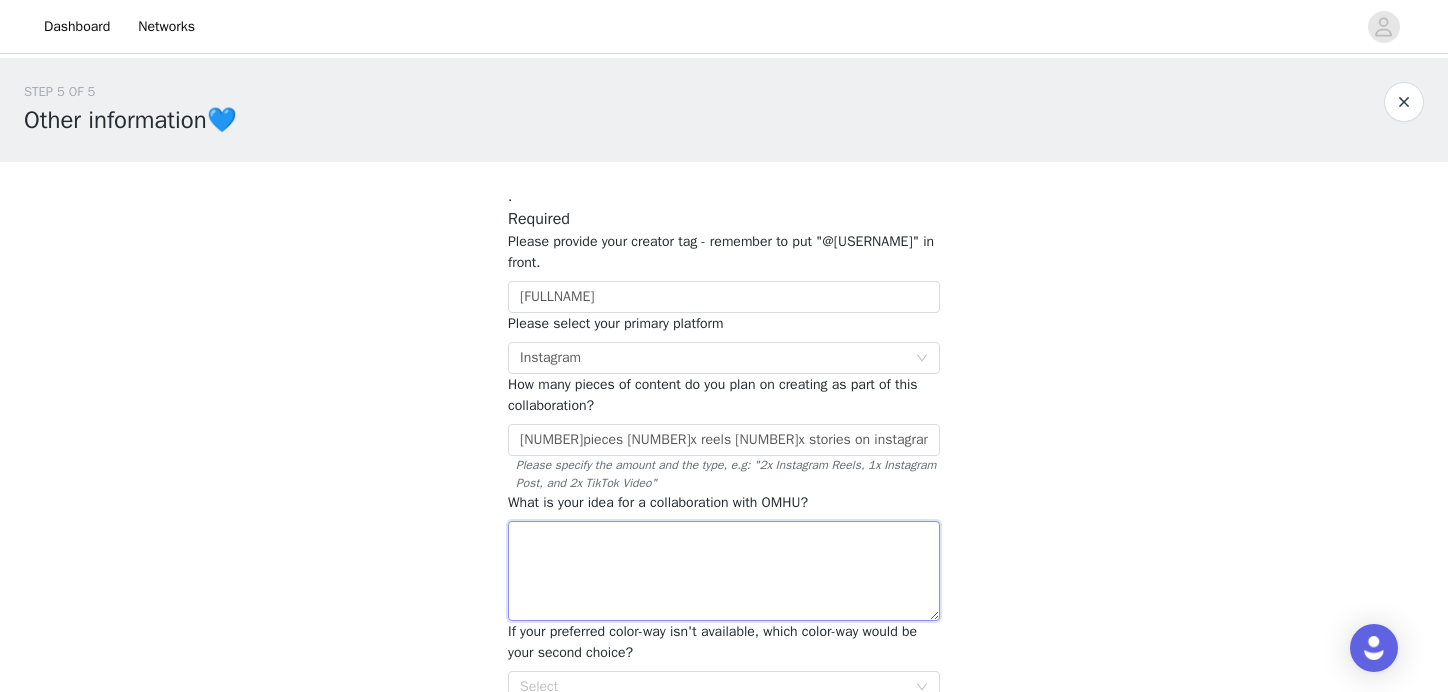 click at bounding box center (724, 571) 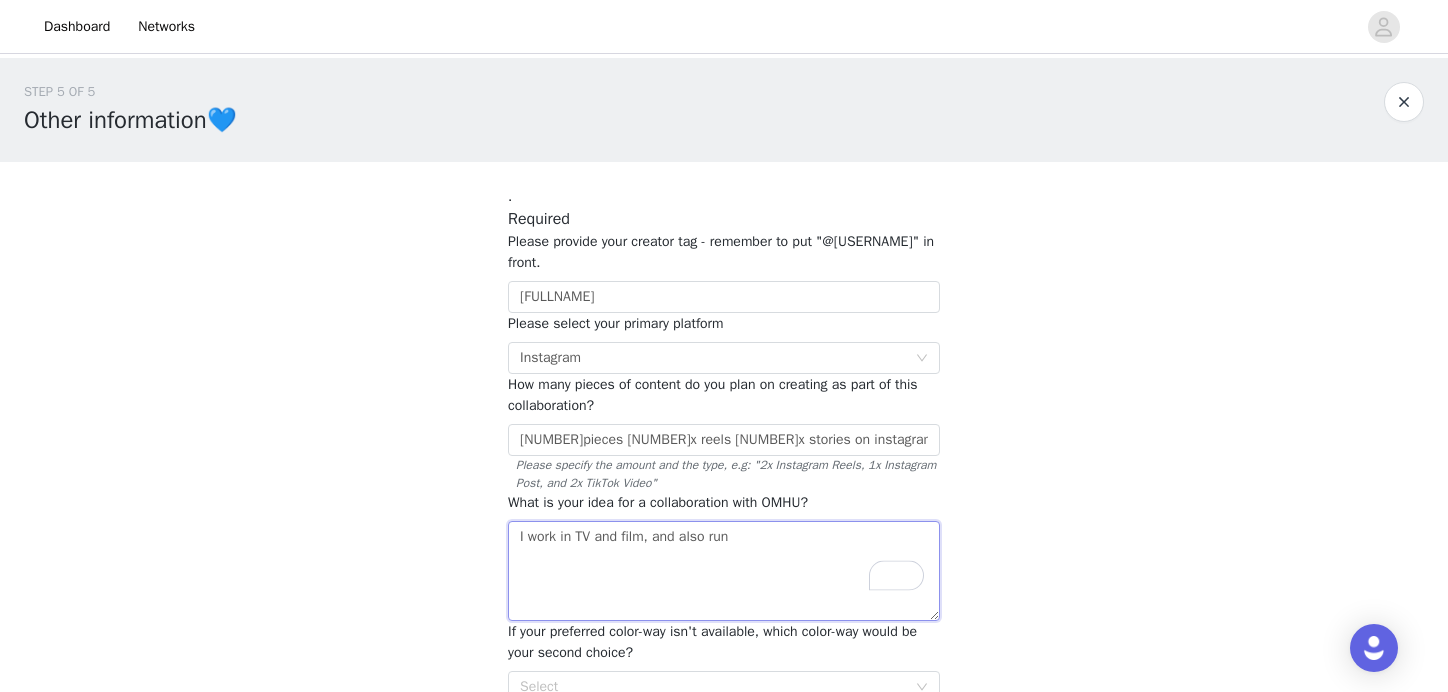 click on "I work in TV and film, and also run" at bounding box center [724, 571] 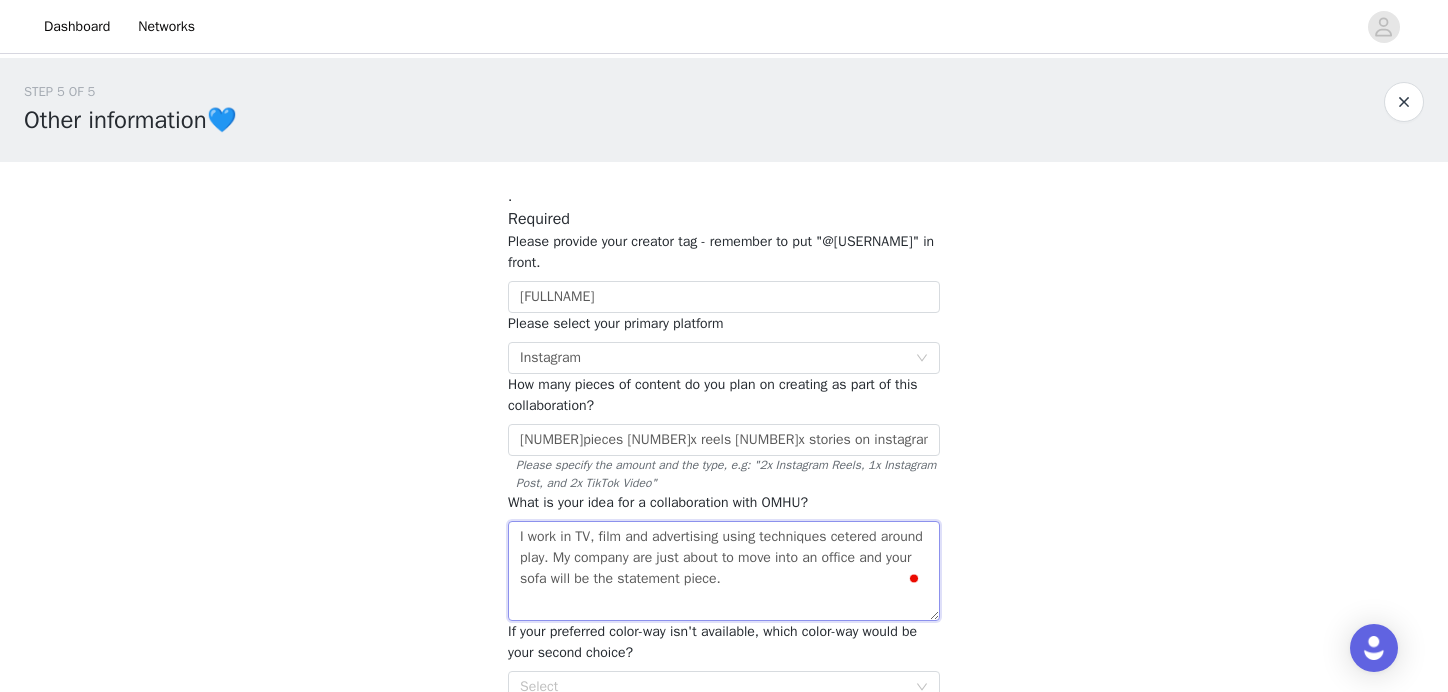 scroll, scrollTop: 9, scrollLeft: 0, axis: vertical 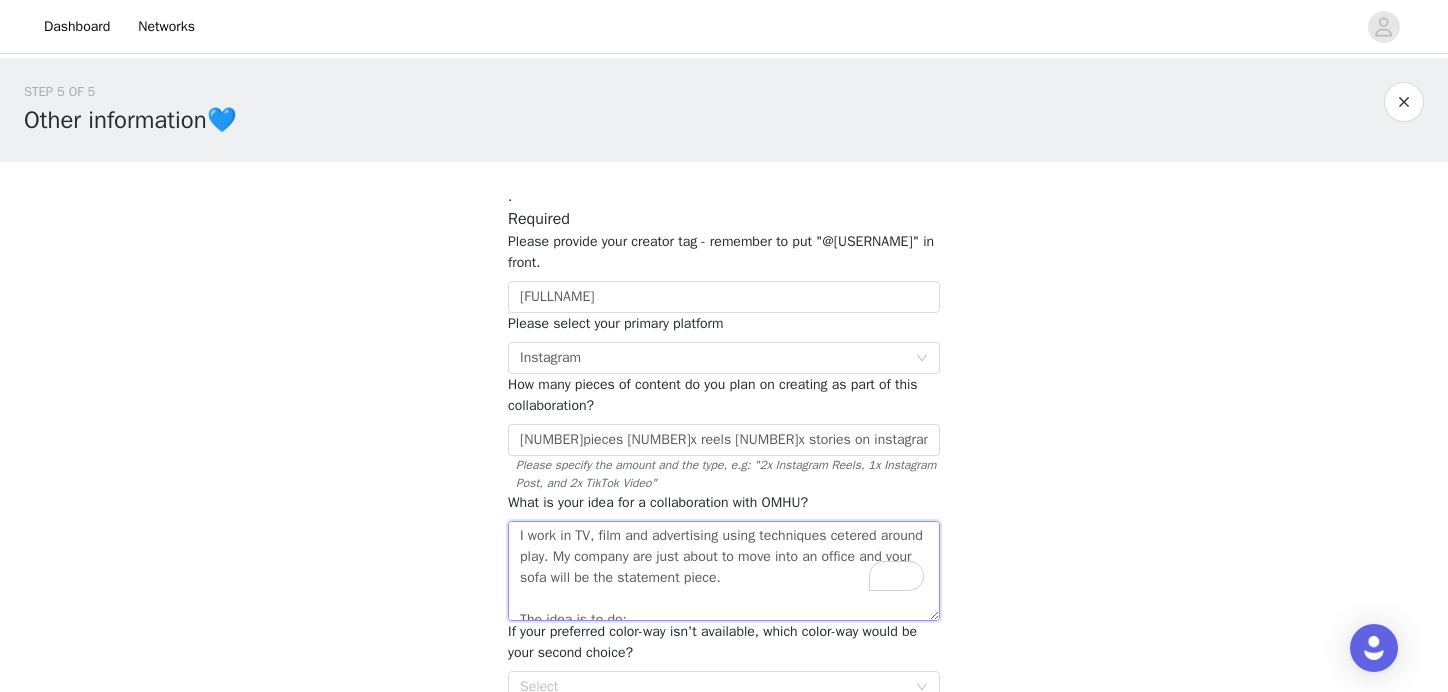 click on "I work in TV, film and advertising using techniques cetered around play. My company are just about to move into an office and your sofa will be the statement piece.
The idea is to do:
An unboxing" at bounding box center [724, 571] 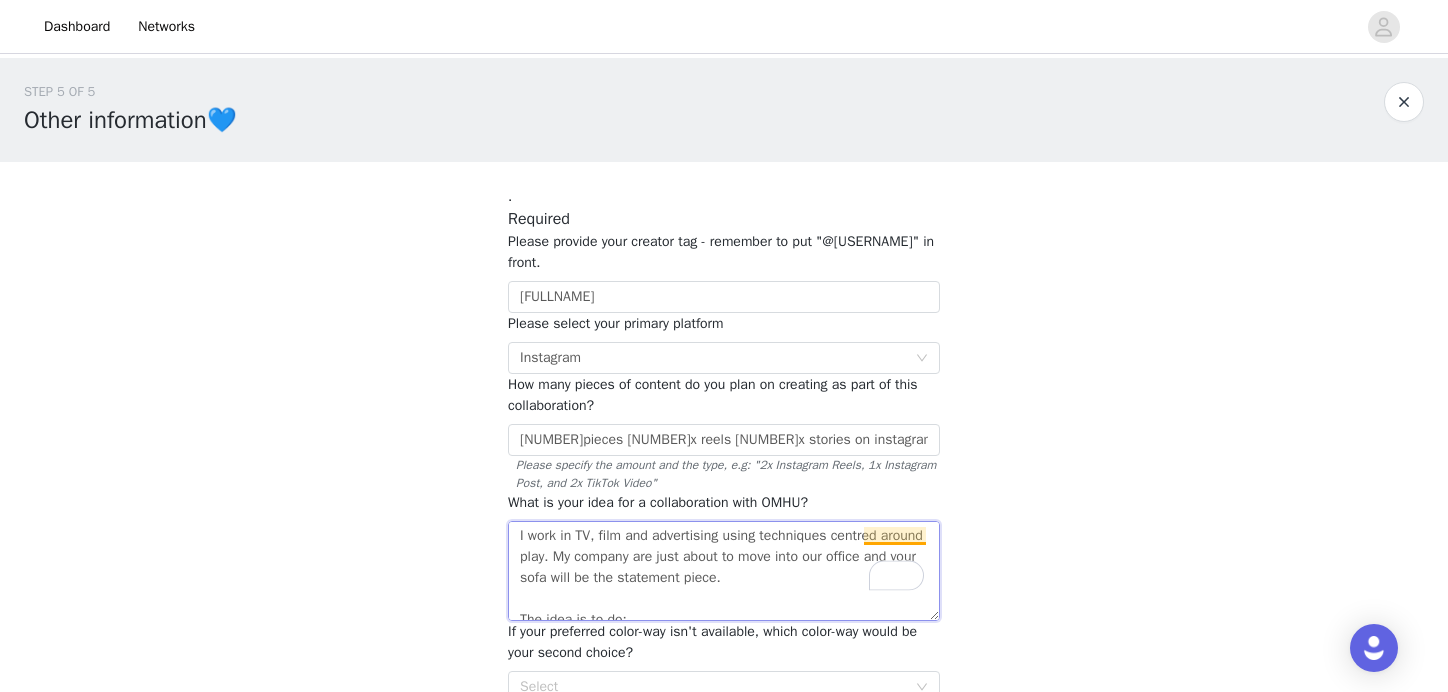 click on "I work in TV, film and advertising using techniques centred around play. My company are just about to move into our office and your sofa will be the statement piece.
The idea is to do:
An unboxing" at bounding box center (724, 571) 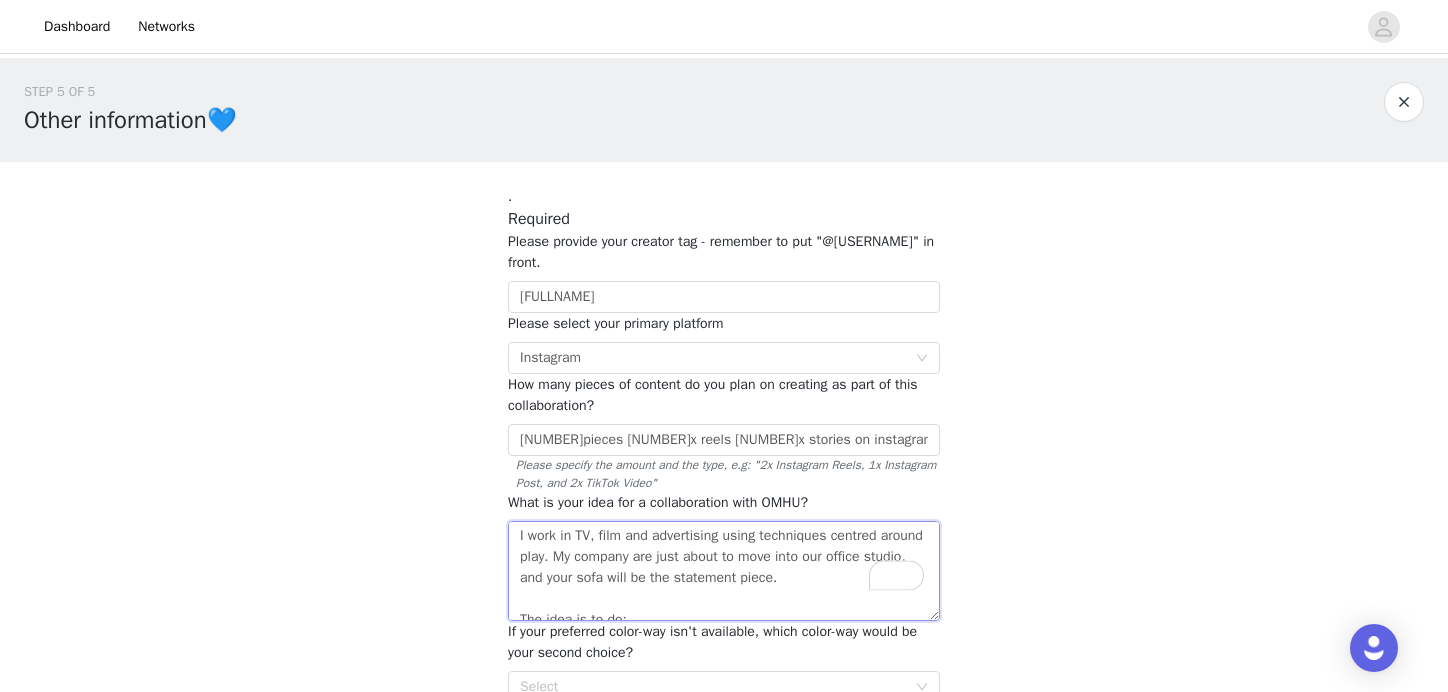 scroll, scrollTop: 17, scrollLeft: 0, axis: vertical 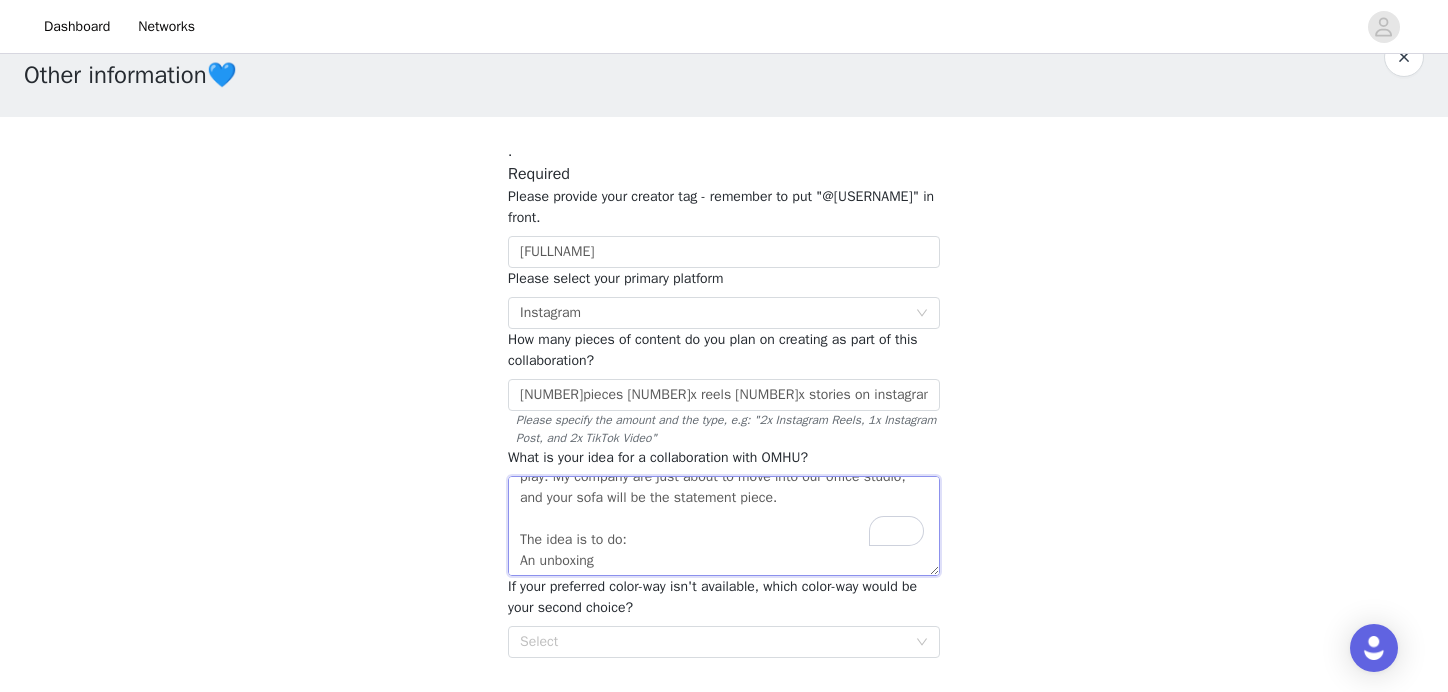 click on "I work in TV, film and advertising using techniques centred around play. My company are just about to move into our office studio, and your sofa will be the statement piece.
The idea is to do:
An unboxing" at bounding box center (724, 526) 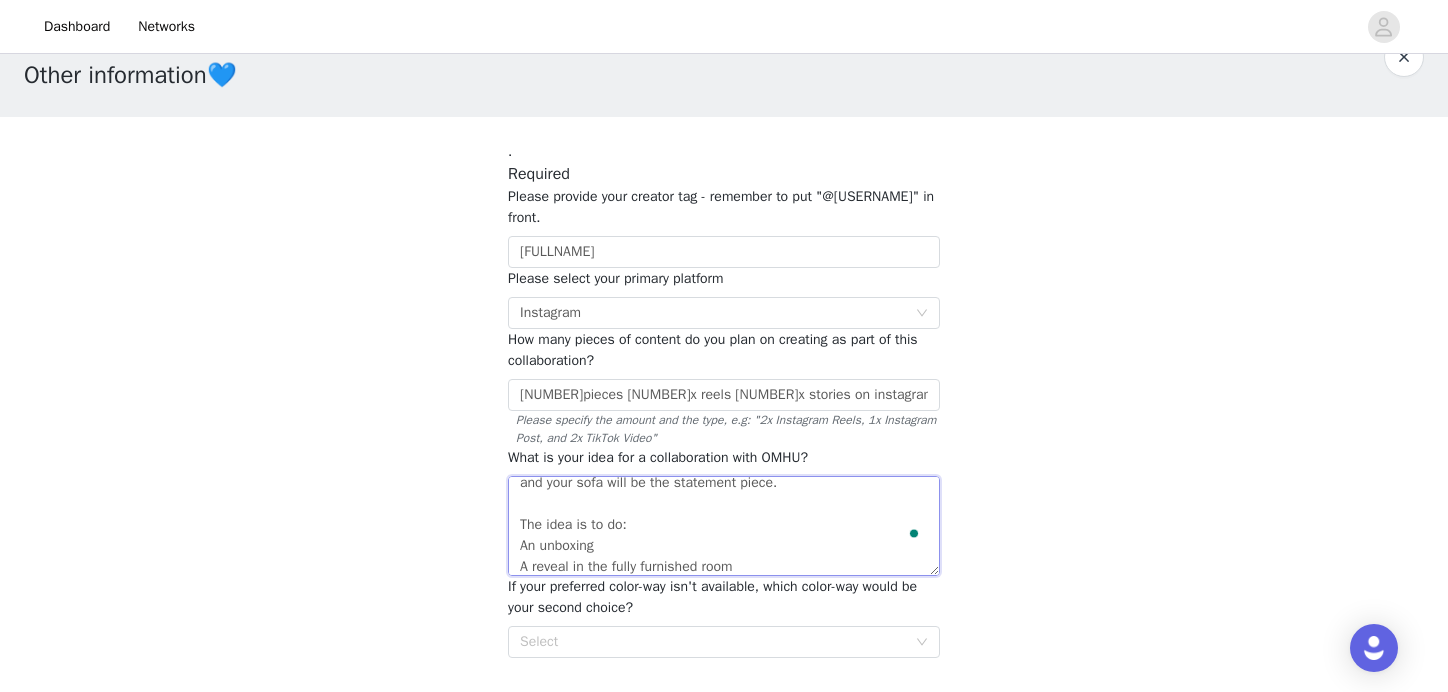 scroll, scrollTop: 72, scrollLeft: 0, axis: vertical 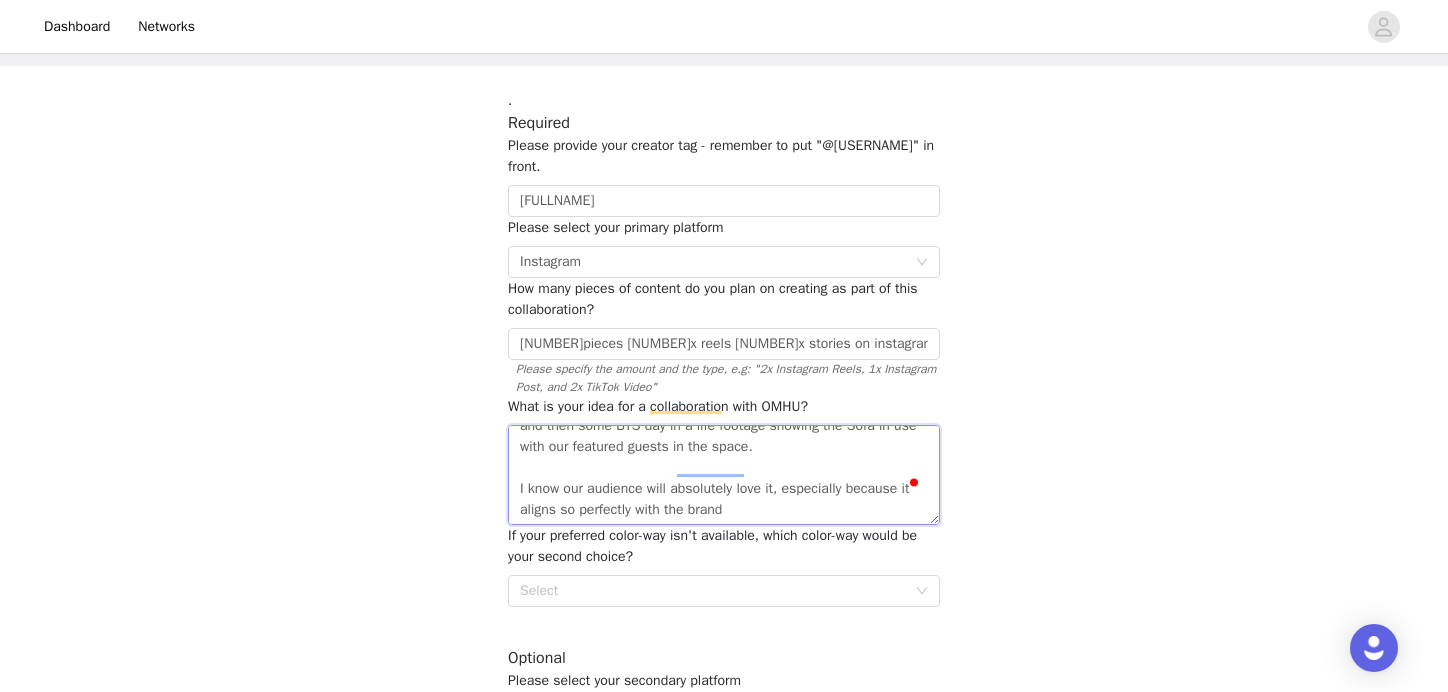 click on "I work in TV, film and advertising using techniques centred around play. My company are just about to move into our office studio, and your sofa will be the statement piece.
The idea is to do:
An unboxing
A reveal in the fully furnished room
and then some BTS day in a life footage showing the Sofa in use with our featured guests in the space.
I know our audience will absolutely love it, especially because it aligns so perfectly with the brand" at bounding box center [724, 475] 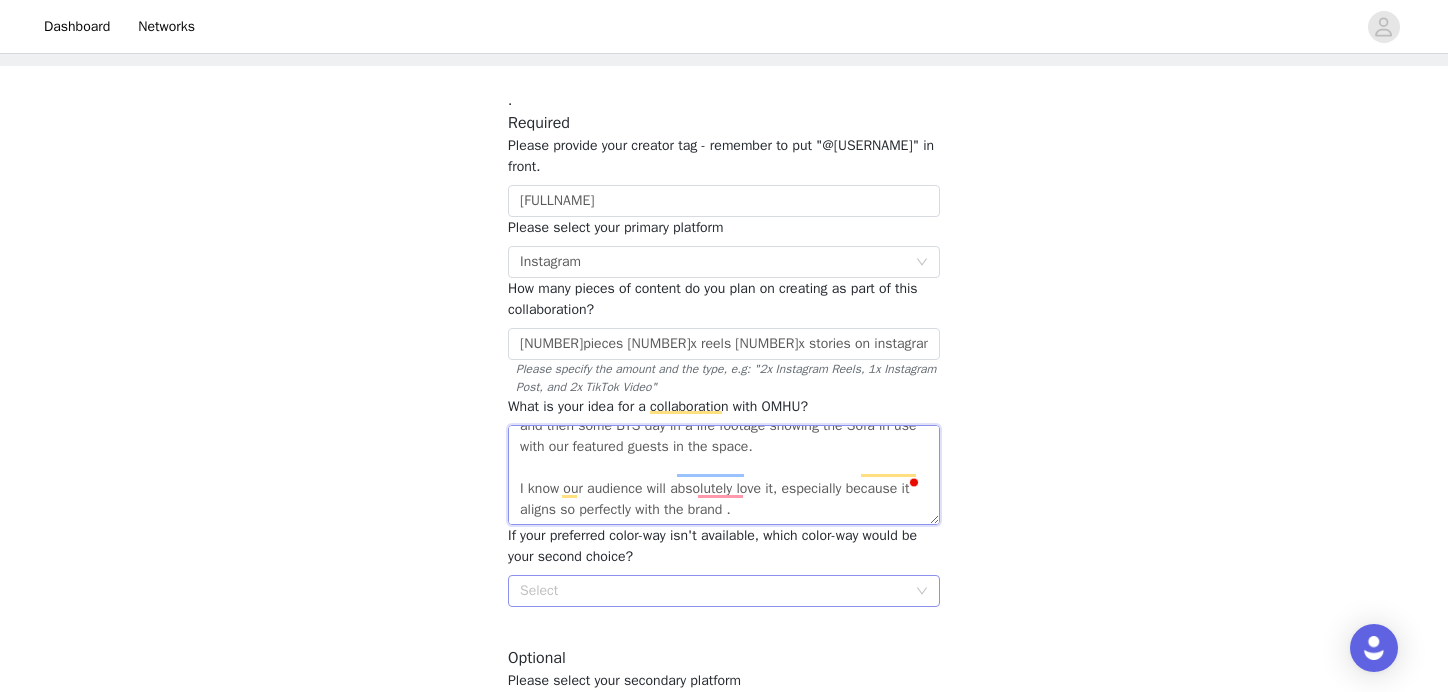 type on "I work in TV, film and advertising using techniques centred around play. My company are just about to move into our office studio, and your sofa will be the statement piece.
The idea is to do:
An unboxing
A reveal in the fully furnished room
and then some BTS day in a life footage showing the Sofa in use with our featured guests in the space.
I know our audience will absolutely love it, especially because it aligns so perfectly with the brand ." 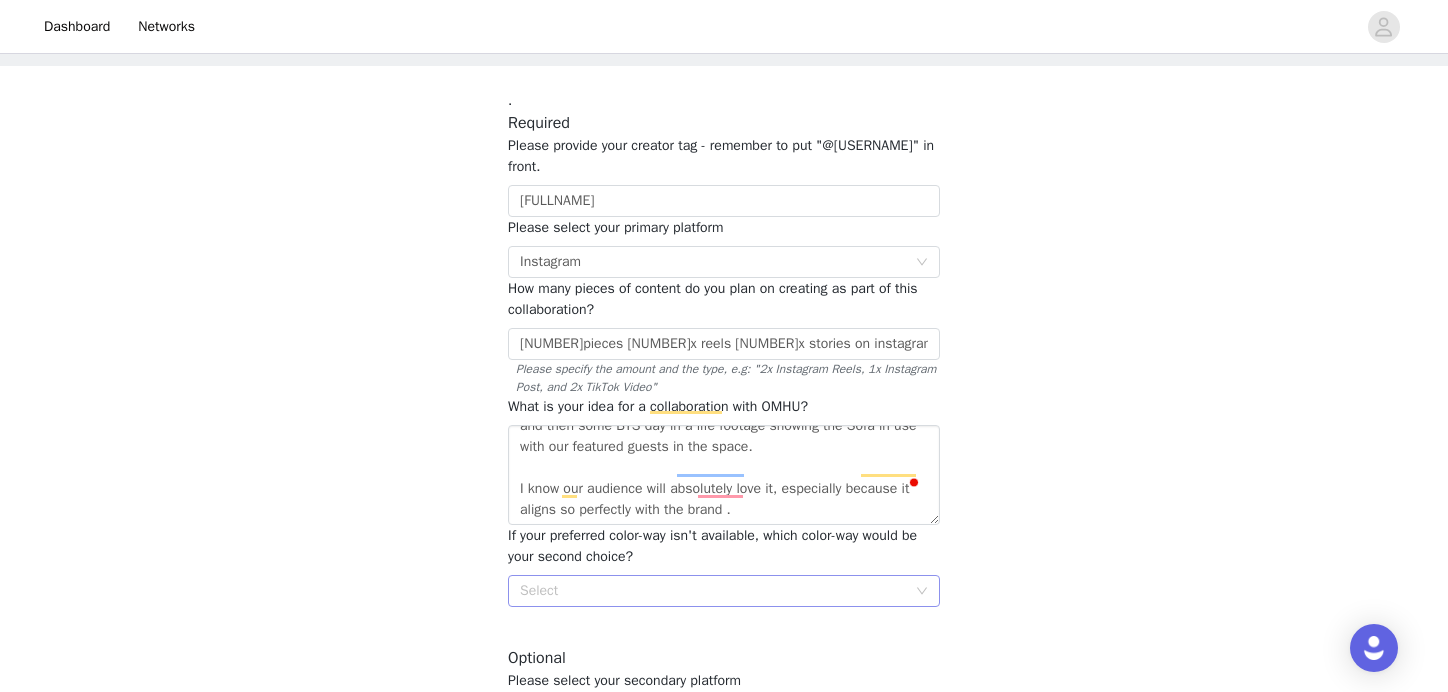 click 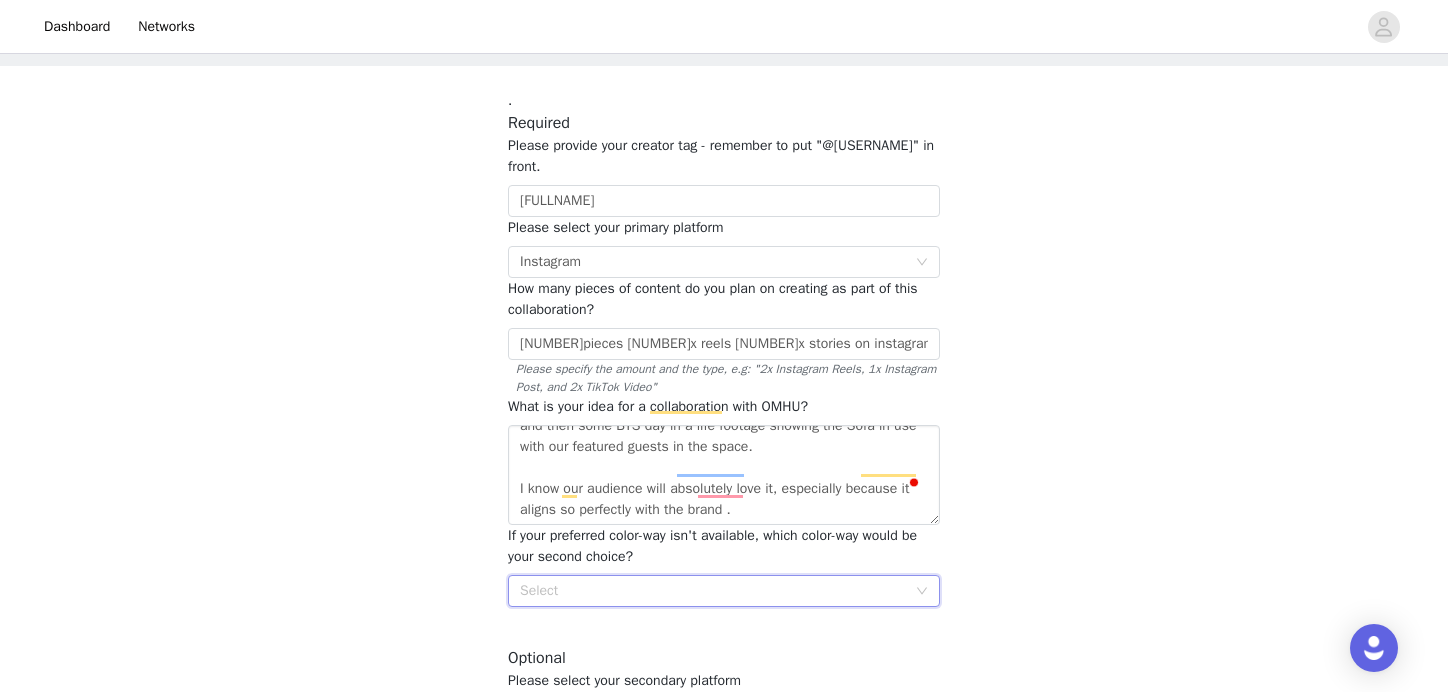 scroll, scrollTop: 4, scrollLeft: 0, axis: vertical 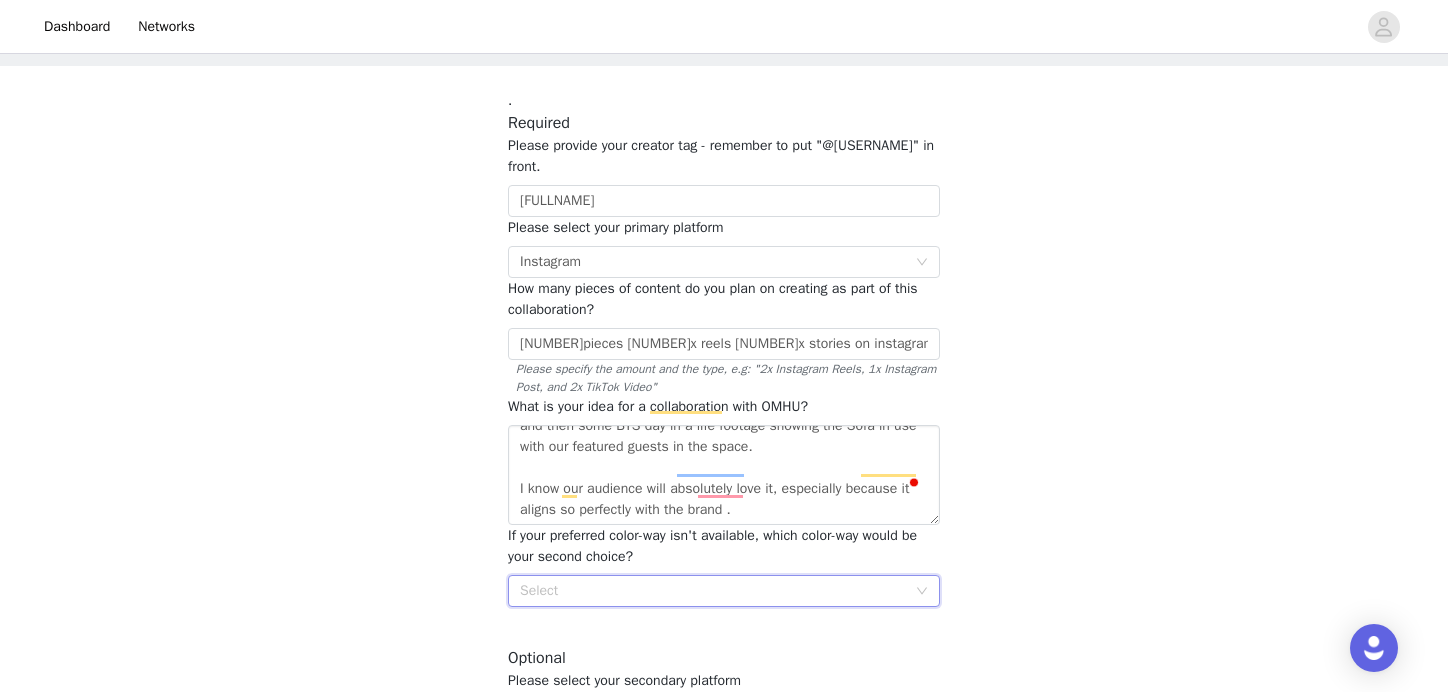click on "Select" at bounding box center (717, 591) 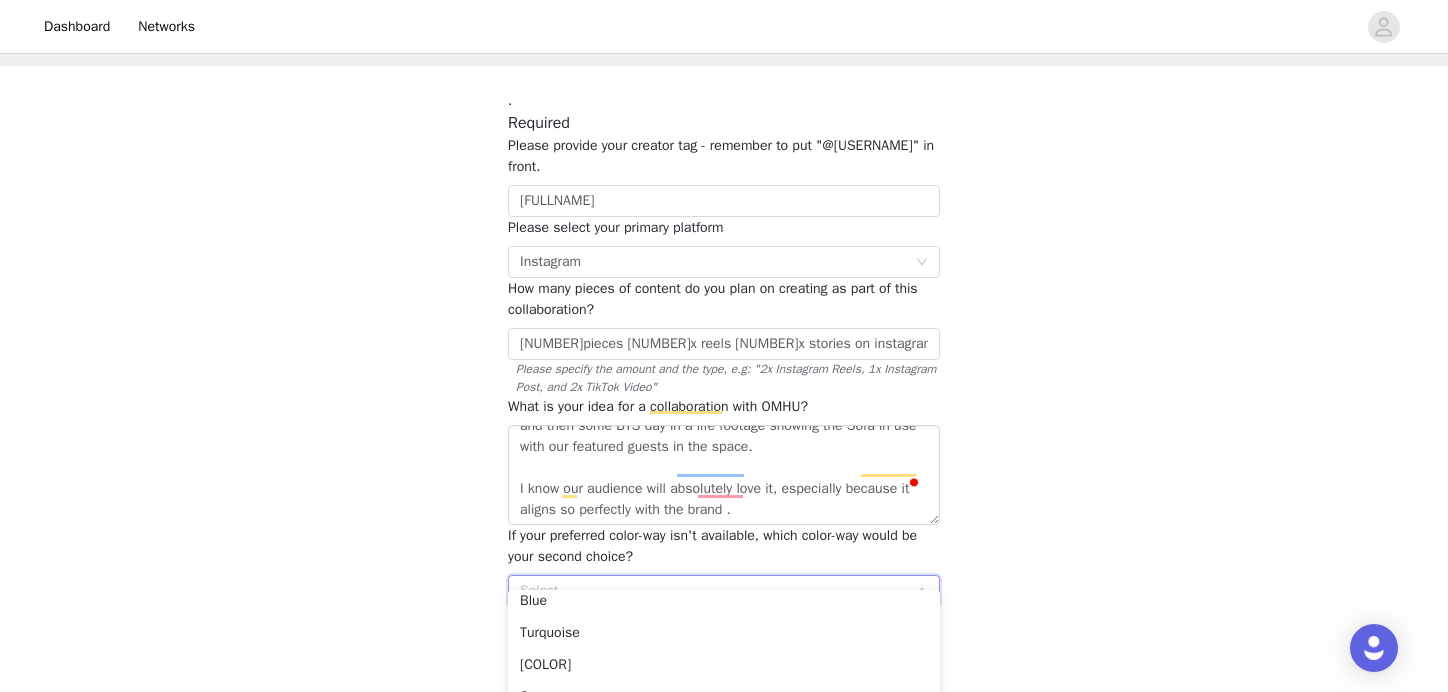 scroll, scrollTop: 118, scrollLeft: 0, axis: vertical 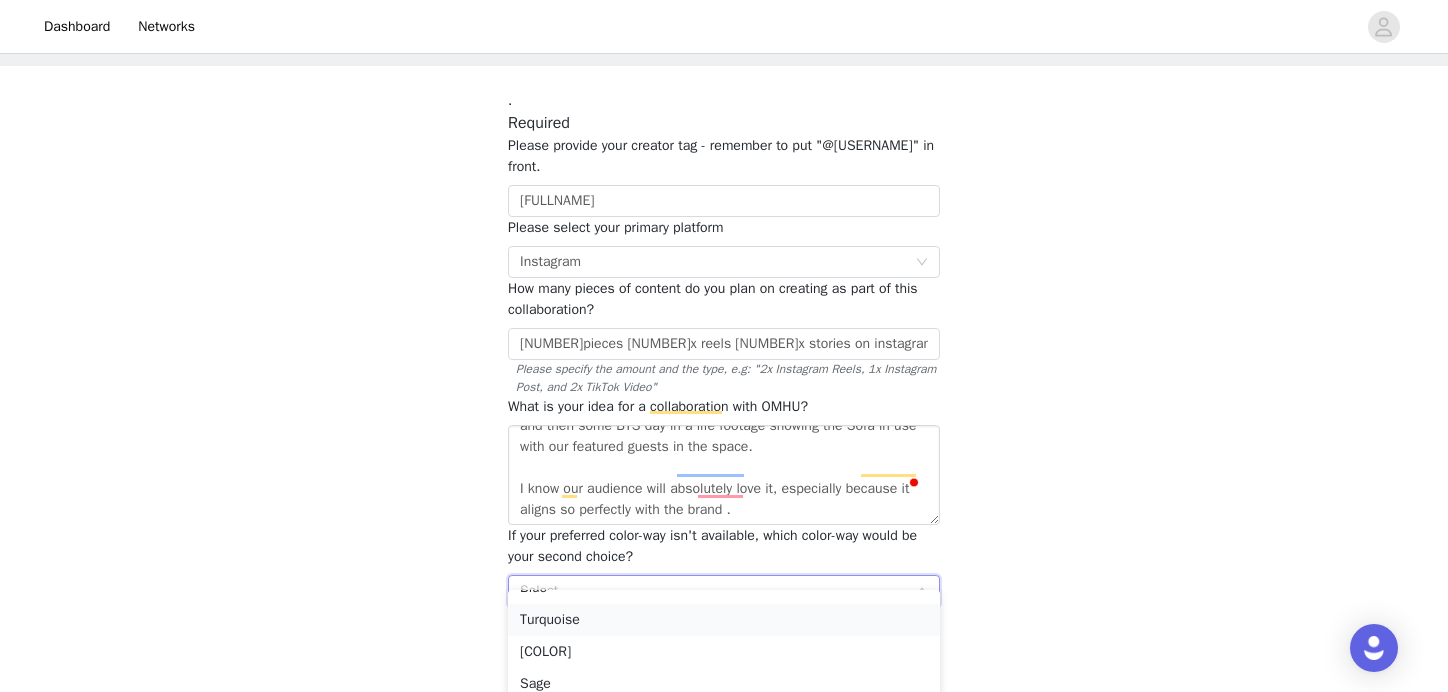 click on "Turquoise" at bounding box center [724, 620] 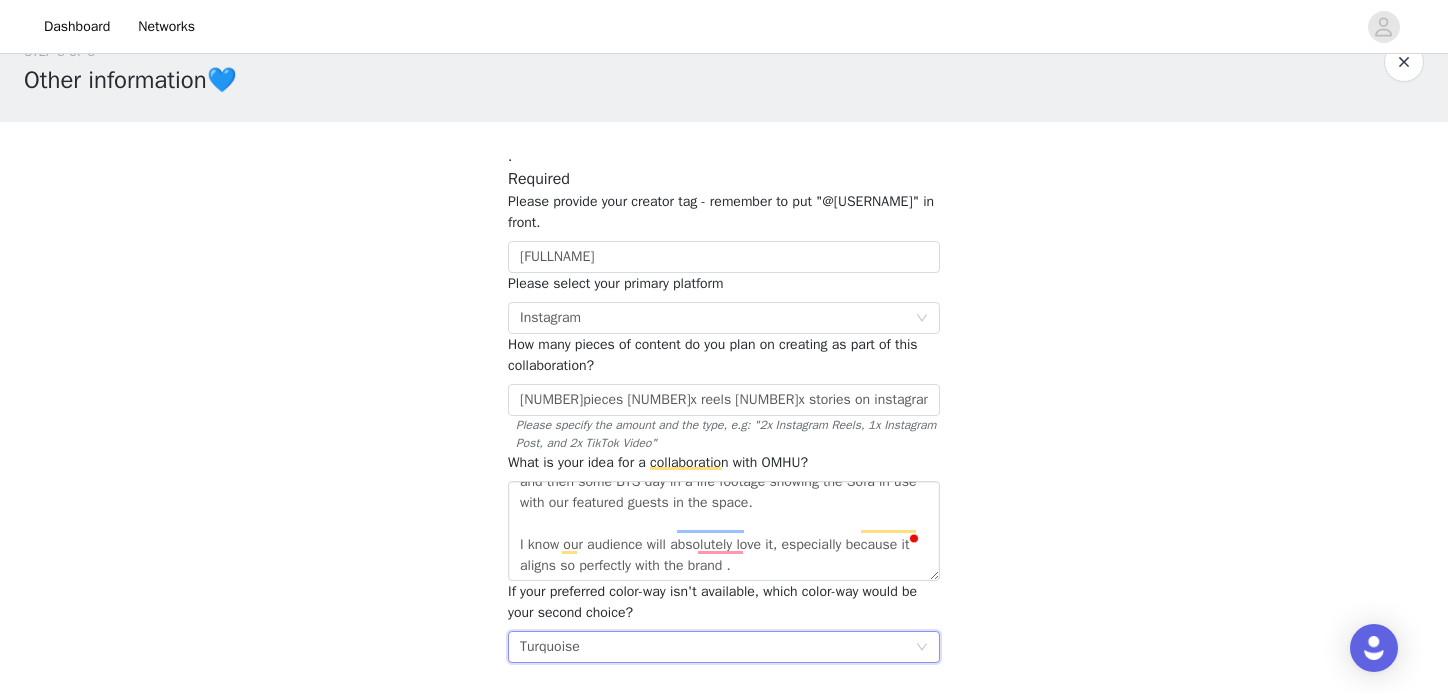 scroll, scrollTop: 0, scrollLeft: 0, axis: both 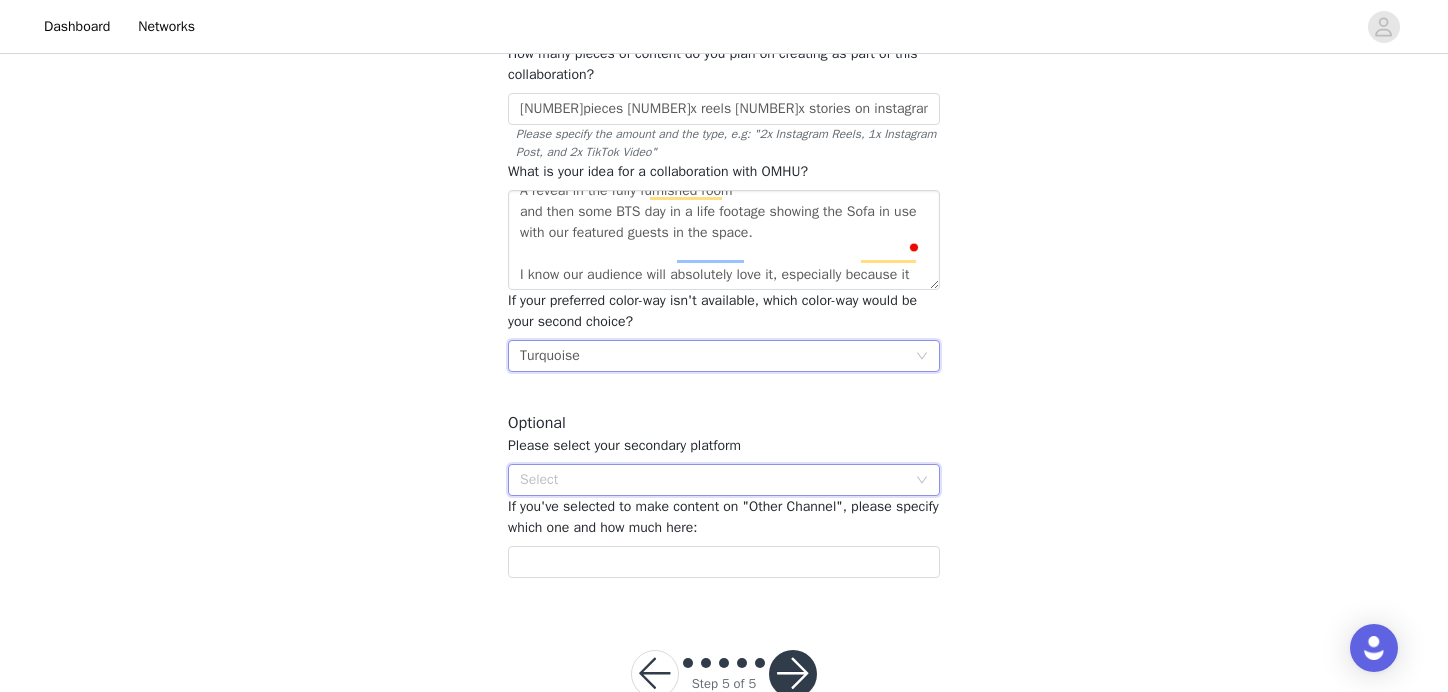 click 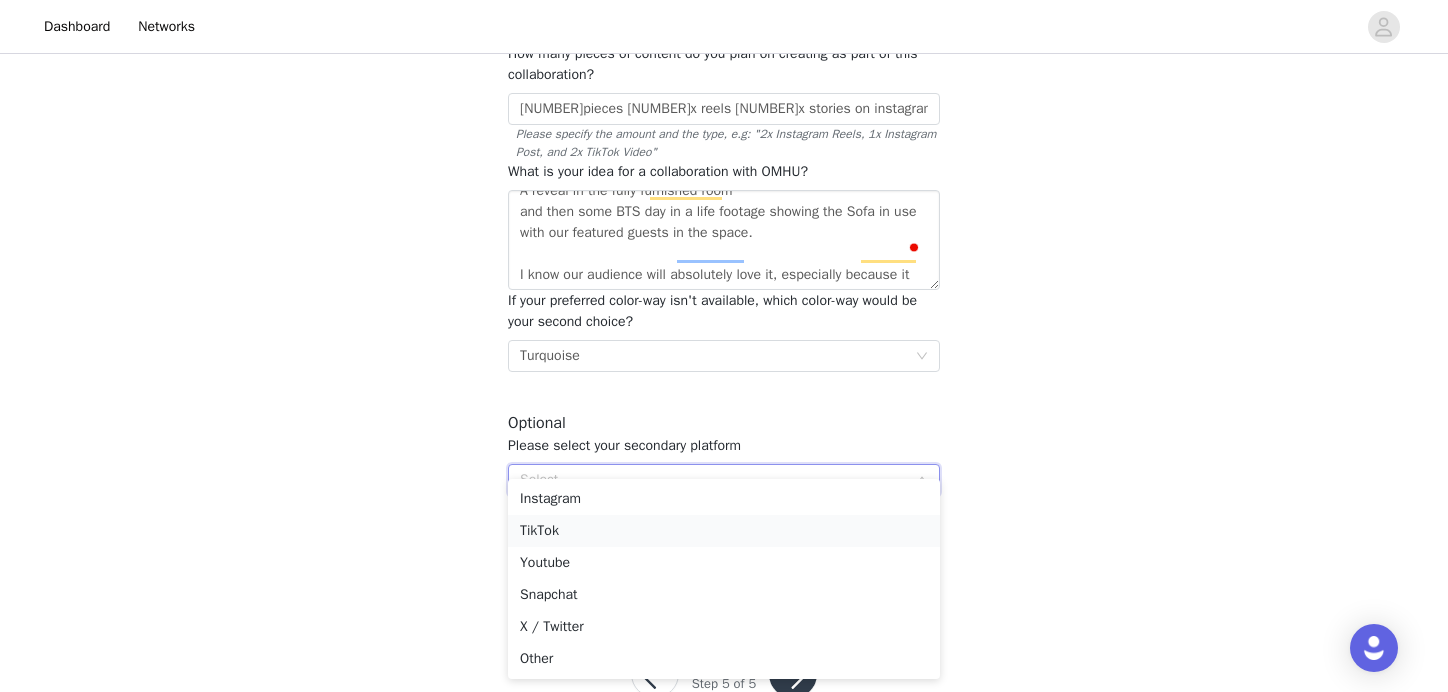 click on "TikTok" at bounding box center [724, 531] 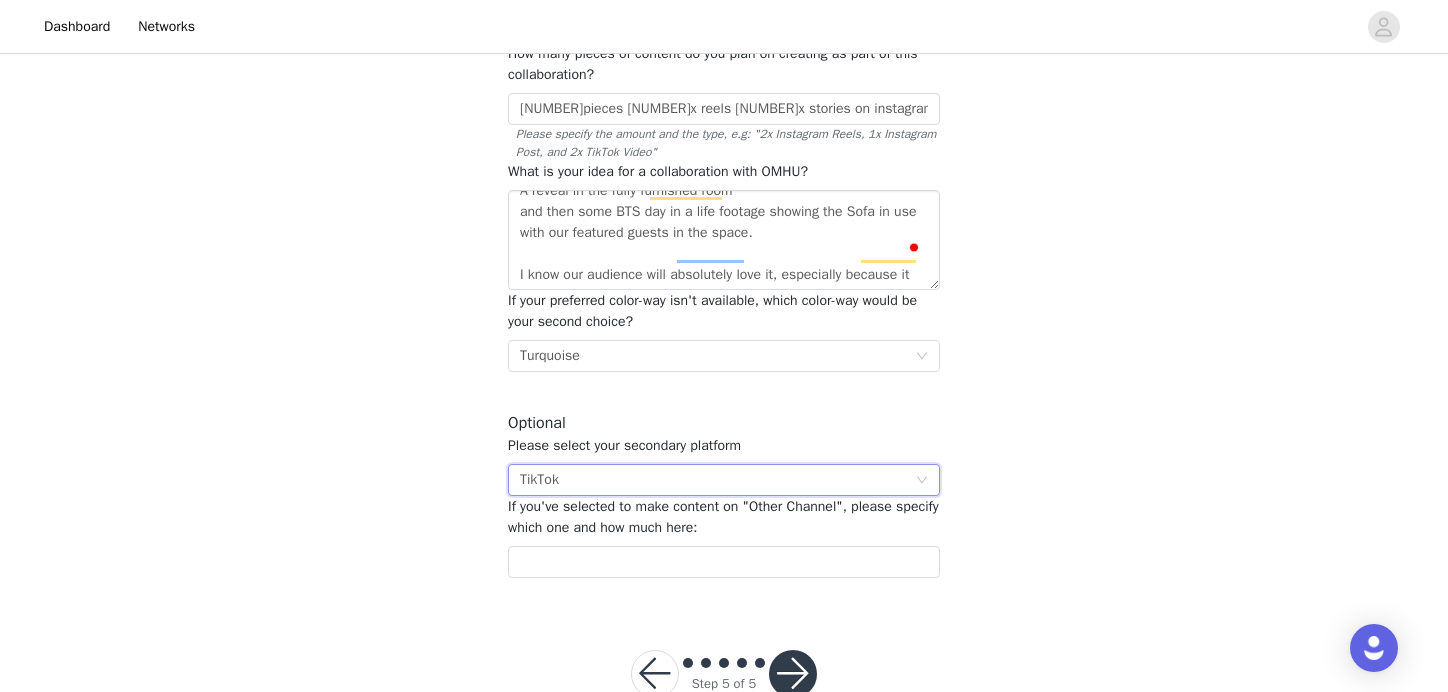 scroll, scrollTop: 363, scrollLeft: 0, axis: vertical 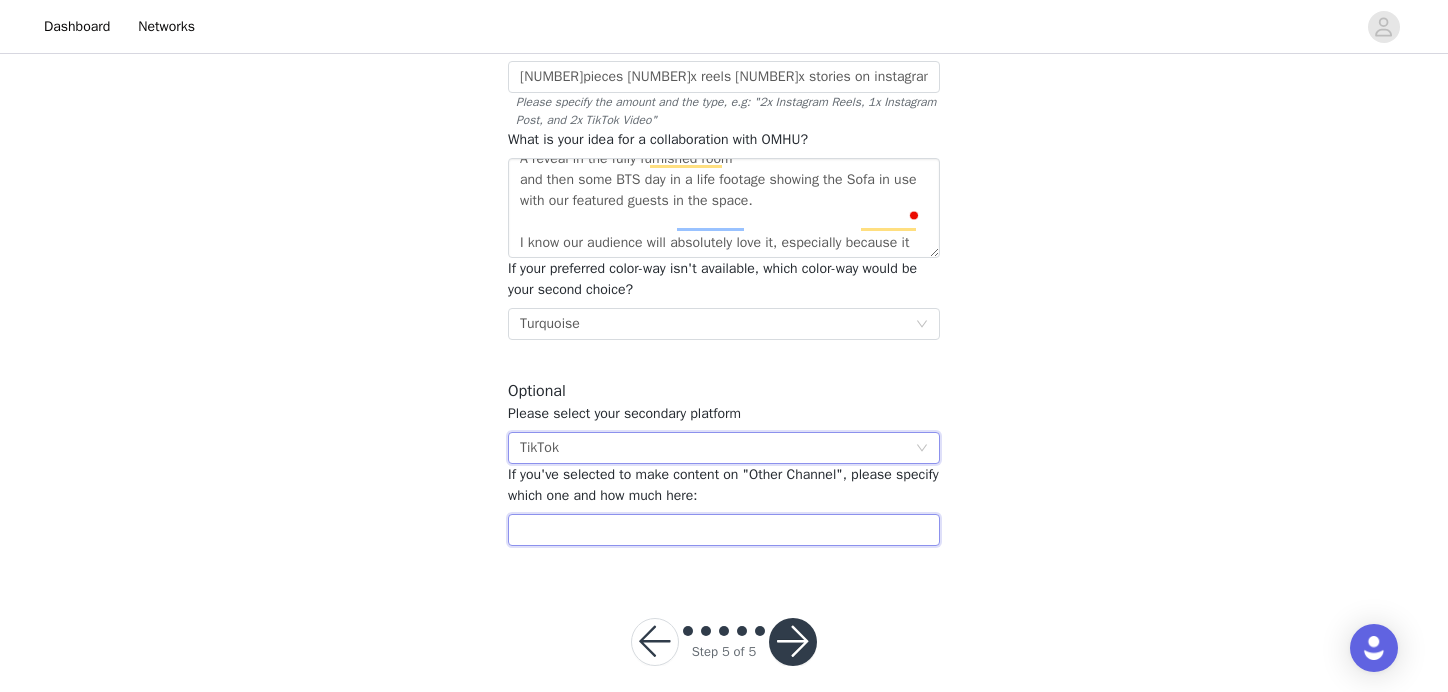 click at bounding box center (724, 530) 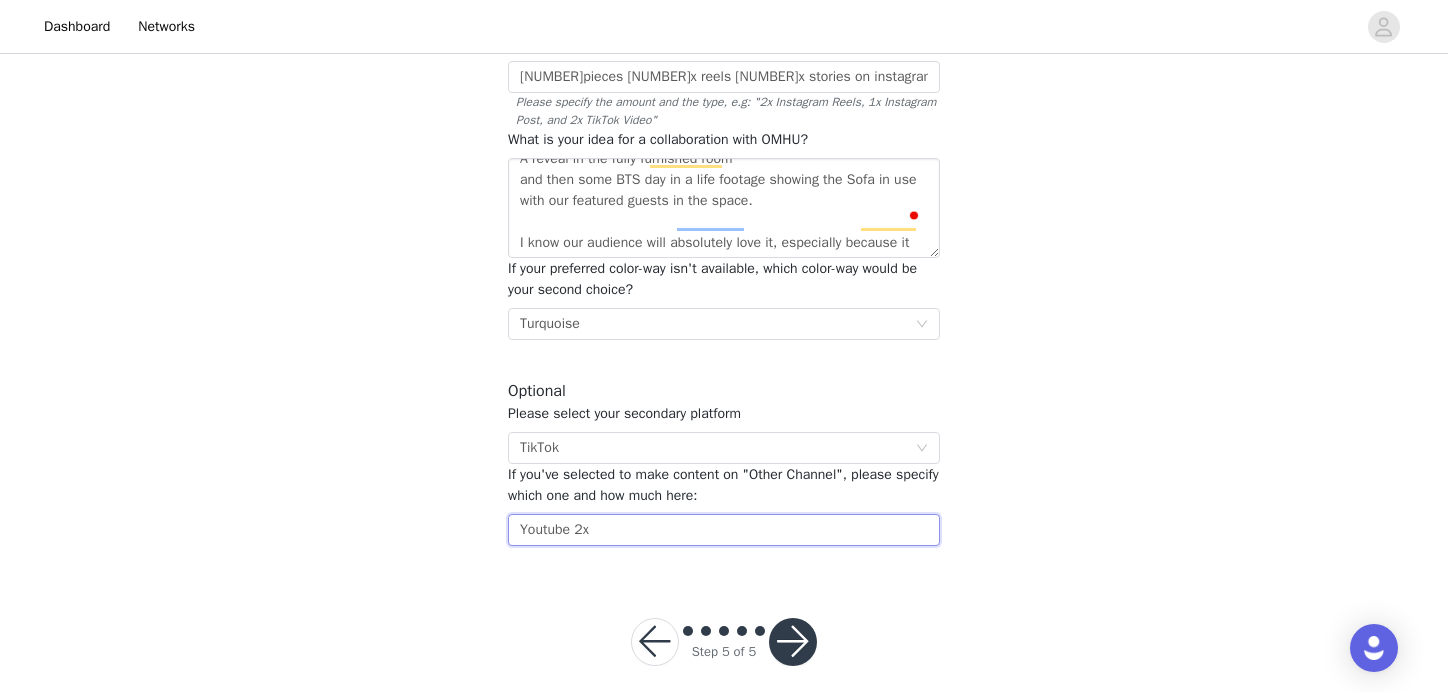 type on "Youtube 2x" 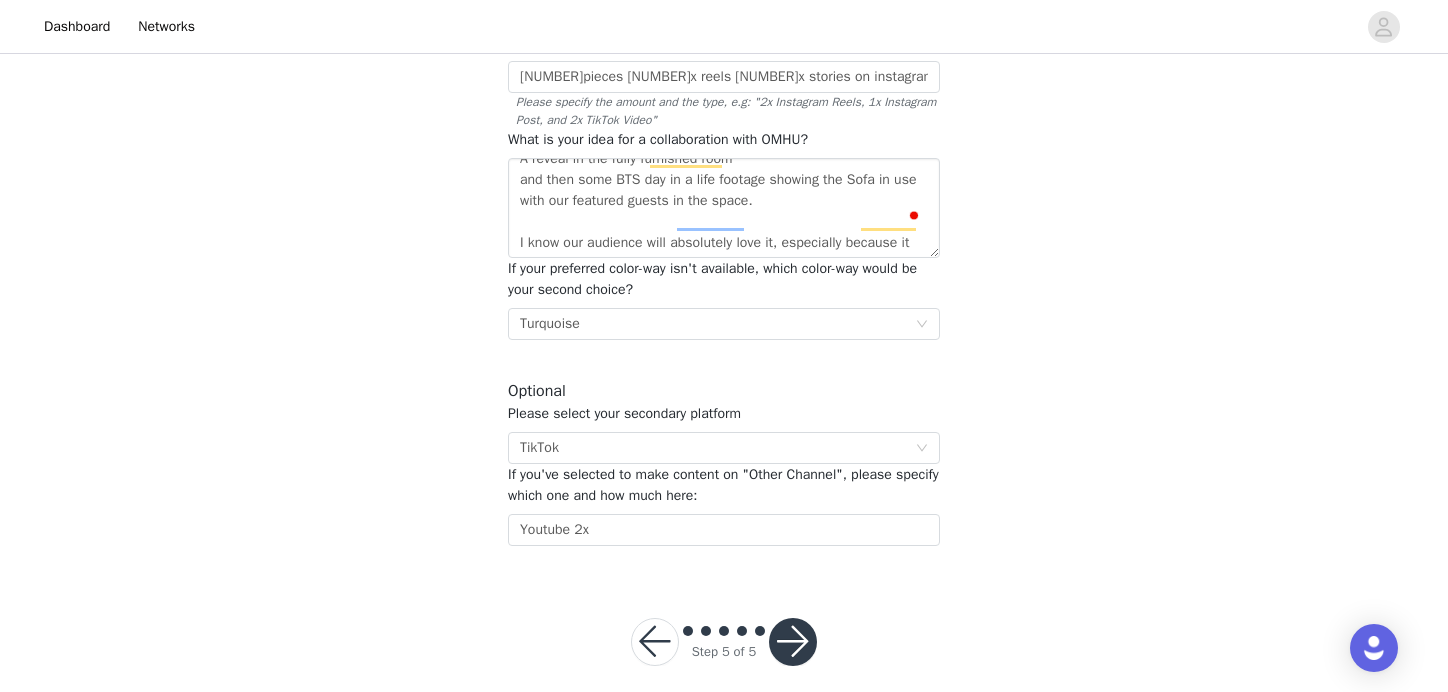 click at bounding box center [793, 642] 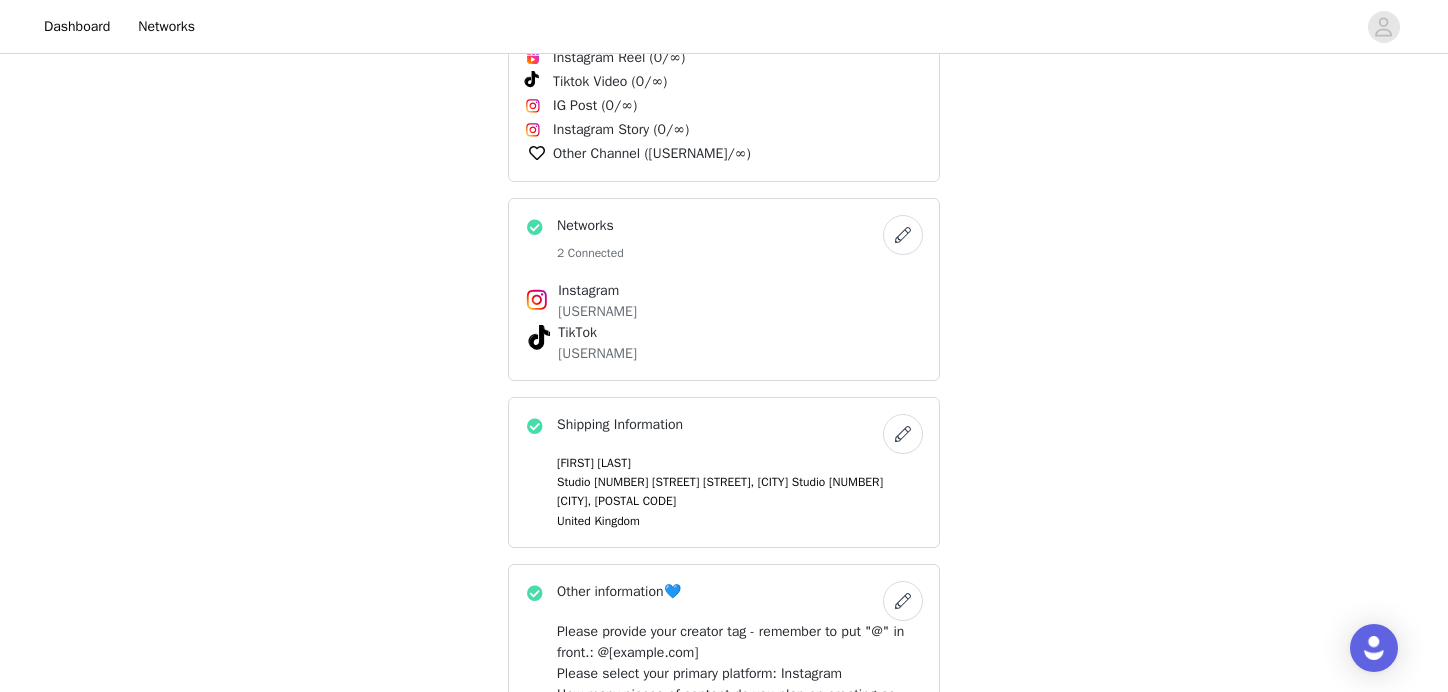 scroll, scrollTop: 679, scrollLeft: 0, axis: vertical 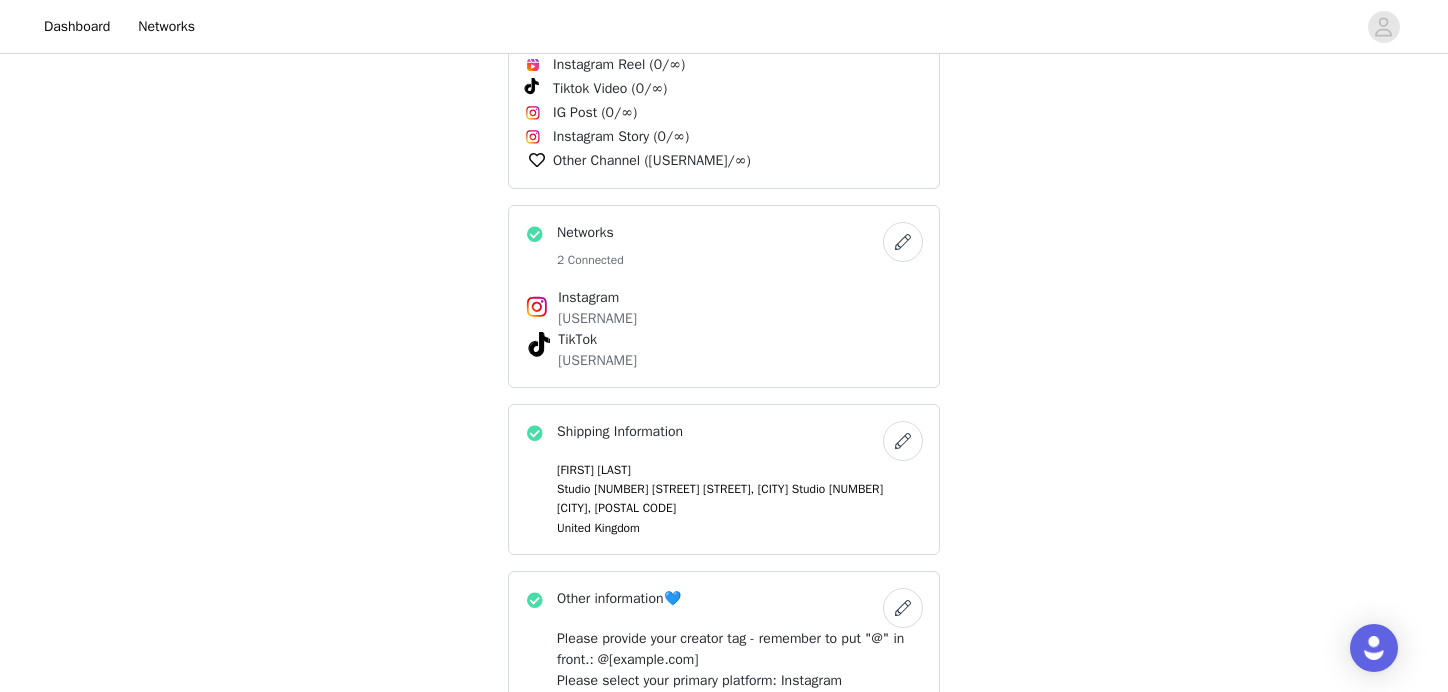 click at bounding box center [903, 441] 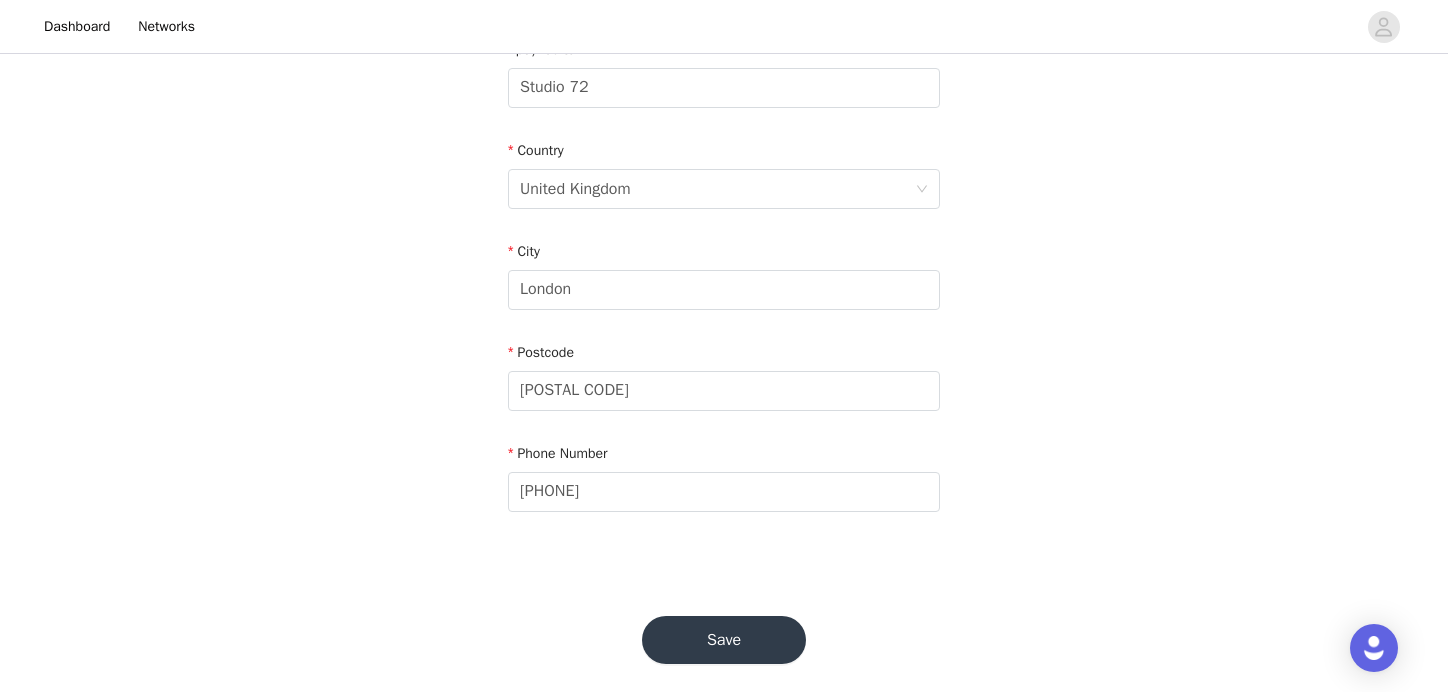 scroll, scrollTop: 570, scrollLeft: 0, axis: vertical 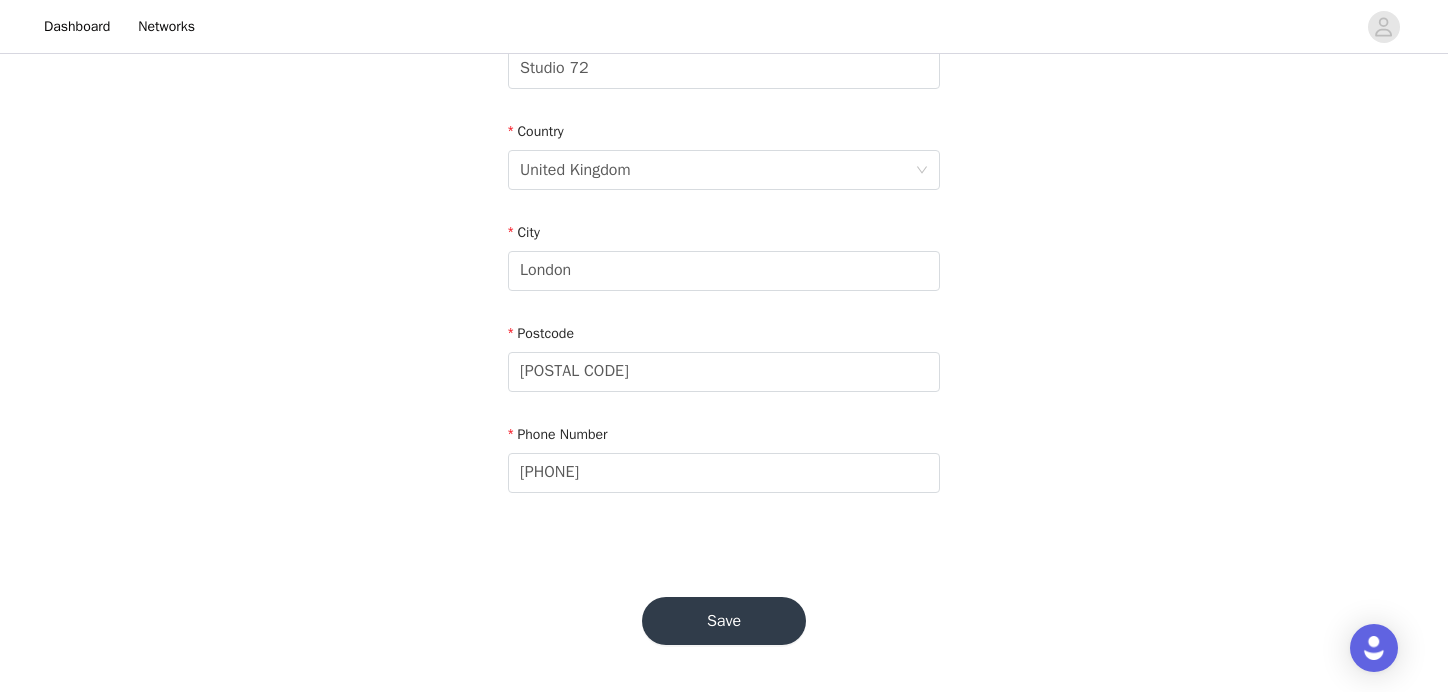 click on "Save" at bounding box center (724, 621) 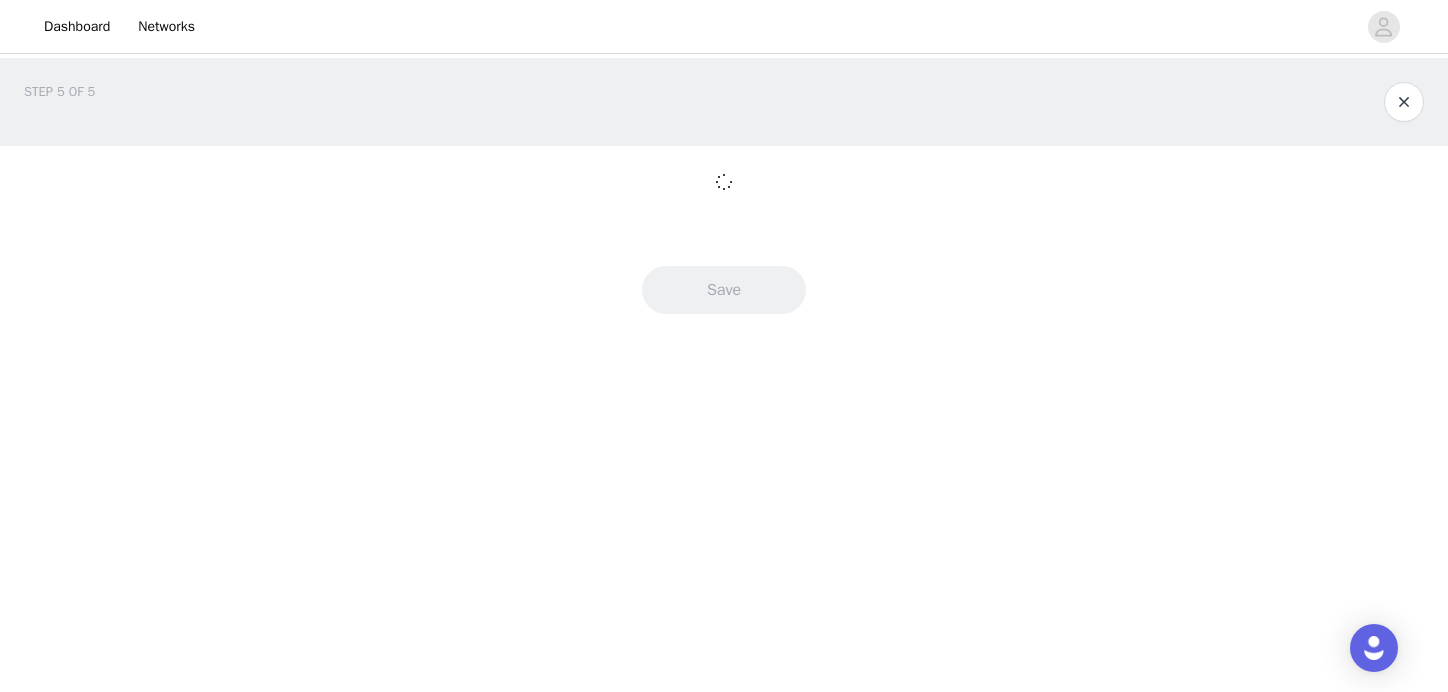 scroll, scrollTop: 0, scrollLeft: 0, axis: both 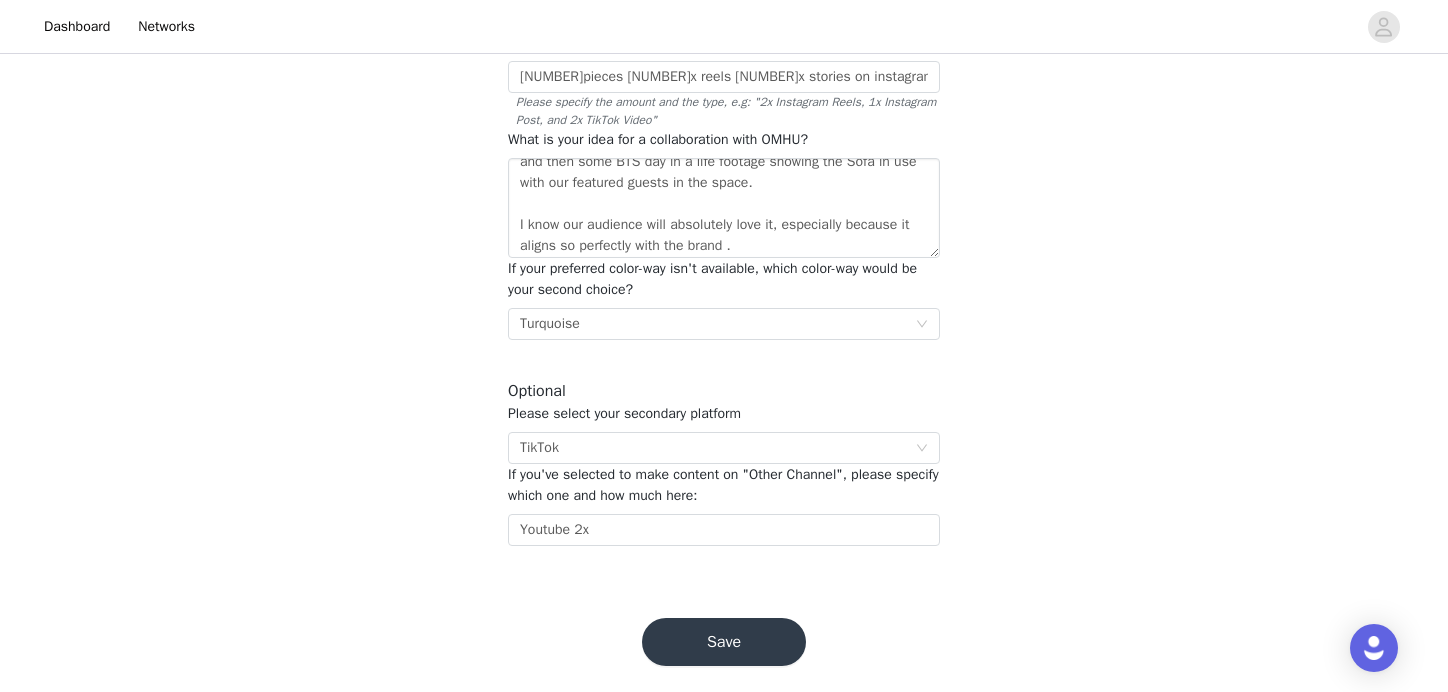 click on "Save" at bounding box center (724, 642) 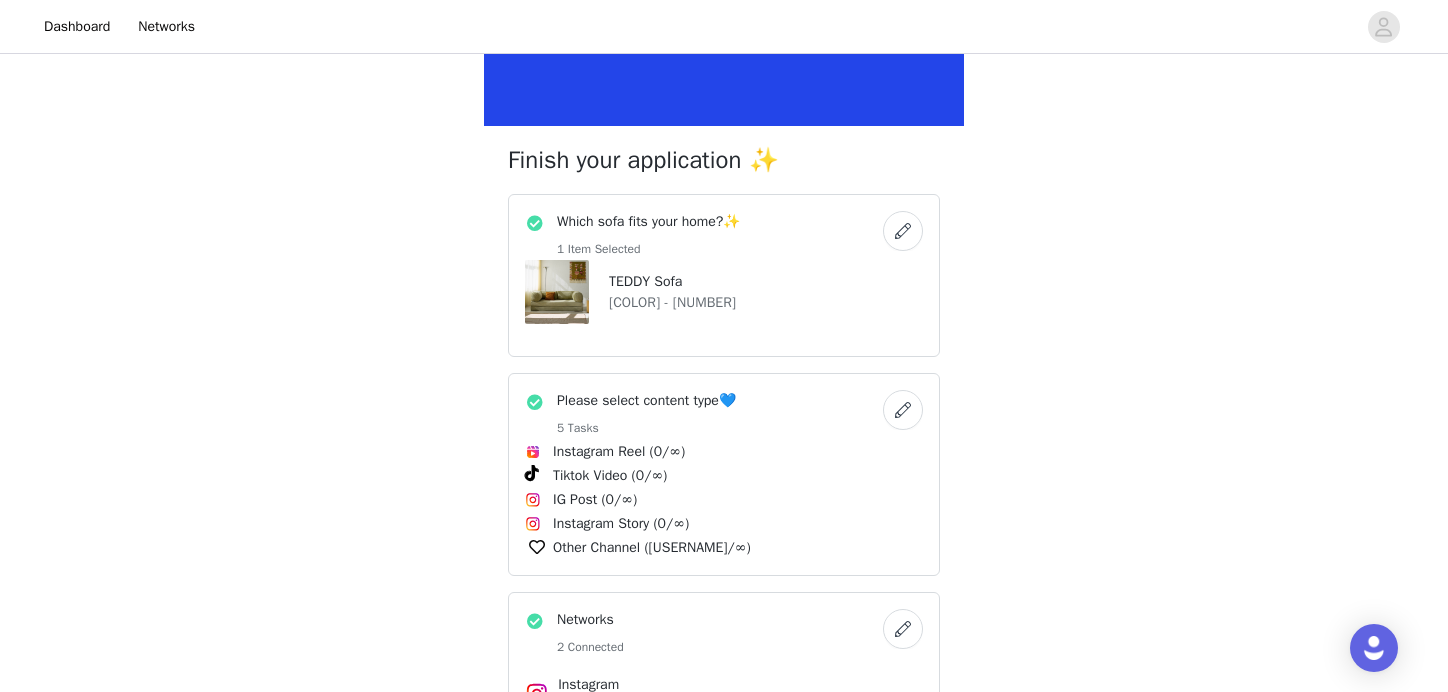 scroll, scrollTop: 264, scrollLeft: 0, axis: vertical 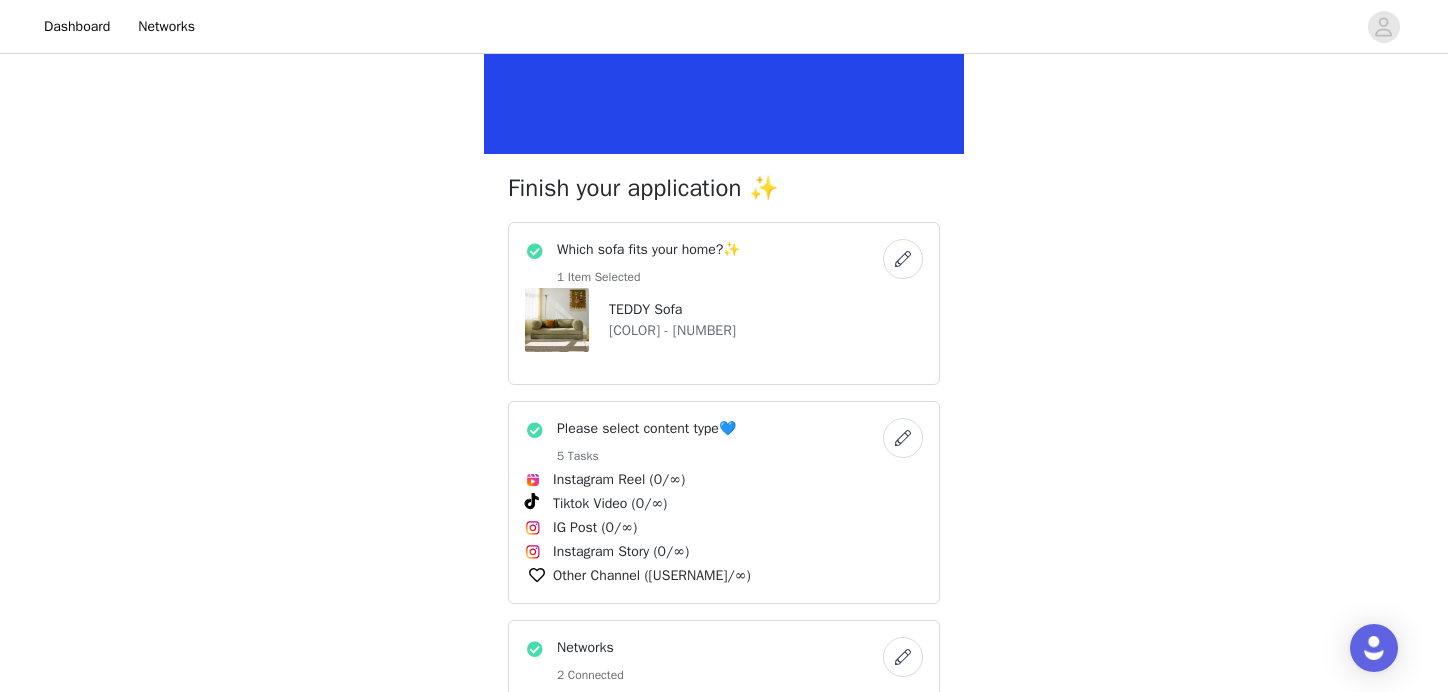 click at bounding box center [903, 259] 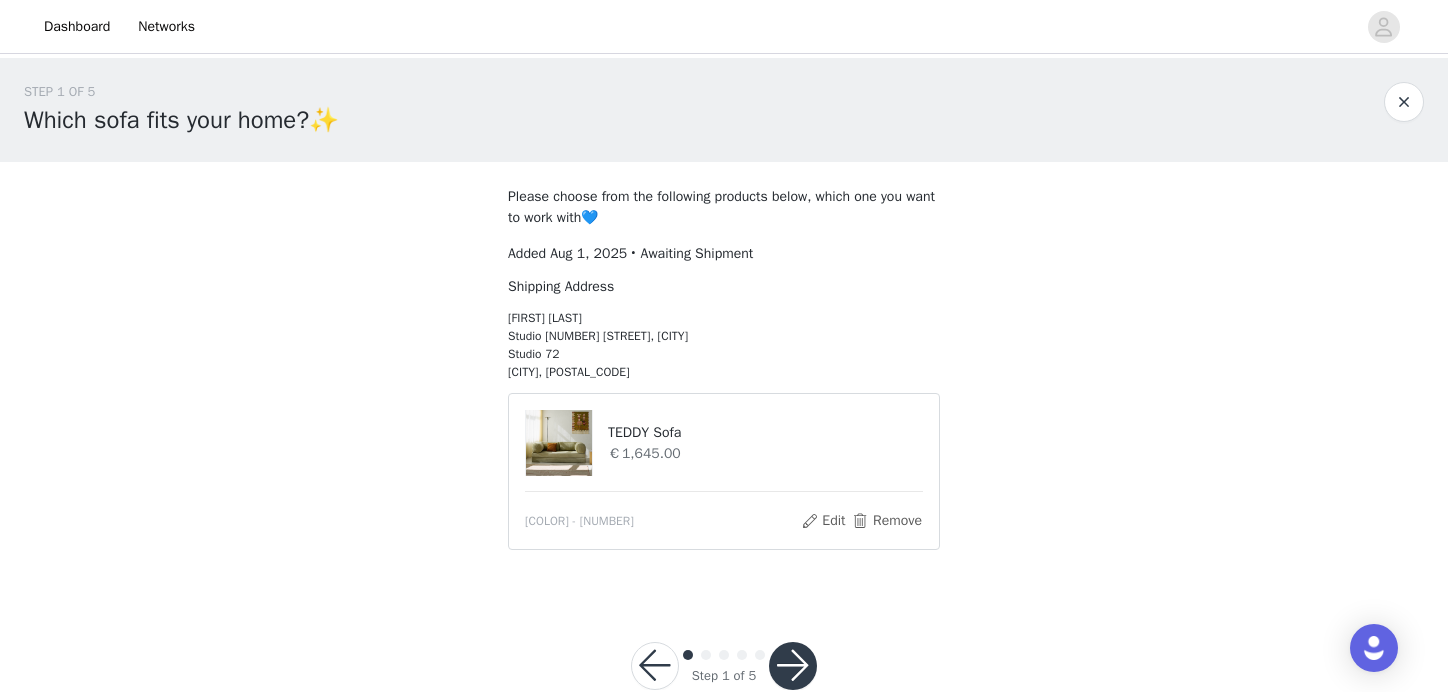scroll, scrollTop: 45, scrollLeft: 0, axis: vertical 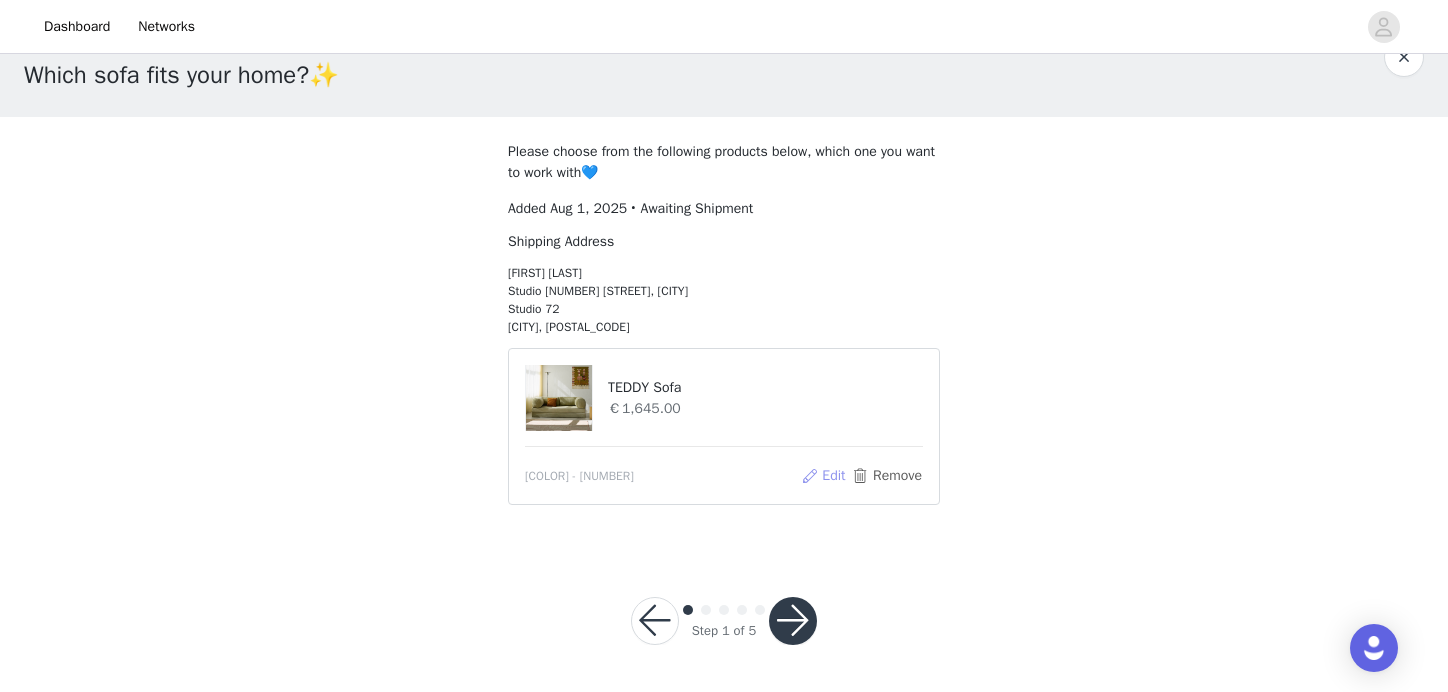 click on "Edit" at bounding box center [823, 476] 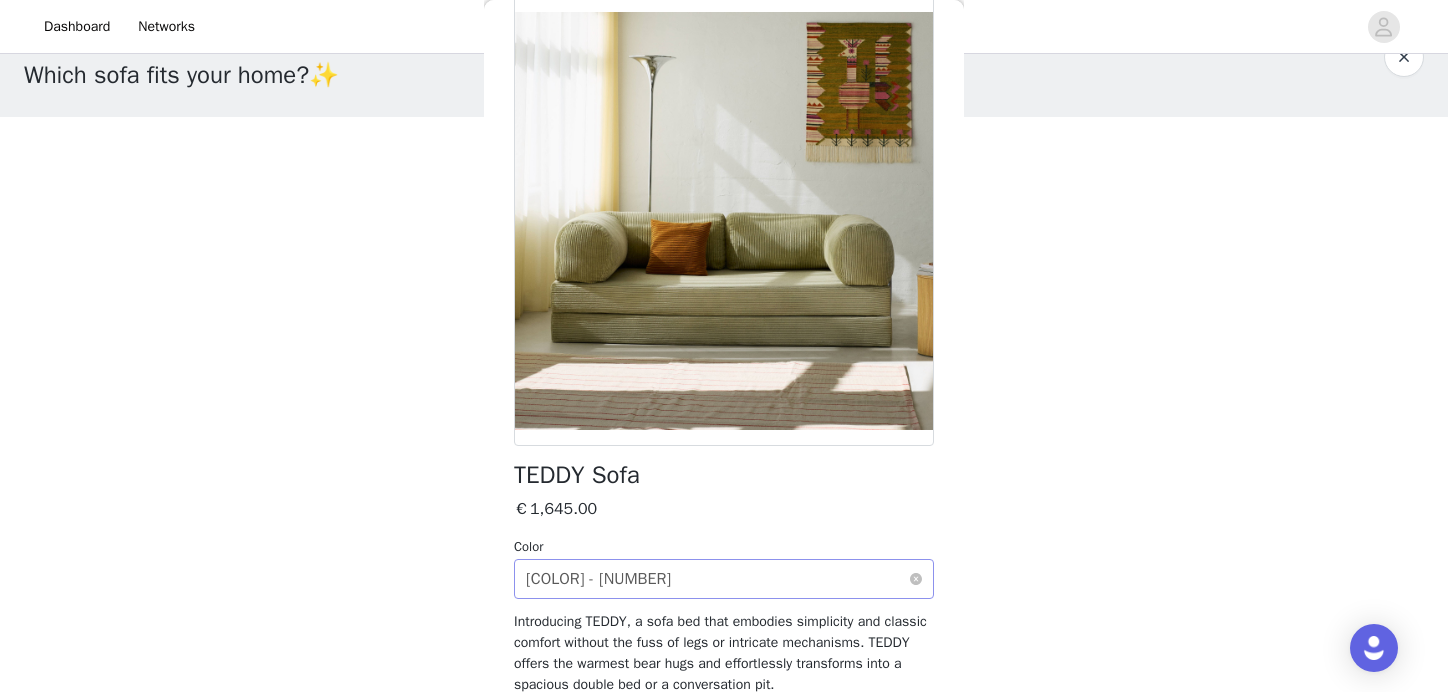 scroll, scrollTop: 107, scrollLeft: 0, axis: vertical 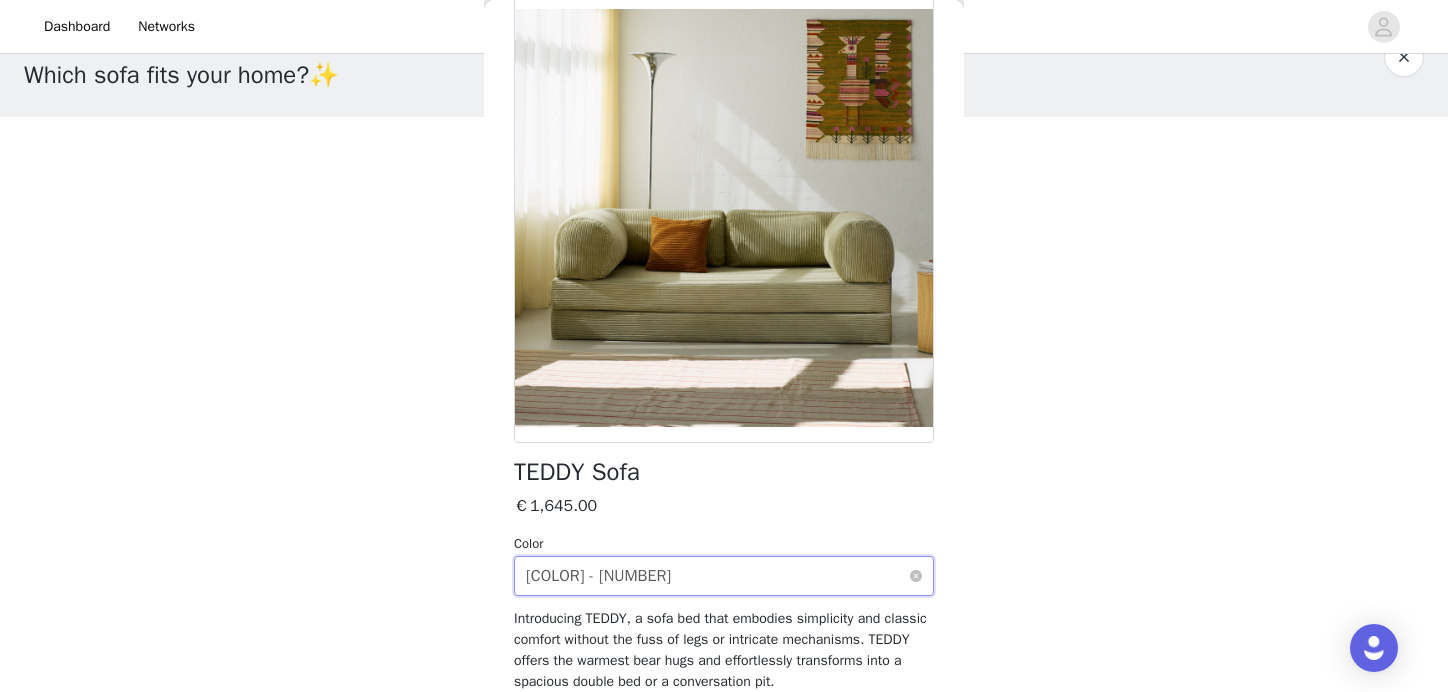 click on "Select color Orange - [NUMBER]" at bounding box center [717, 576] 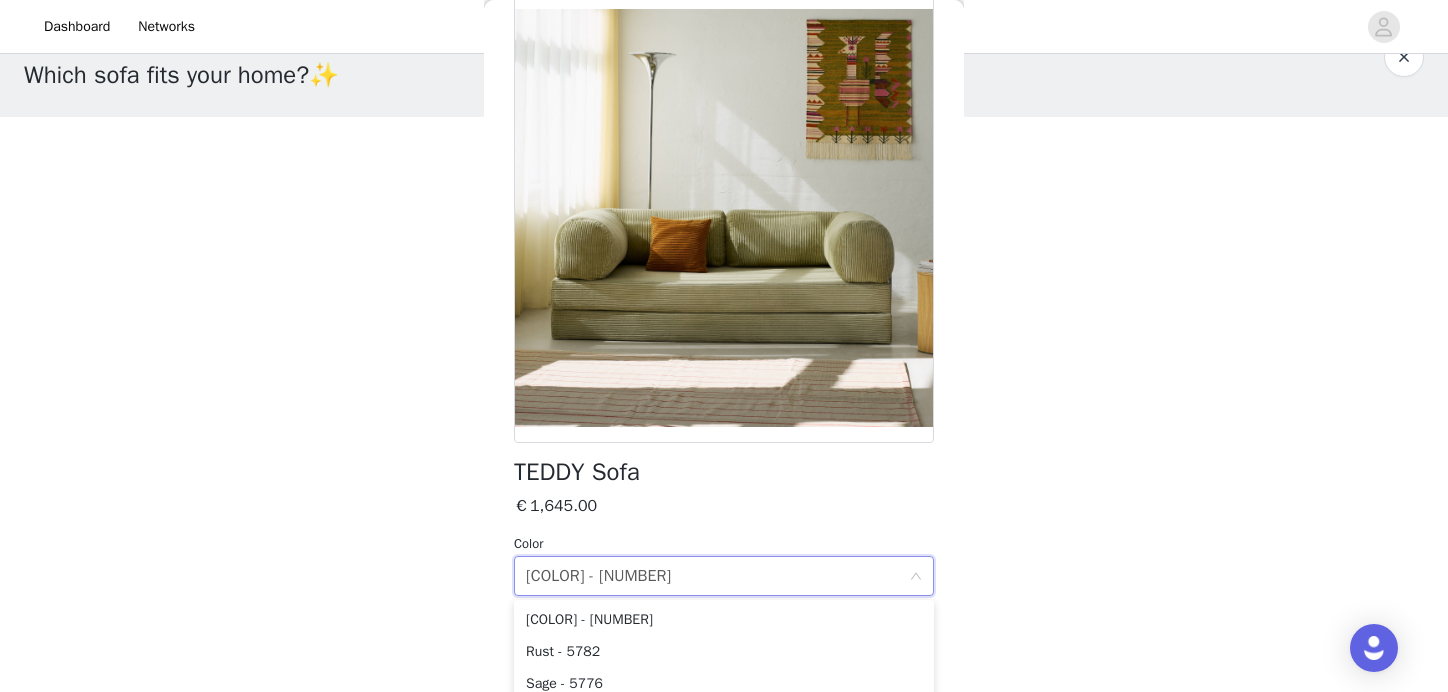 scroll, scrollTop: 430, scrollLeft: 0, axis: vertical 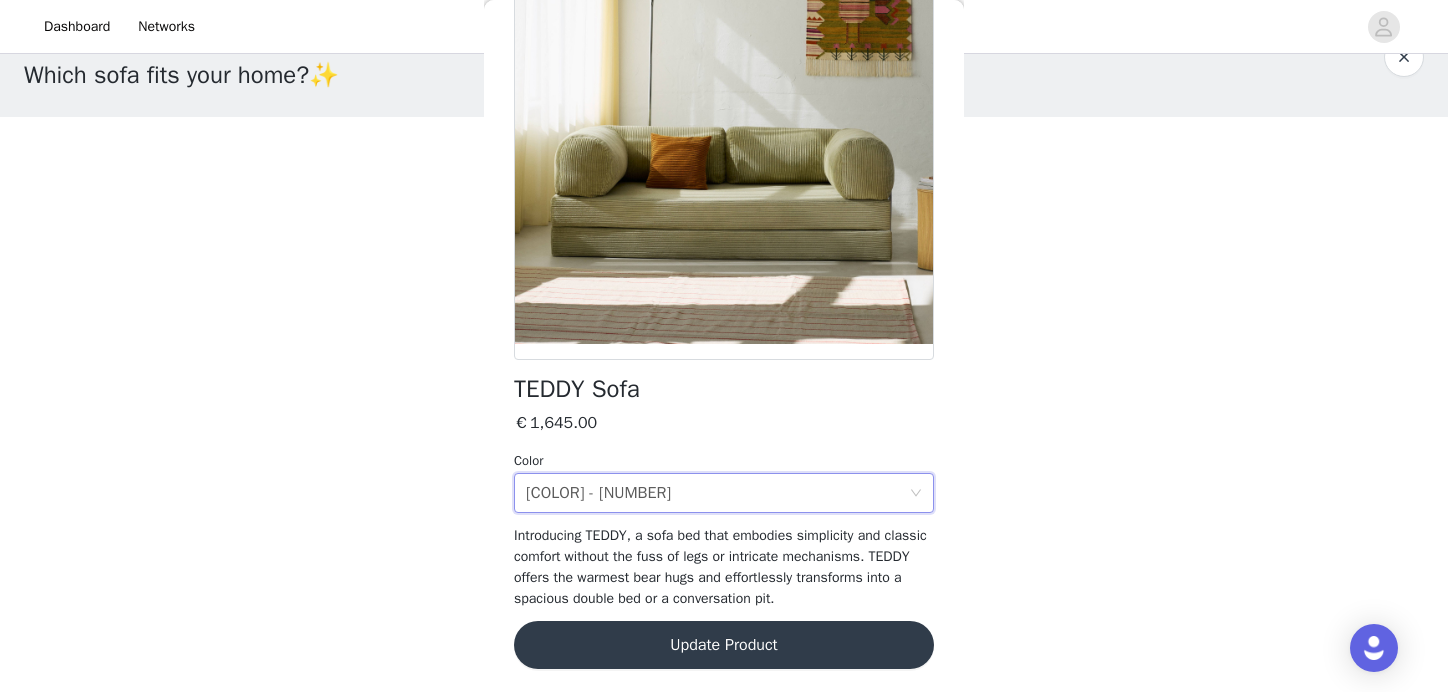 click on "Update Product" at bounding box center [724, 645] 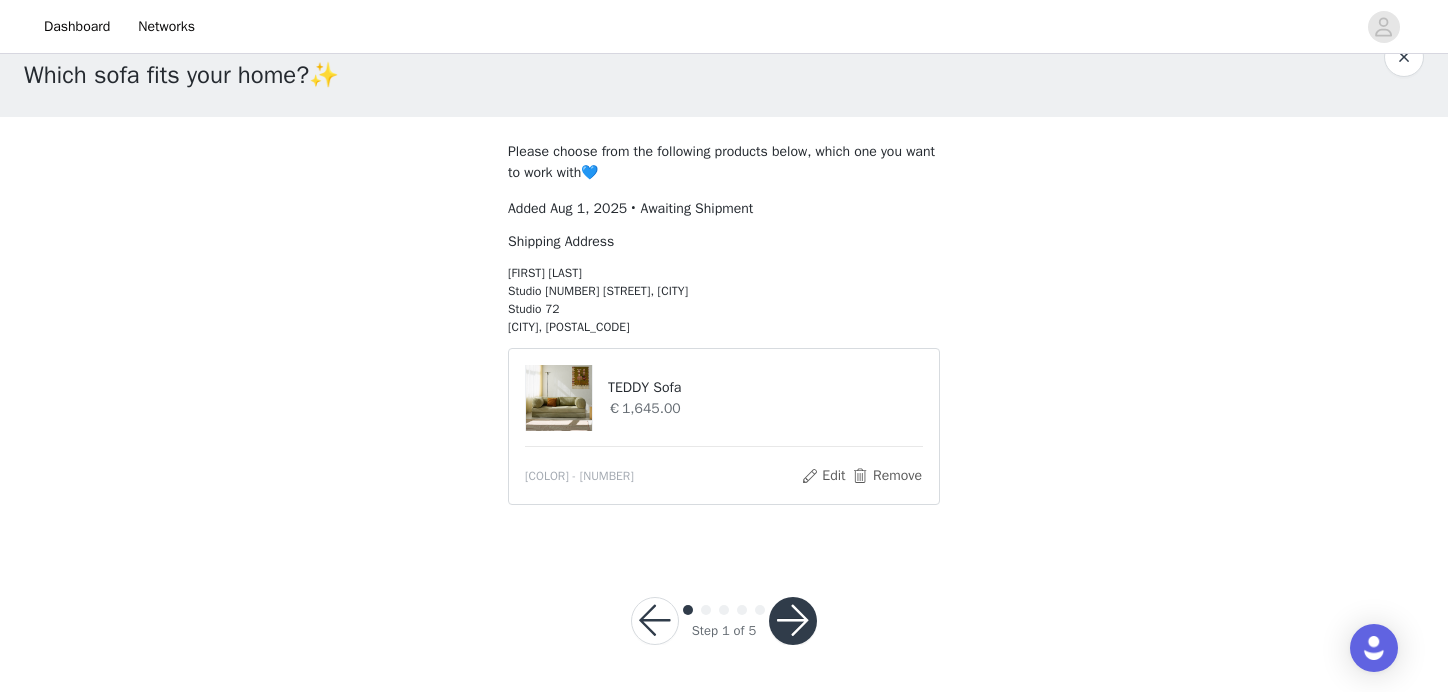 click at bounding box center (793, 621) 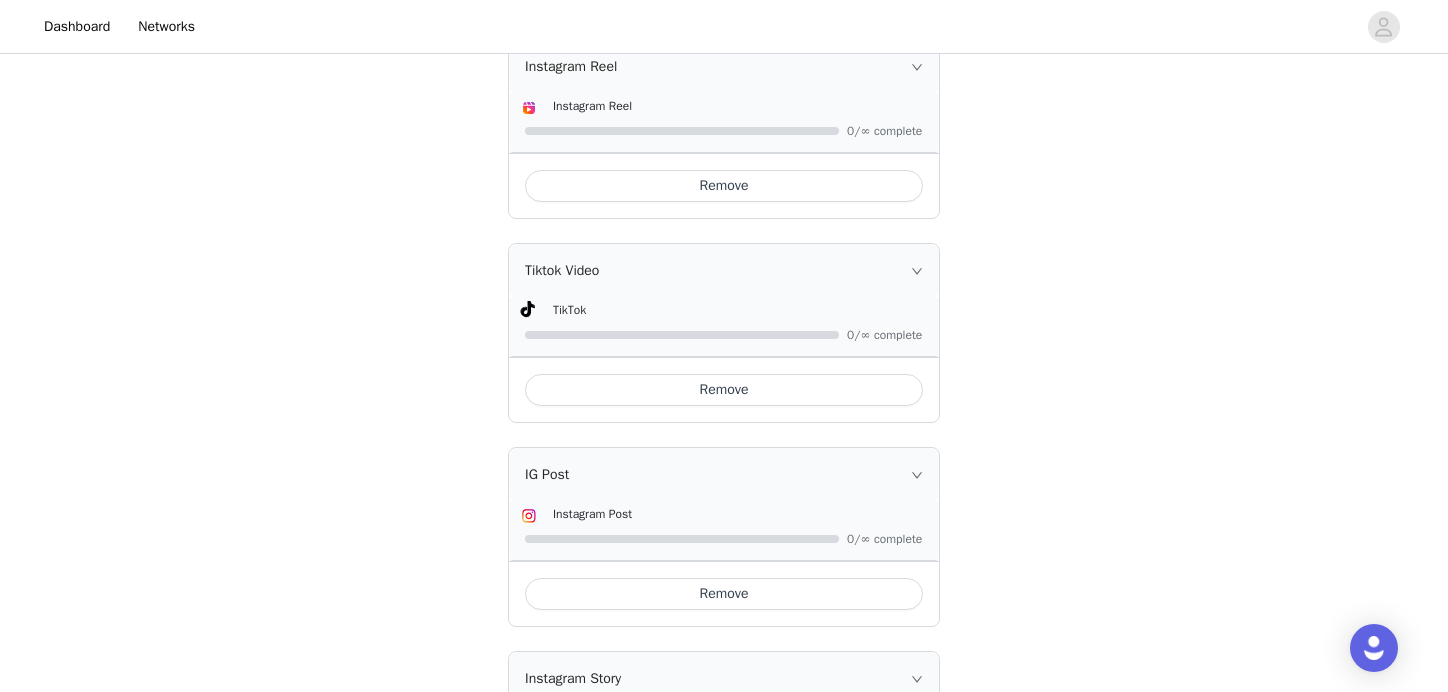 scroll, scrollTop: 1082, scrollLeft: 0, axis: vertical 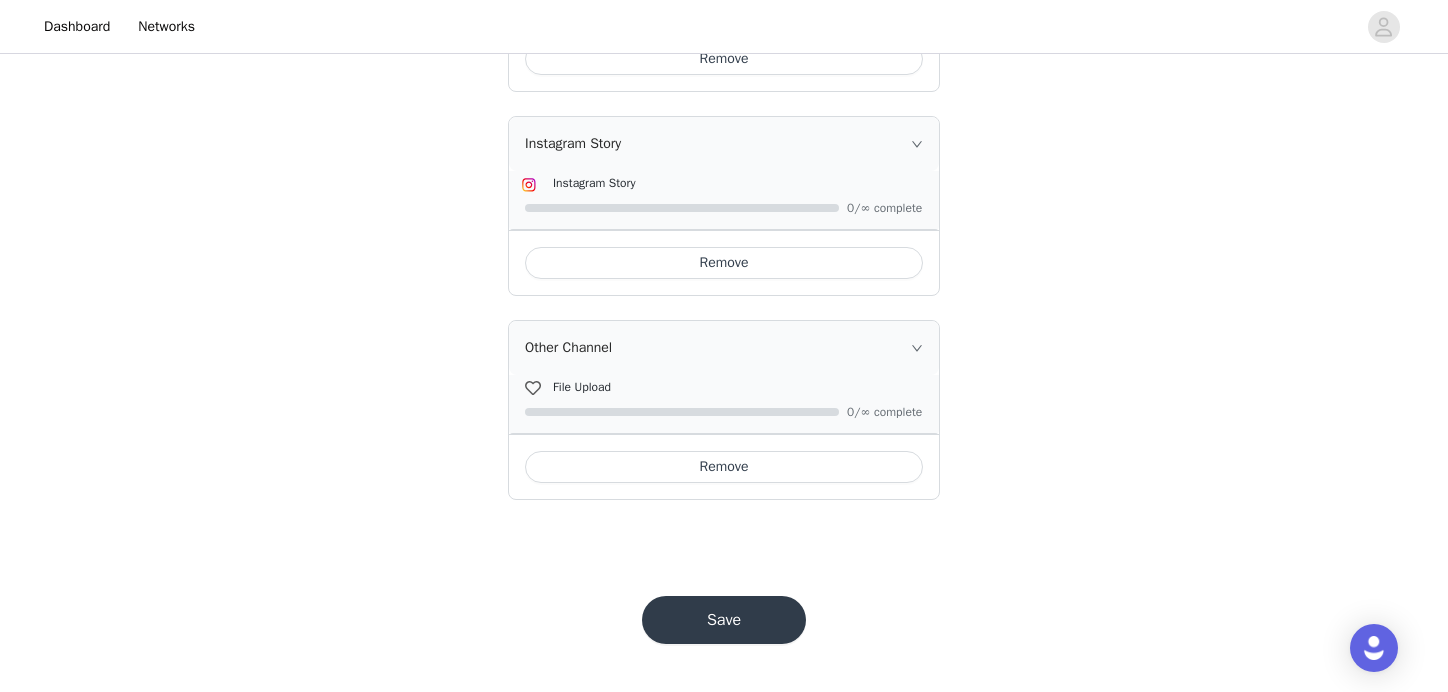 click on "Save" at bounding box center [724, 620] 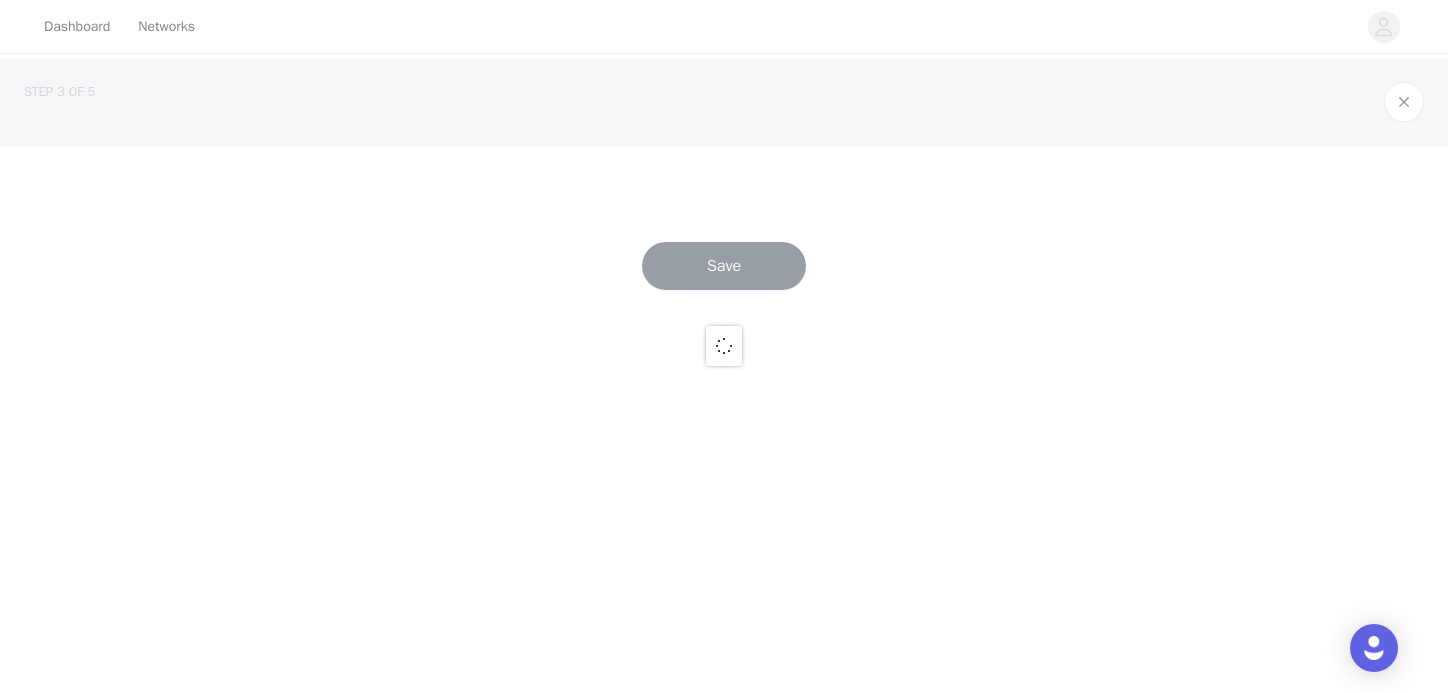 scroll, scrollTop: 0, scrollLeft: 0, axis: both 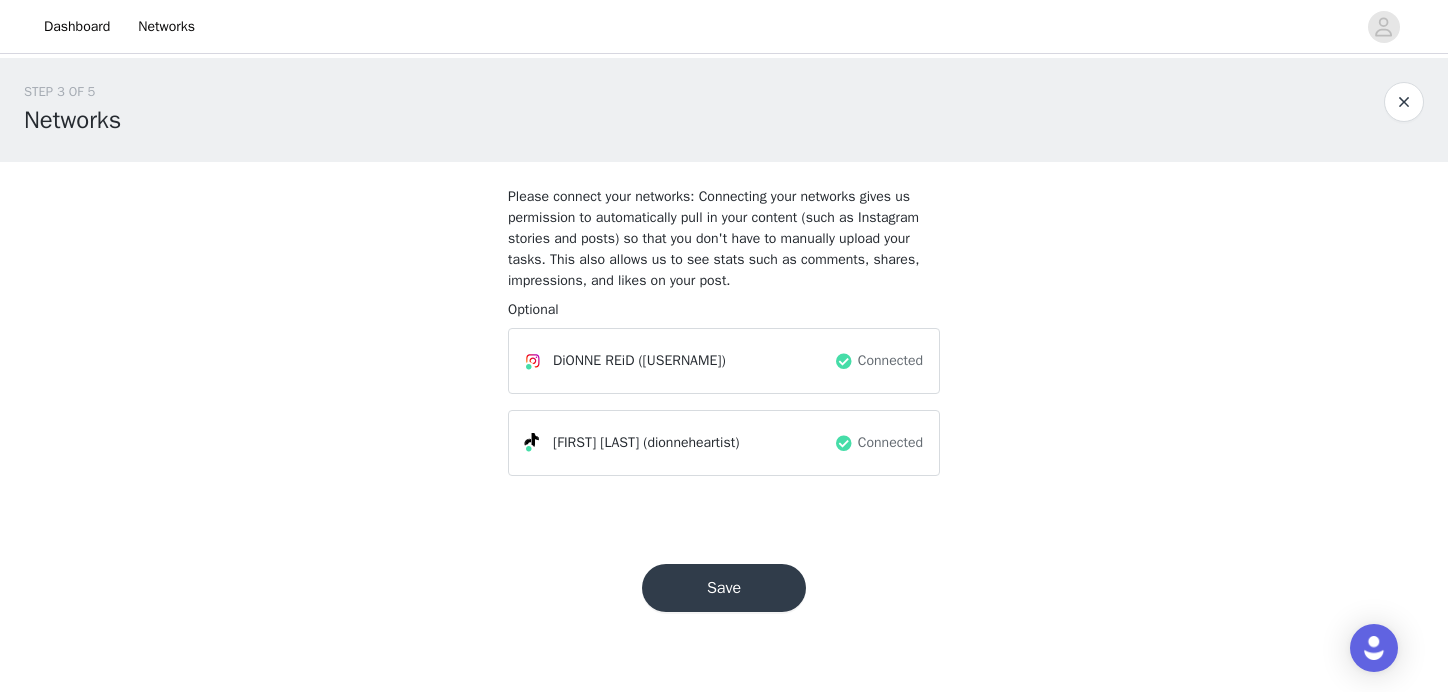 click on "Save" at bounding box center (724, 588) 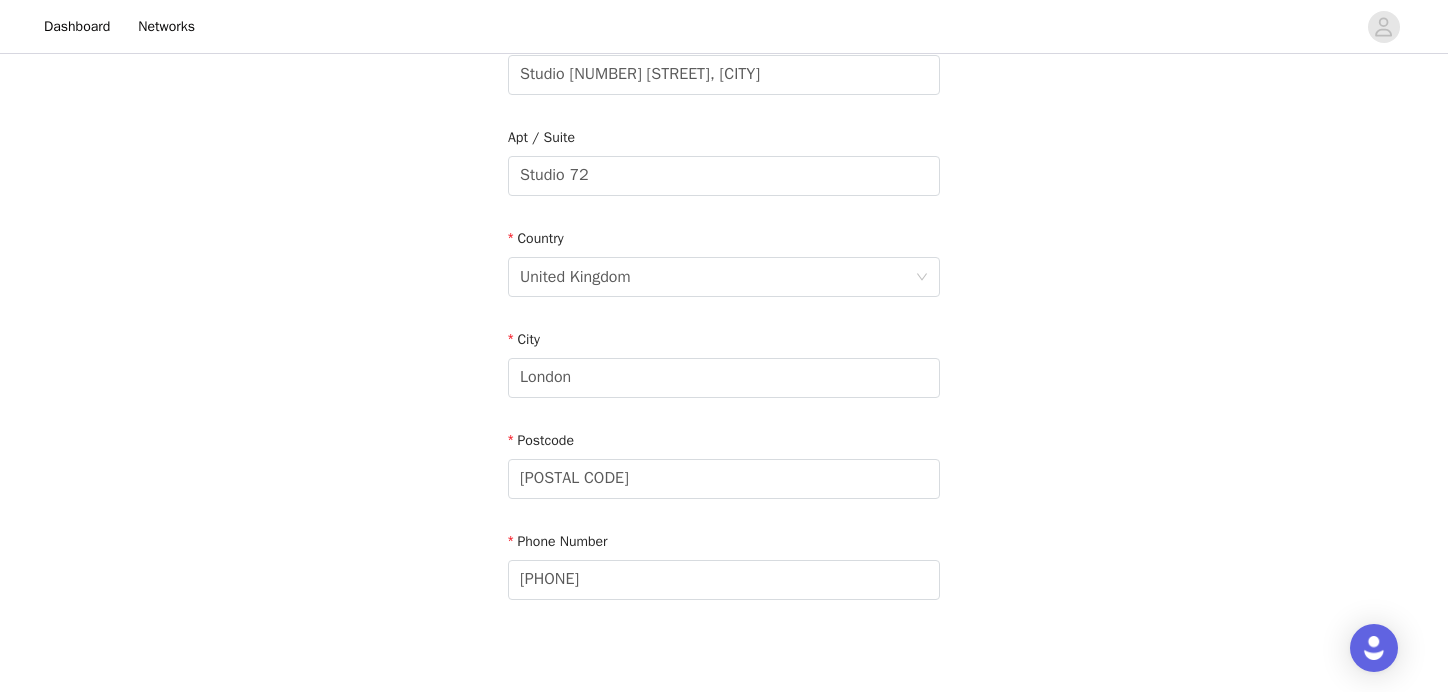 scroll, scrollTop: 570, scrollLeft: 0, axis: vertical 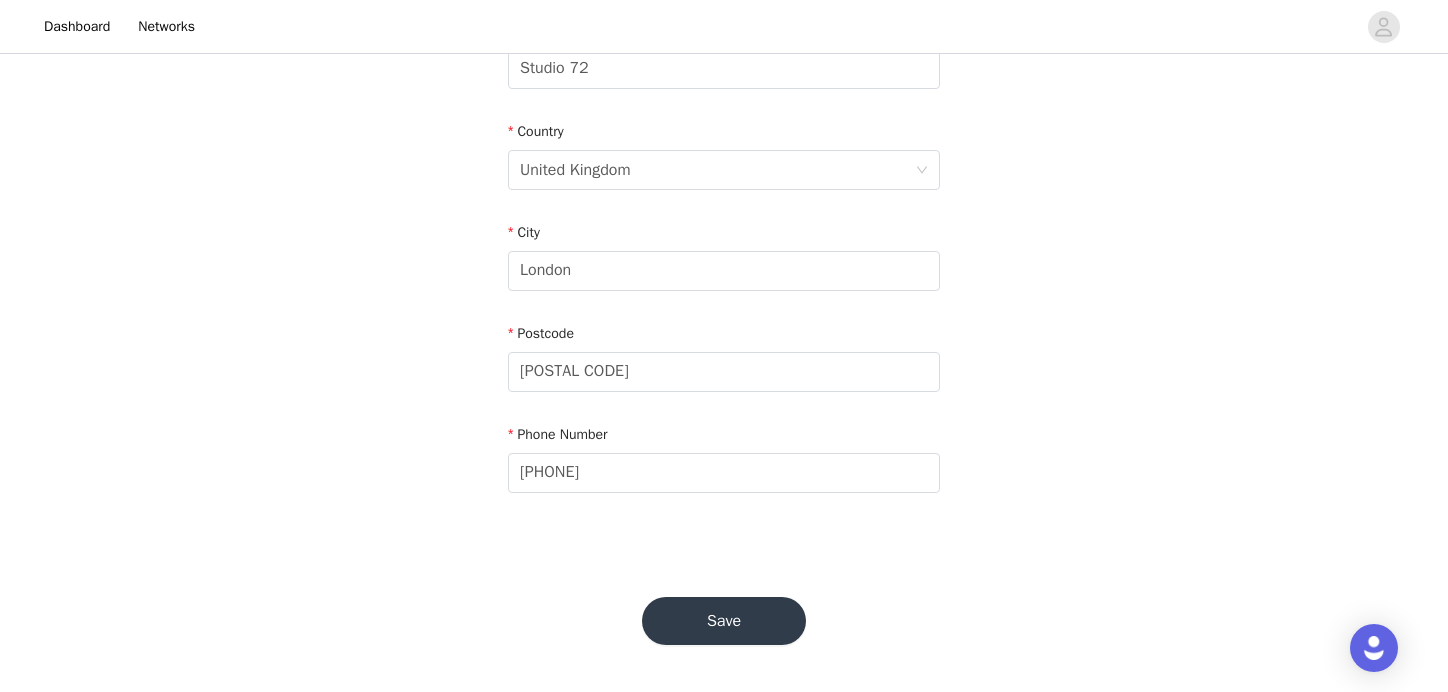 click on "Save" at bounding box center (724, 621) 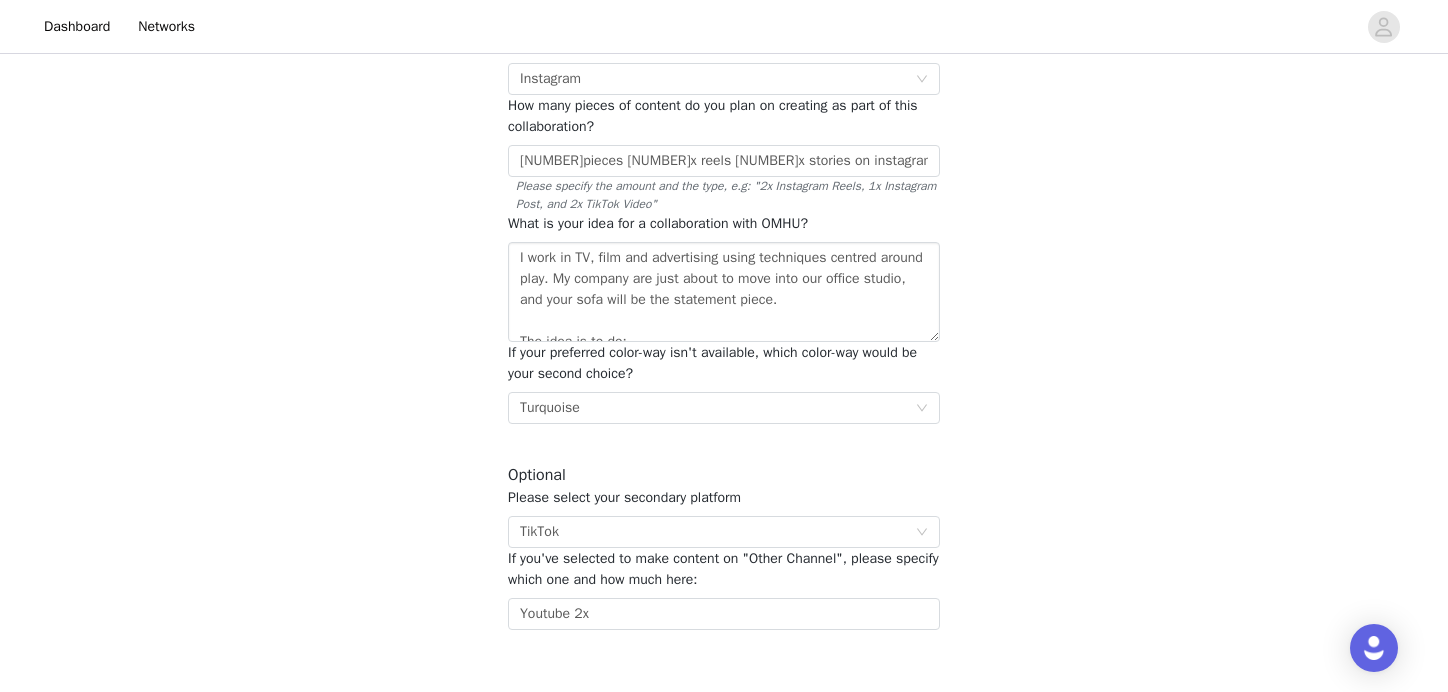 scroll, scrollTop: 363, scrollLeft: 0, axis: vertical 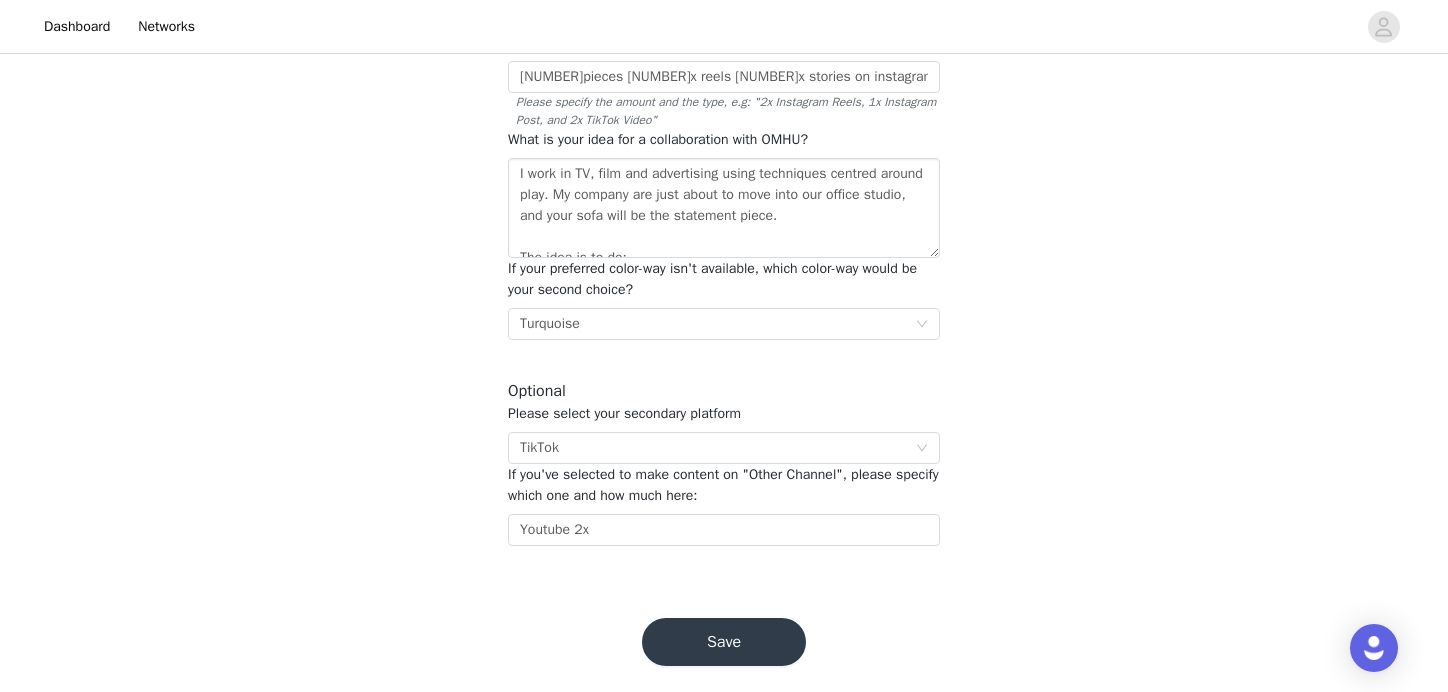 click on "Save" at bounding box center (724, 642) 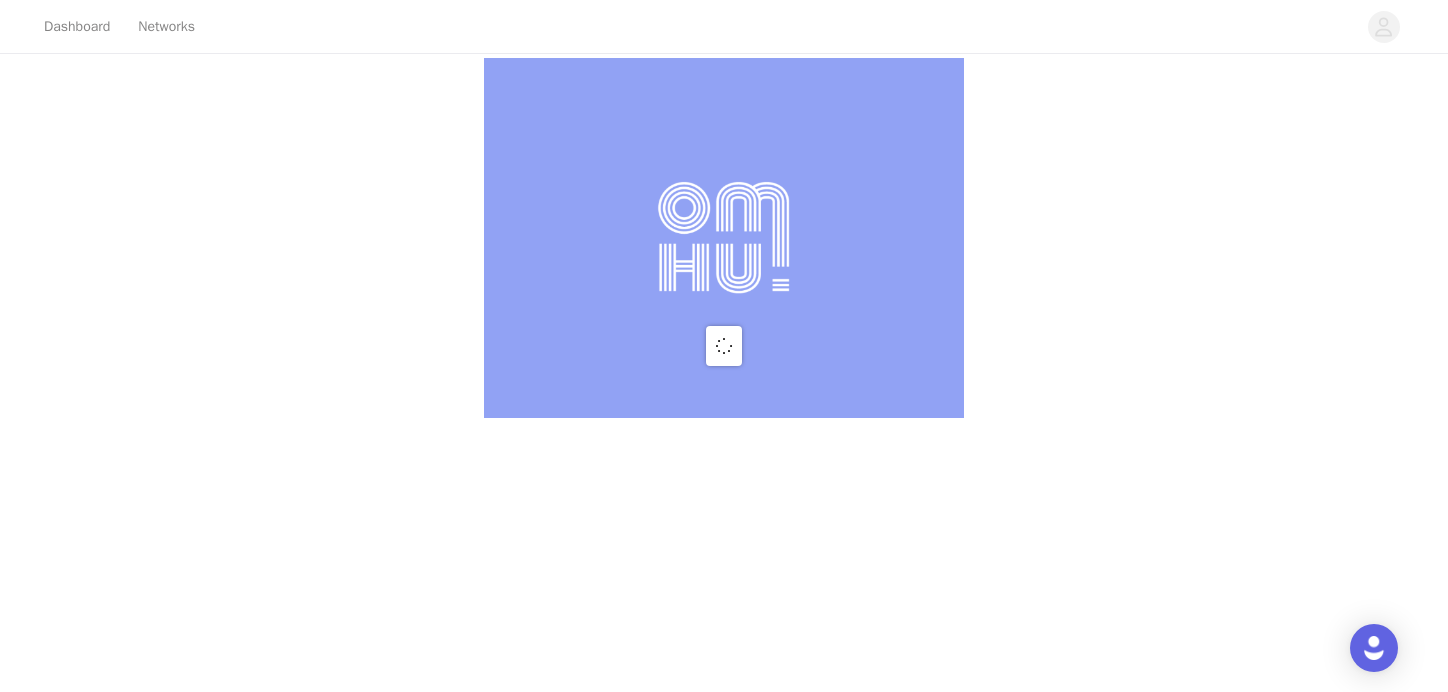 scroll, scrollTop: 0, scrollLeft: 0, axis: both 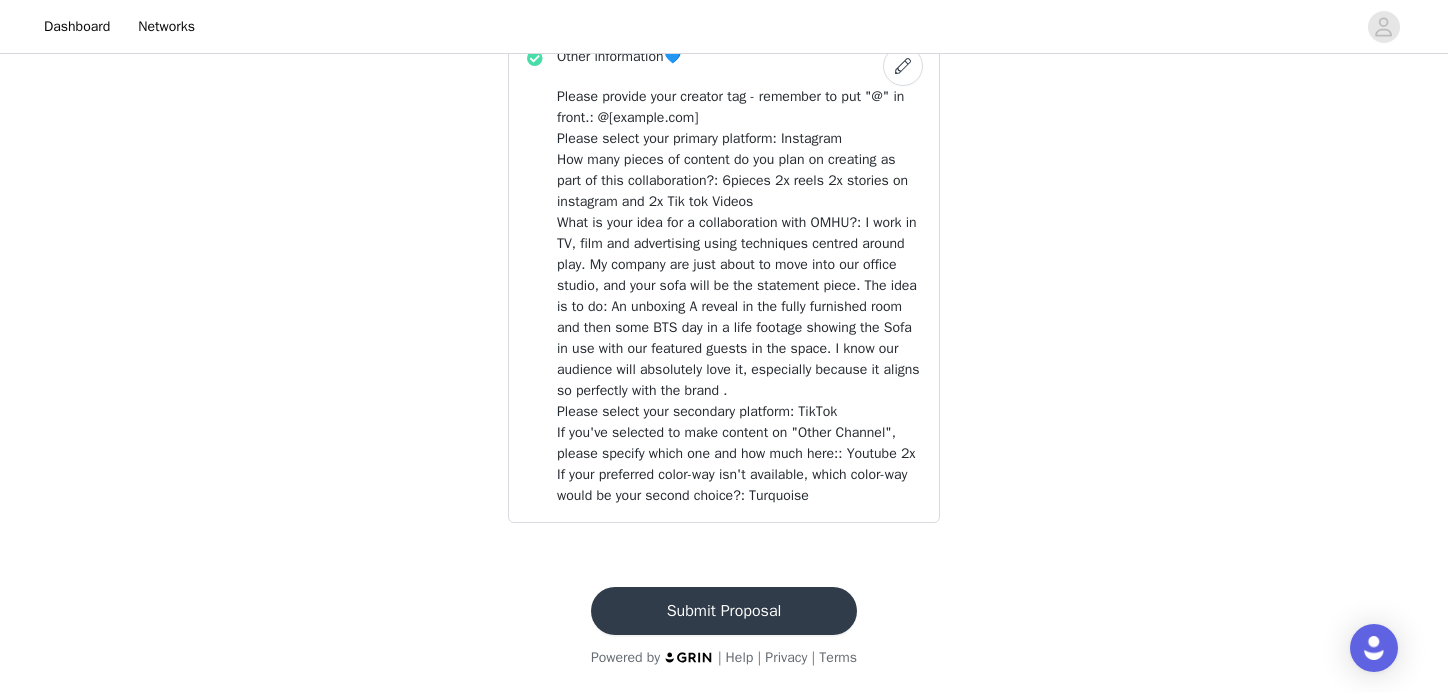 click on "Submit Proposal" at bounding box center (724, 611) 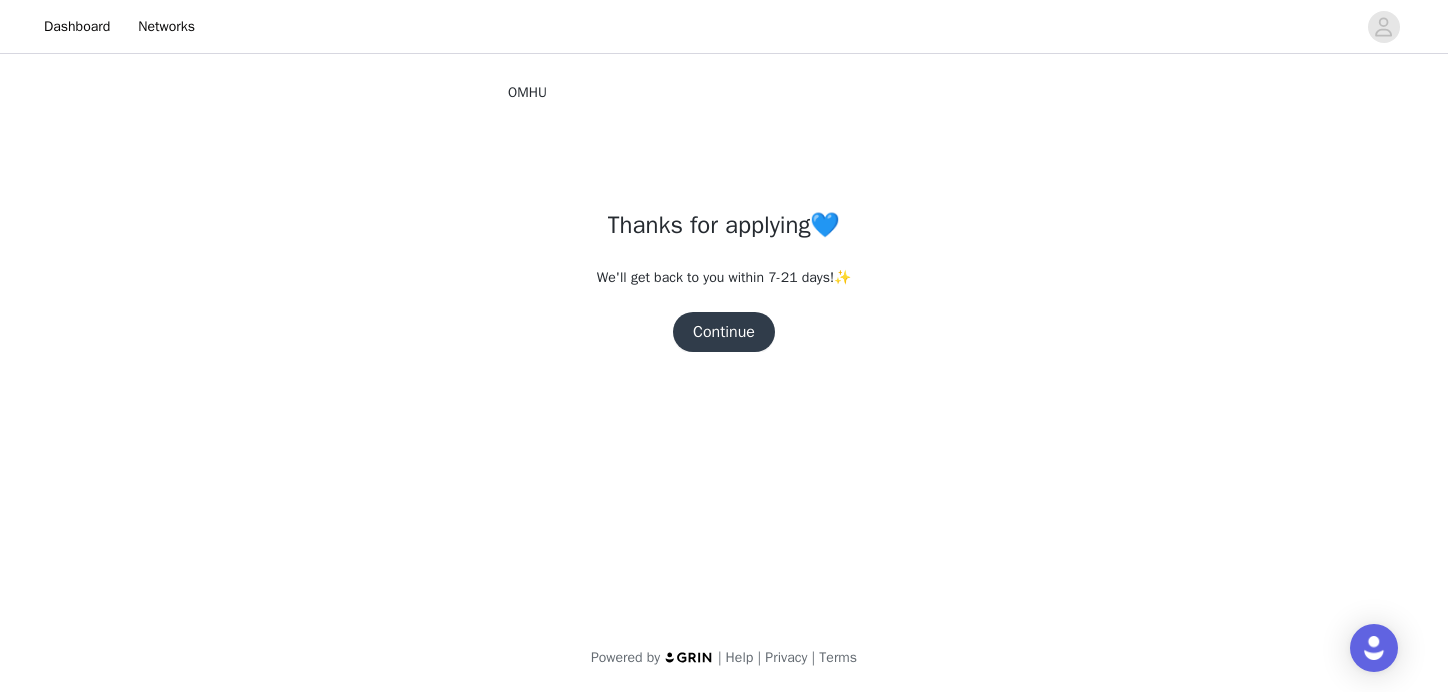 scroll, scrollTop: 0, scrollLeft: 0, axis: both 